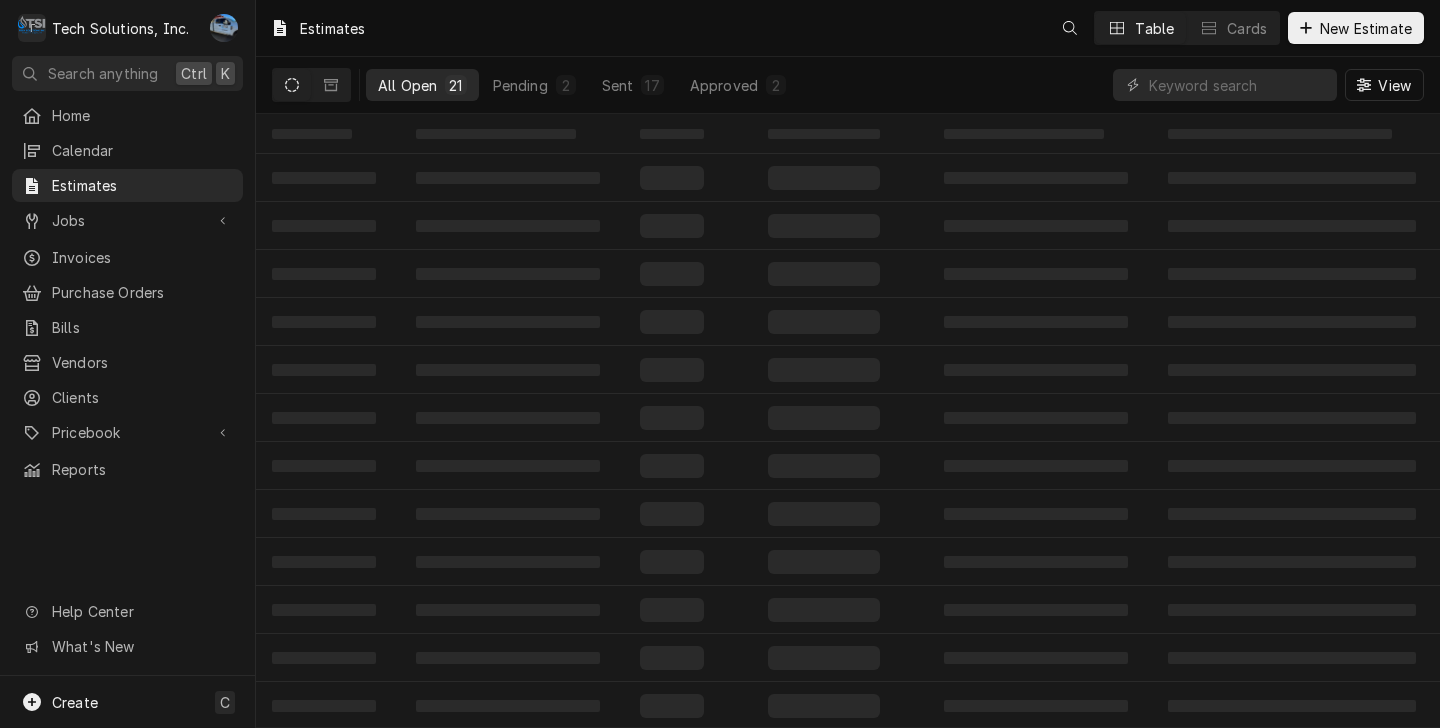 scroll, scrollTop: 0, scrollLeft: 0, axis: both 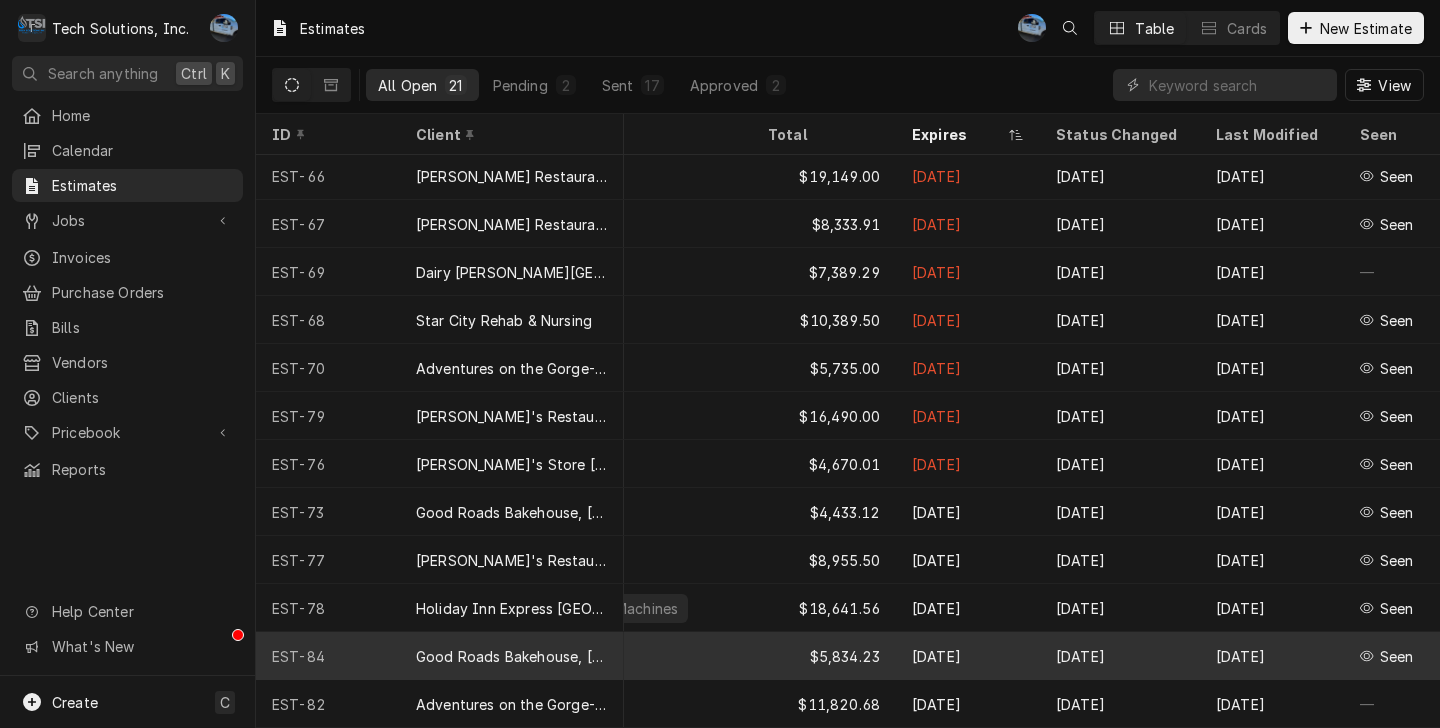 click on "$5,834.23" at bounding box center [824, 656] 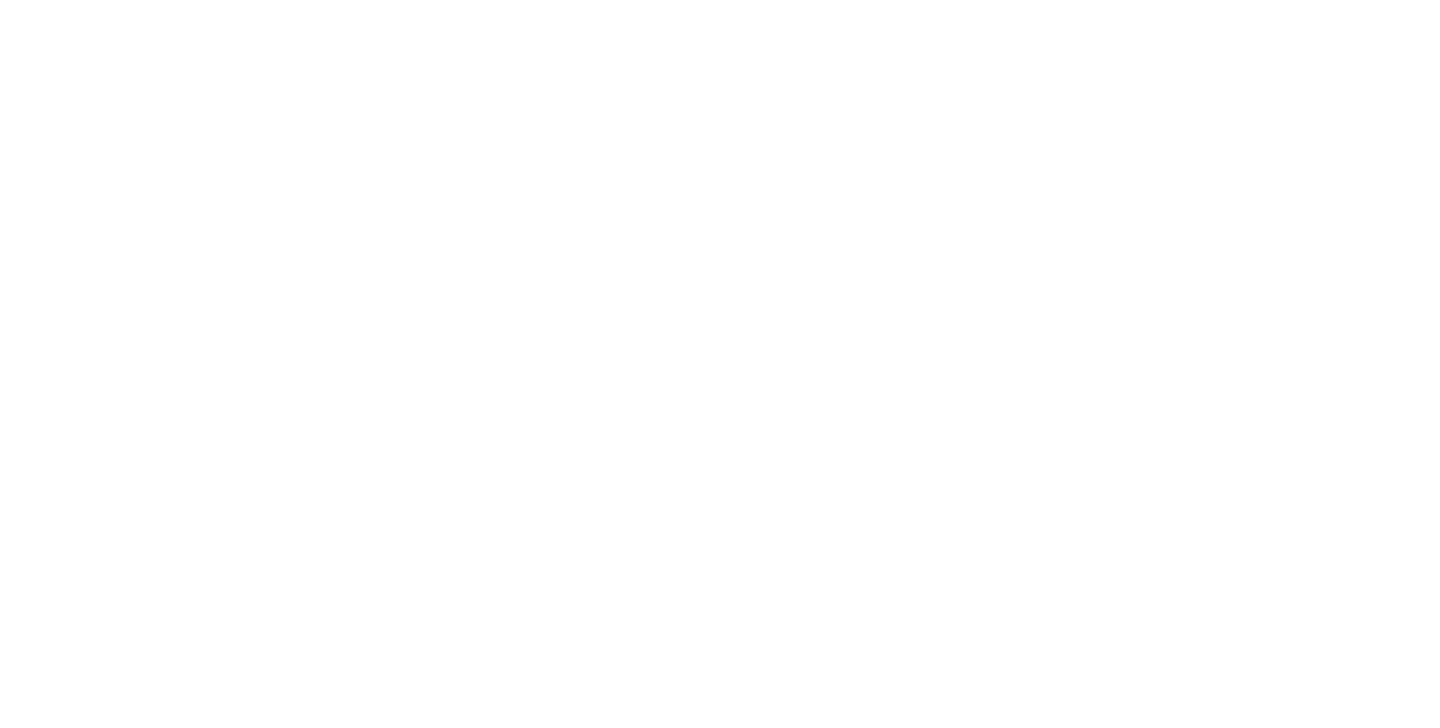 scroll, scrollTop: 0, scrollLeft: 0, axis: both 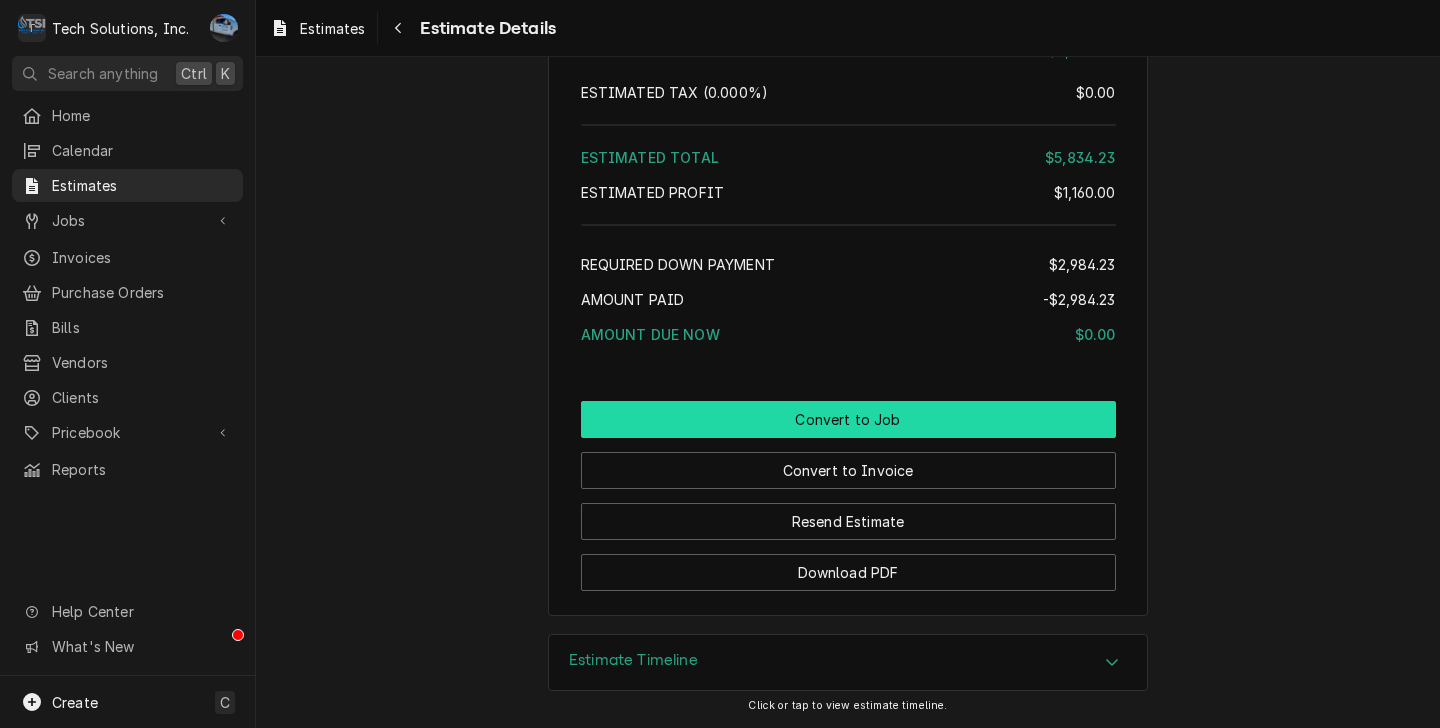 click on "Convert to Job" at bounding box center [848, 419] 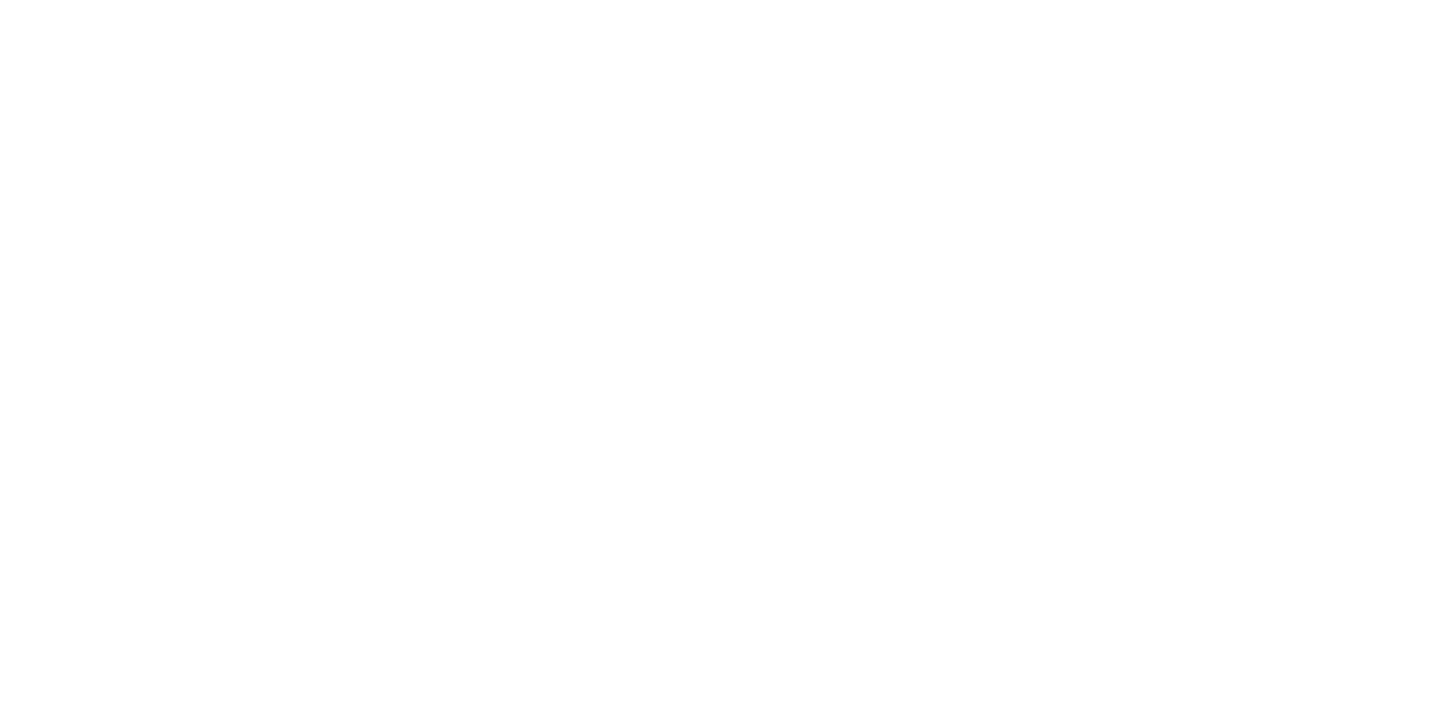 scroll, scrollTop: 0, scrollLeft: 0, axis: both 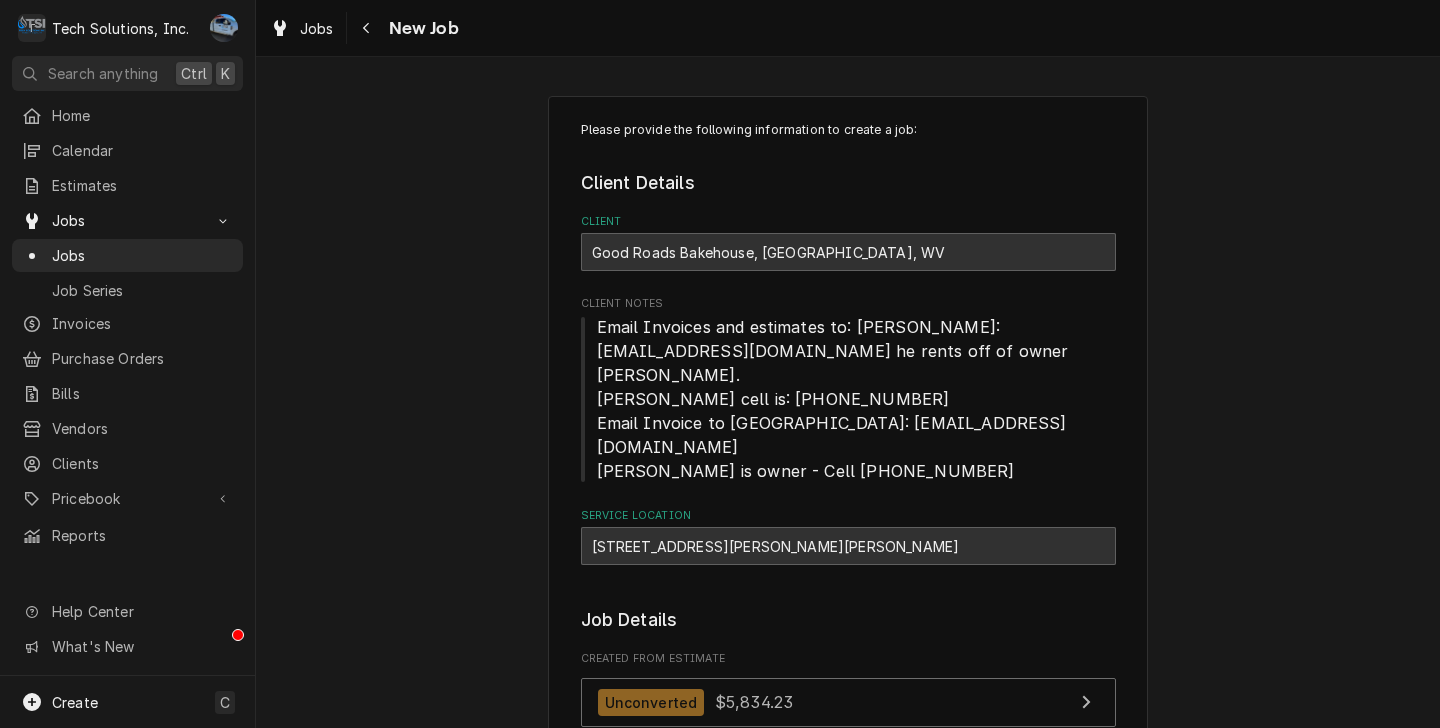 type on "x" 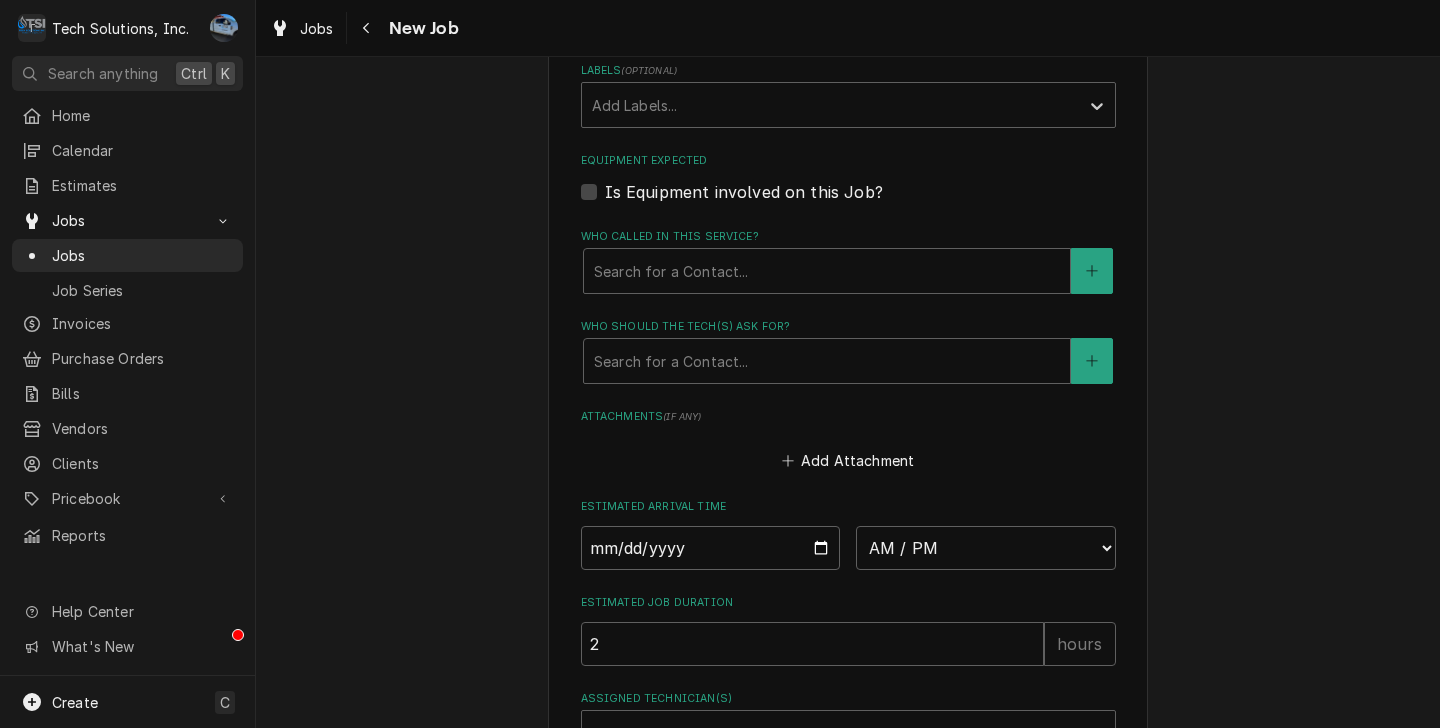 scroll, scrollTop: 1666, scrollLeft: 0, axis: vertical 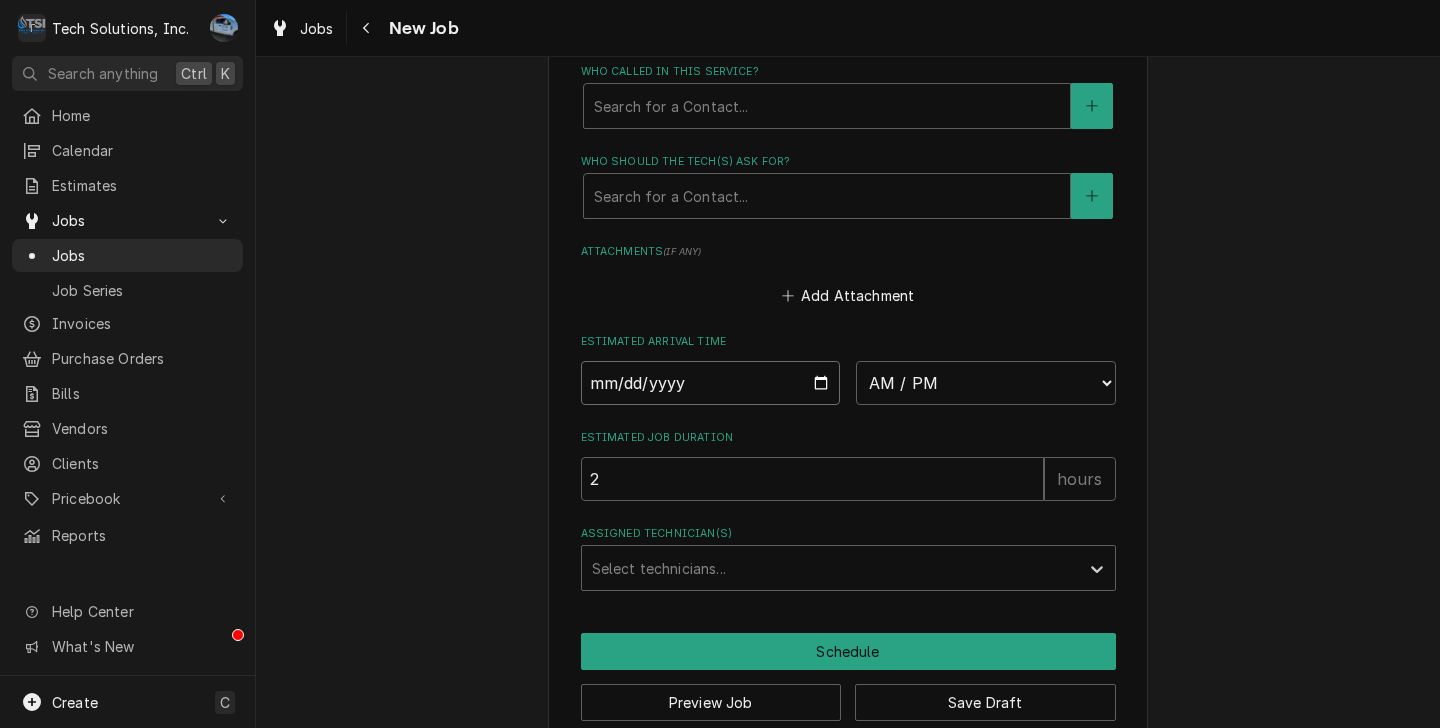 click at bounding box center [711, 383] 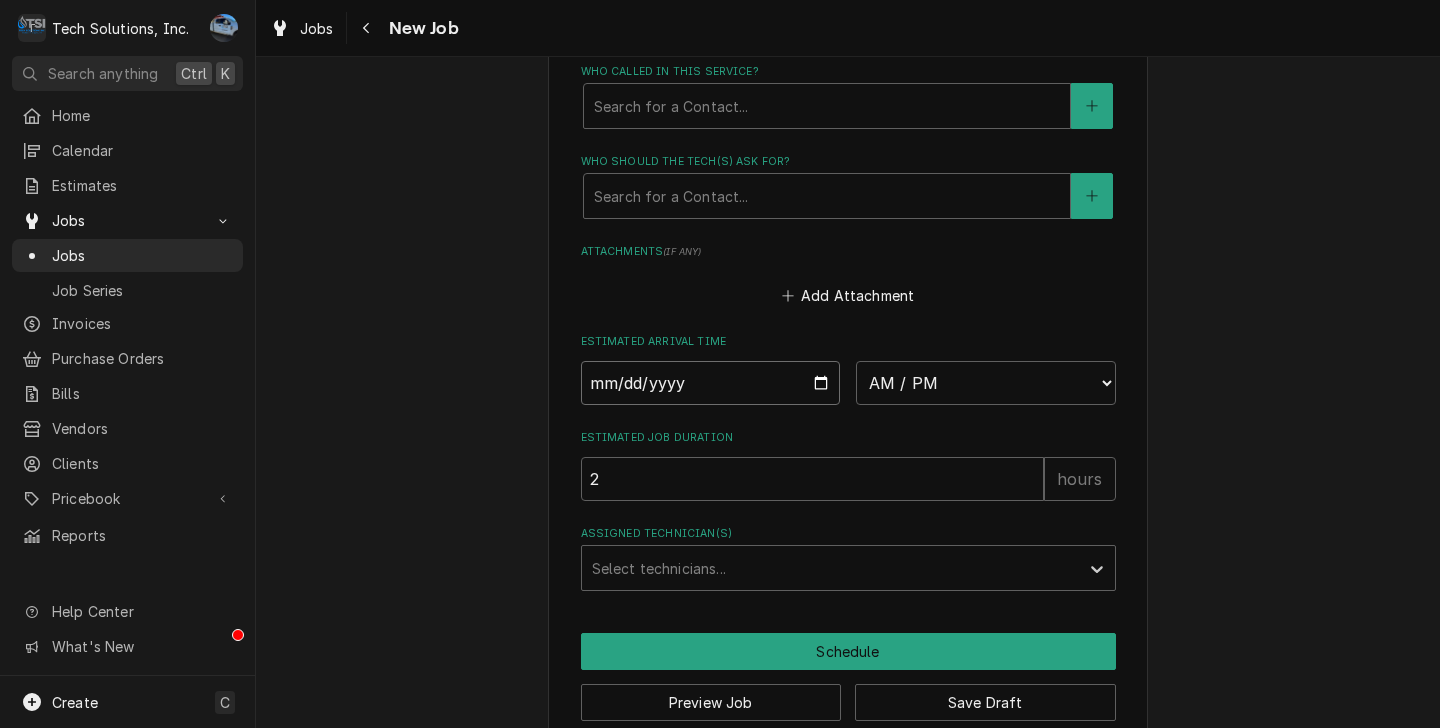 type on "2025-07-21" 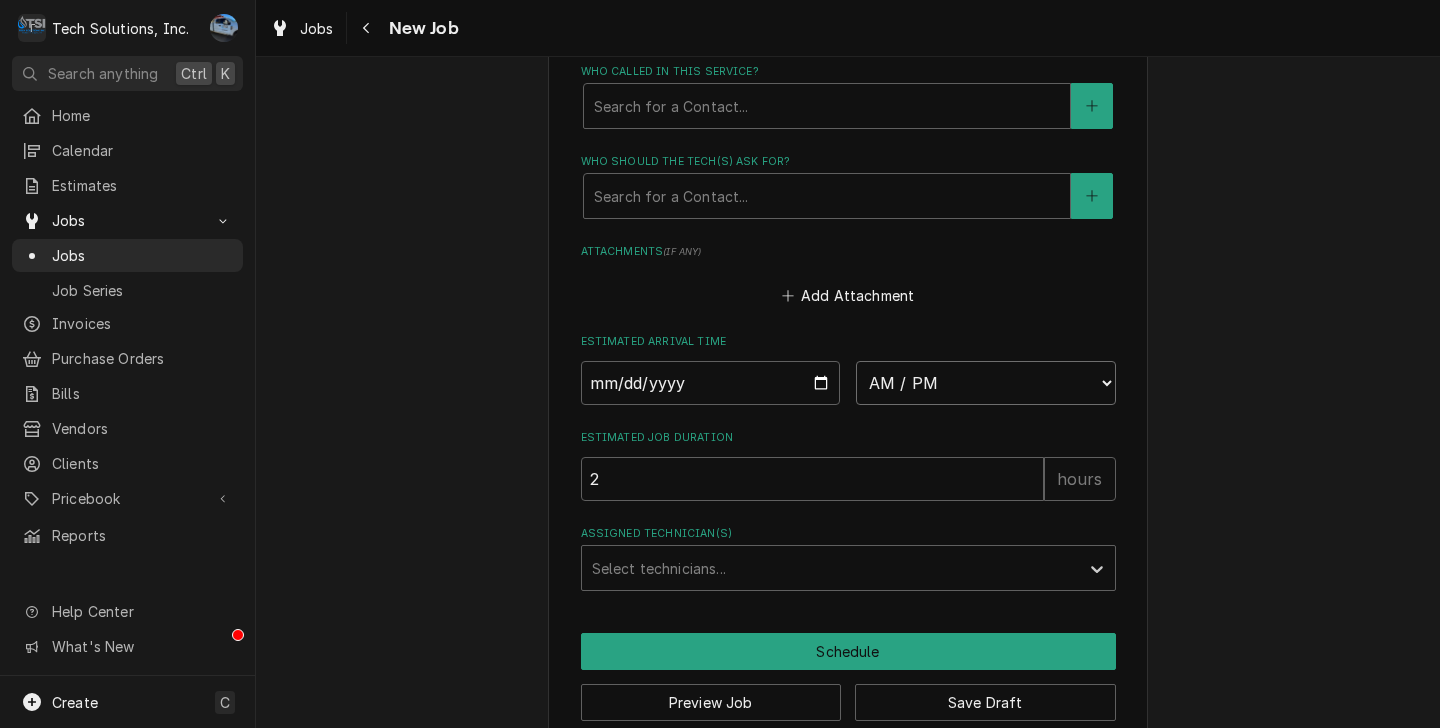 click on "AM / PM 6:00 AM 6:15 AM 6:30 AM 6:45 AM 7:00 AM 7:15 AM 7:30 AM 7:45 AM 8:00 AM 8:15 AM 8:30 AM 8:45 AM 9:00 AM 9:15 AM 9:30 AM 9:45 AM 10:00 AM 10:15 AM 10:30 AM 10:45 AM 11:00 AM 11:15 AM 11:30 AM 11:45 AM 12:00 PM 12:15 PM 12:30 PM 12:45 PM 1:00 PM 1:15 PM 1:30 PM 1:45 PM 2:00 PM 2:15 PM 2:30 PM 2:45 PM 3:00 PM 3:15 PM 3:30 PM 3:45 PM 4:00 PM 4:15 PM 4:30 PM 4:45 PM 5:00 PM 5:15 PM 5:30 PM 5:45 PM 6:00 PM 6:15 PM 6:30 PM 6:45 PM 7:00 PM 7:15 PM 7:30 PM 7:45 PM 8:00 PM 8:15 PM 8:30 PM 8:45 PM 9:00 PM 9:15 PM 9:30 PM 9:45 PM 10:00 PM 10:15 PM 10:30 PM 10:45 PM 11:00 PM 11:15 PM 11:30 PM 11:45 PM 12:00 AM 12:15 AM 12:30 AM 12:45 AM 1:00 AM 1:15 AM 1:30 AM 1:45 AM 2:00 AM 2:15 AM 2:30 AM 2:45 AM 3:00 AM 3:15 AM 3:30 AM 3:45 AM 4:00 AM 4:15 AM 4:30 AM 4:45 AM 5:00 AM 5:15 AM 5:30 AM 5:45 AM" at bounding box center (986, 383) 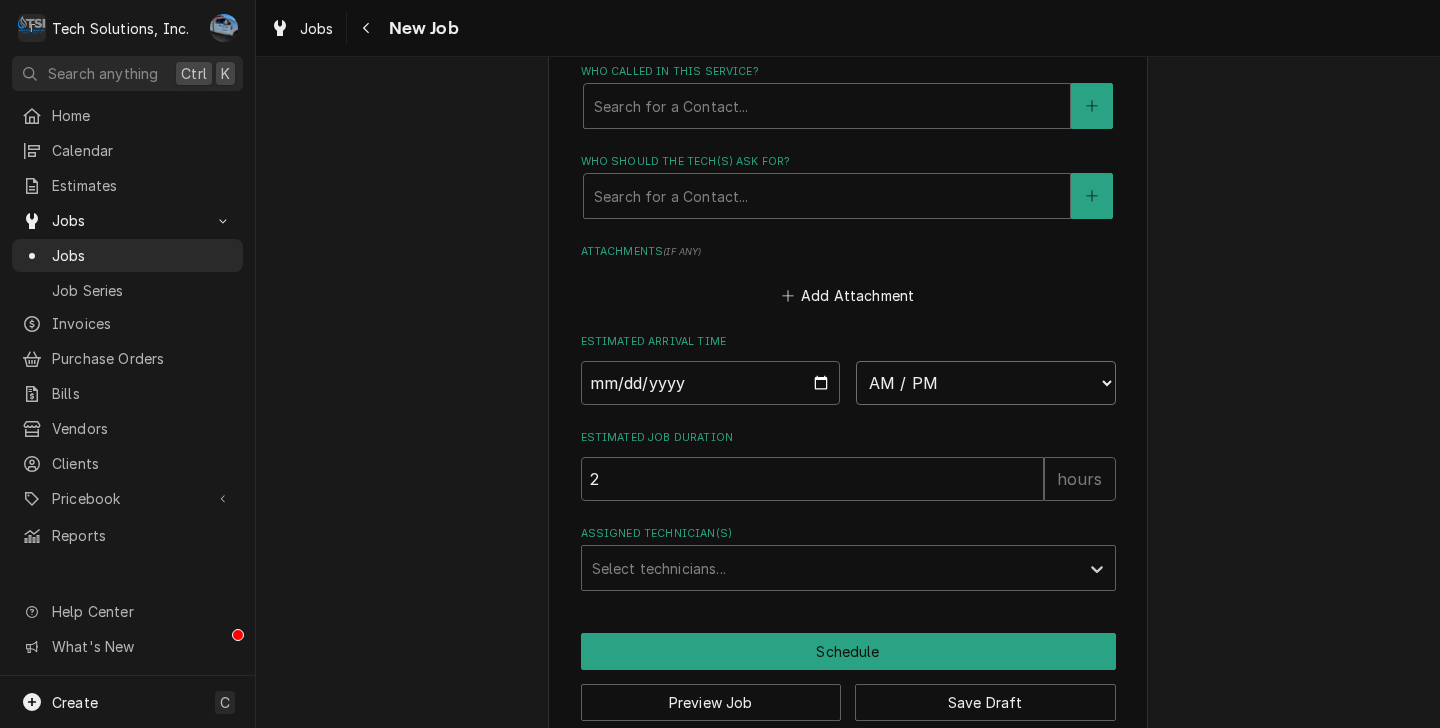 select on "12:00:00" 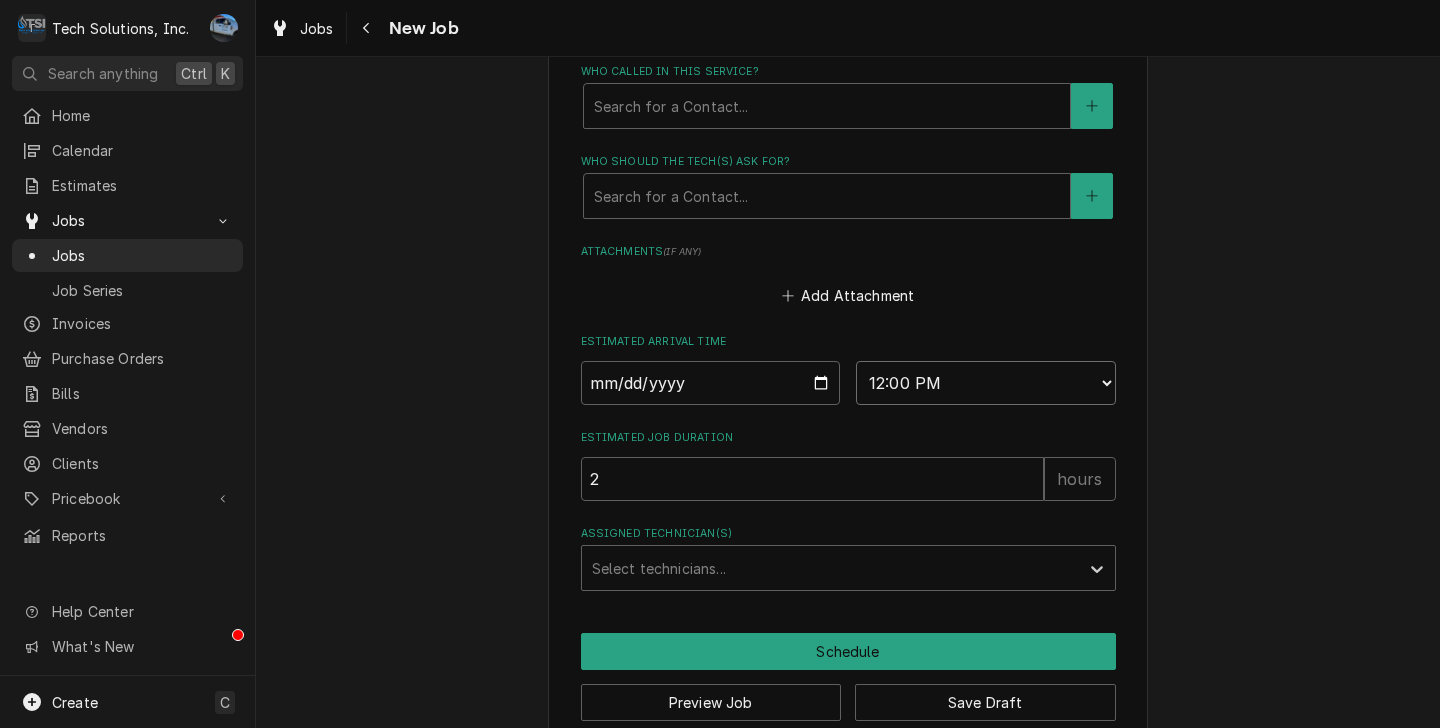 click on "AM / PM 6:00 AM 6:15 AM 6:30 AM 6:45 AM 7:00 AM 7:15 AM 7:30 AM 7:45 AM 8:00 AM 8:15 AM 8:30 AM 8:45 AM 9:00 AM 9:15 AM 9:30 AM 9:45 AM 10:00 AM 10:15 AM 10:30 AM 10:45 AM 11:00 AM 11:15 AM 11:30 AM 11:45 AM 12:00 PM 12:15 PM 12:30 PM 12:45 PM 1:00 PM 1:15 PM 1:30 PM 1:45 PM 2:00 PM 2:15 PM 2:30 PM 2:45 PM 3:00 PM 3:15 PM 3:30 PM 3:45 PM 4:00 PM 4:15 PM 4:30 PM 4:45 PM 5:00 PM 5:15 PM 5:30 PM 5:45 PM 6:00 PM 6:15 PM 6:30 PM 6:45 PM 7:00 PM 7:15 PM 7:30 PM 7:45 PM 8:00 PM 8:15 PM 8:30 PM 8:45 PM 9:00 PM 9:15 PM 9:30 PM 9:45 PM 10:00 PM 10:15 PM 10:30 PM 10:45 PM 11:00 PM 11:15 PM 11:30 PM 11:45 PM 12:00 AM 12:15 AM 12:30 AM 12:45 AM 1:00 AM 1:15 AM 1:30 AM 1:45 AM 2:00 AM 2:15 AM 2:30 AM 2:45 AM 3:00 AM 3:15 AM 3:30 AM 3:45 AM 4:00 AM 4:15 AM 4:30 AM 4:45 AM 5:00 AM 5:15 AM 5:30 AM 5:45 AM" at bounding box center (986, 383) 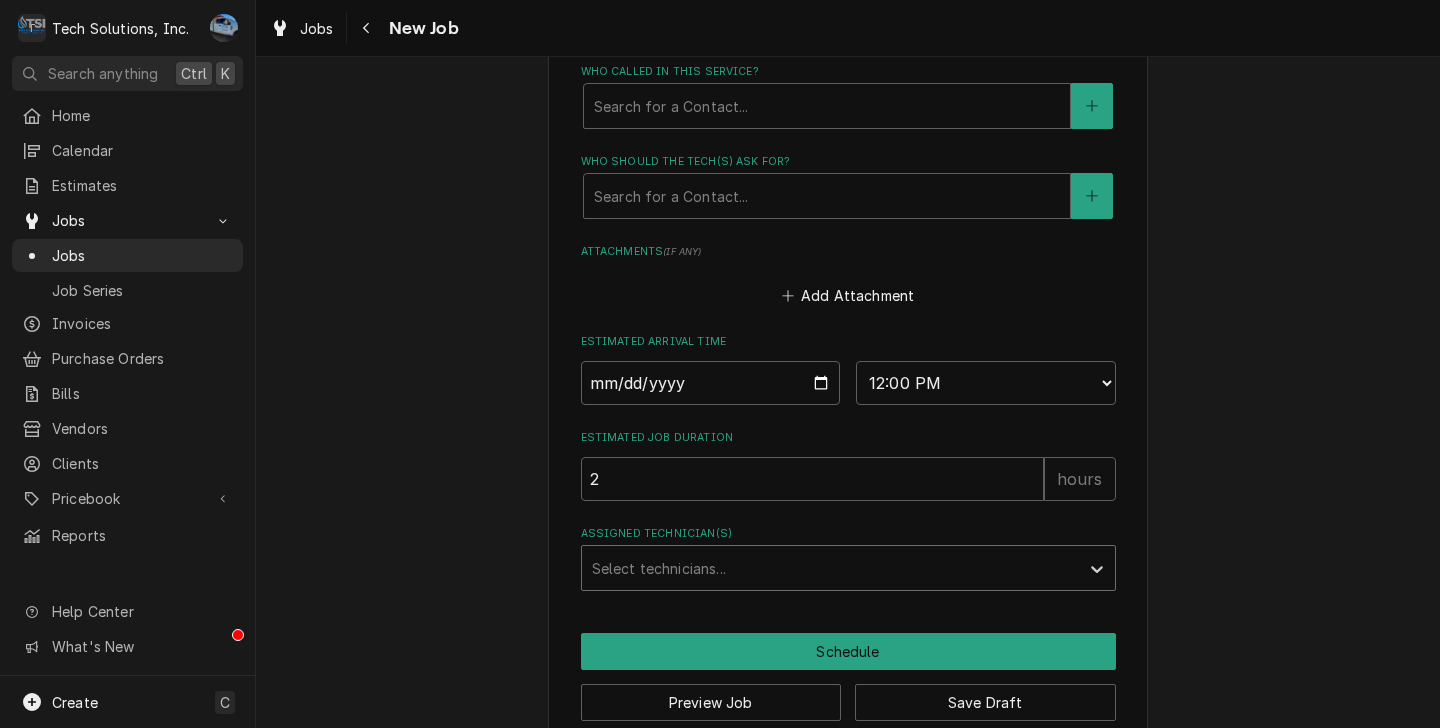 click at bounding box center (830, 568) 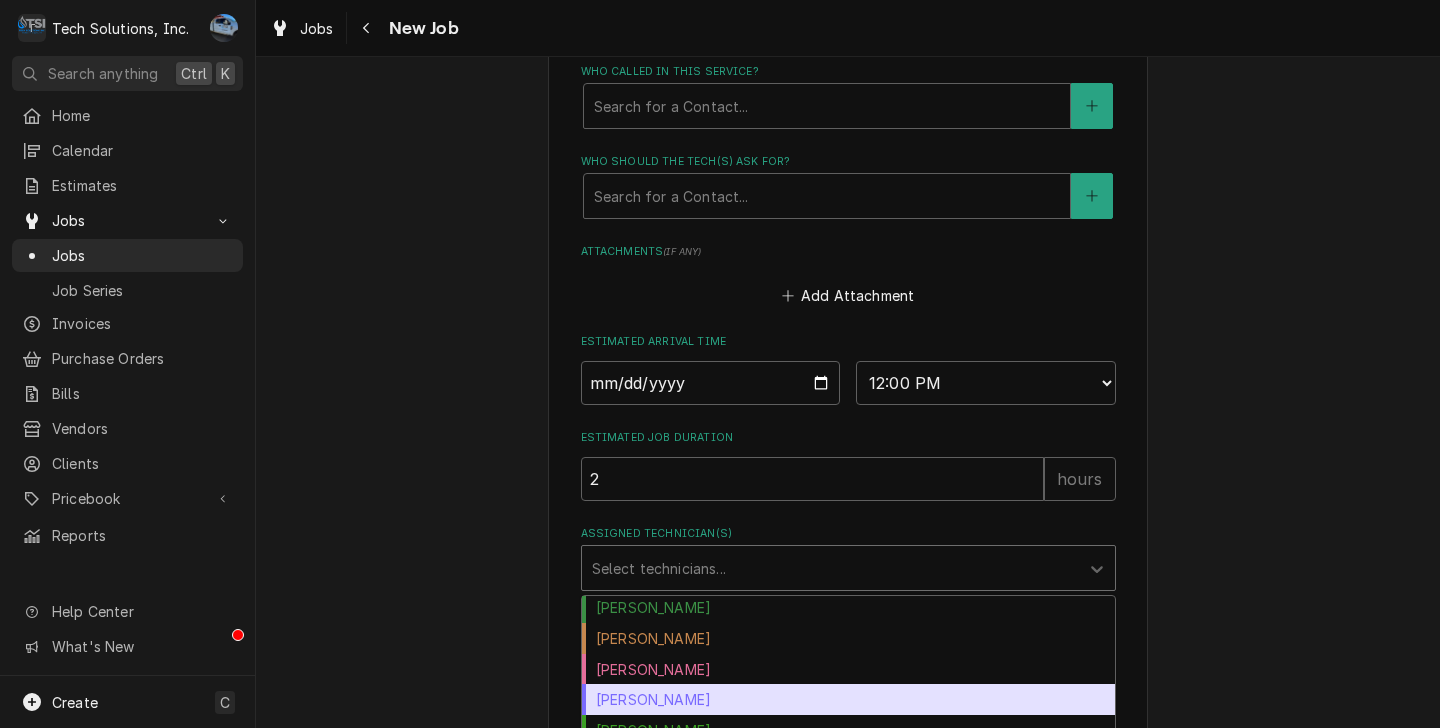 scroll, scrollTop: 46, scrollLeft: 0, axis: vertical 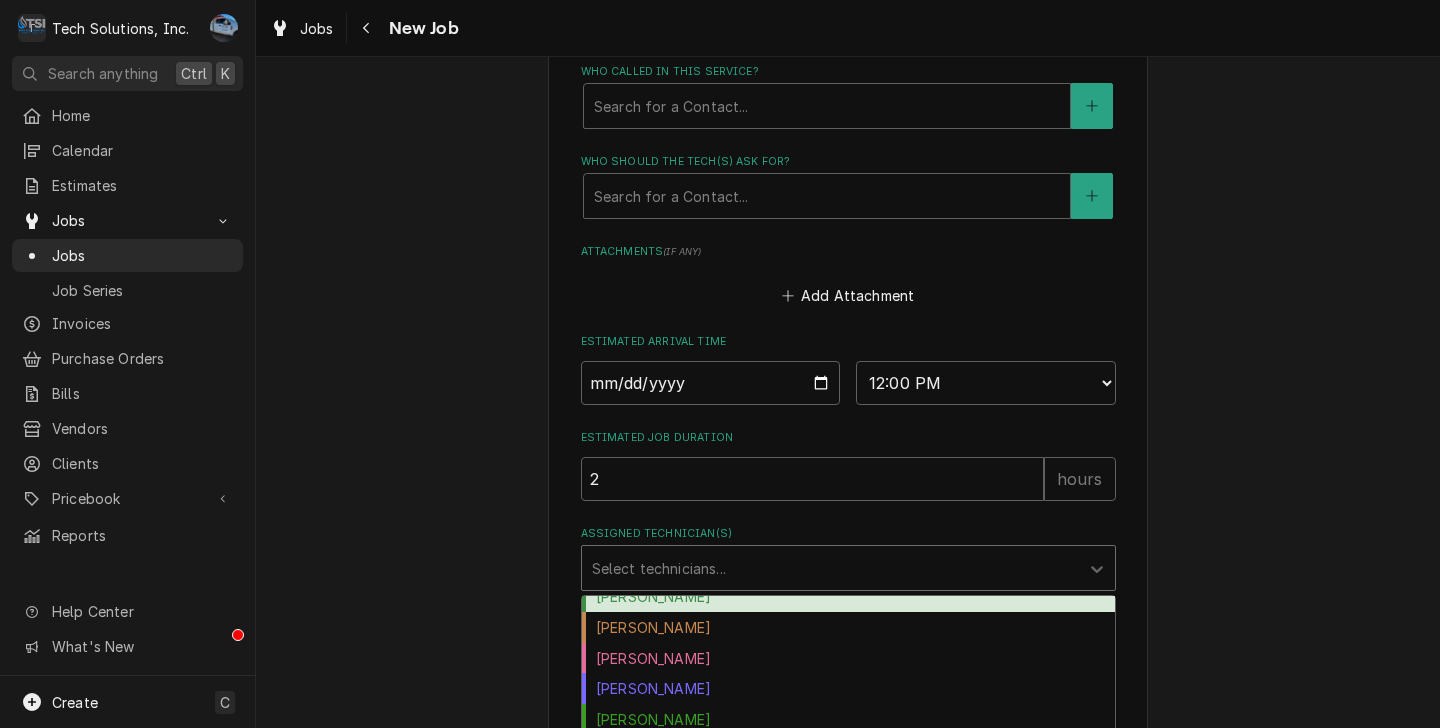 click on "Brian Alexander" at bounding box center (848, 596) 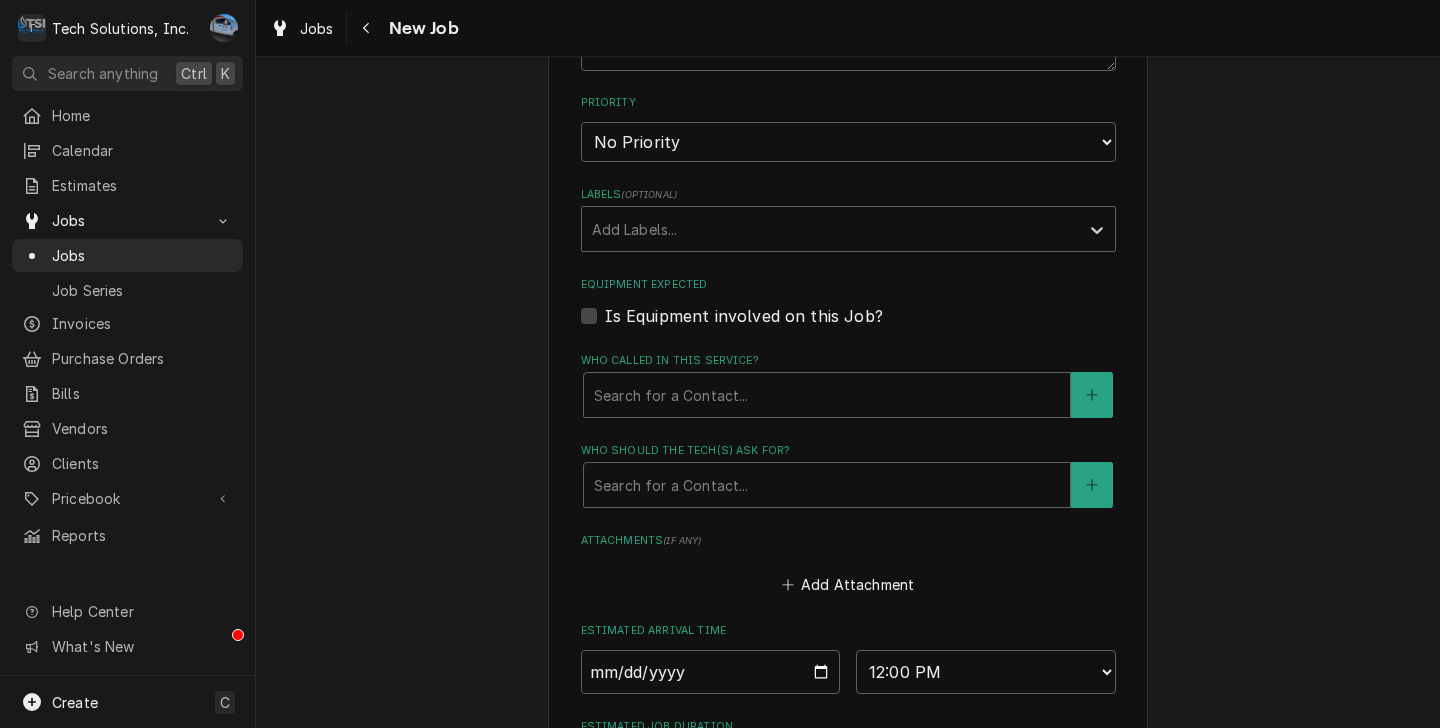 scroll, scrollTop: 1666, scrollLeft: 0, axis: vertical 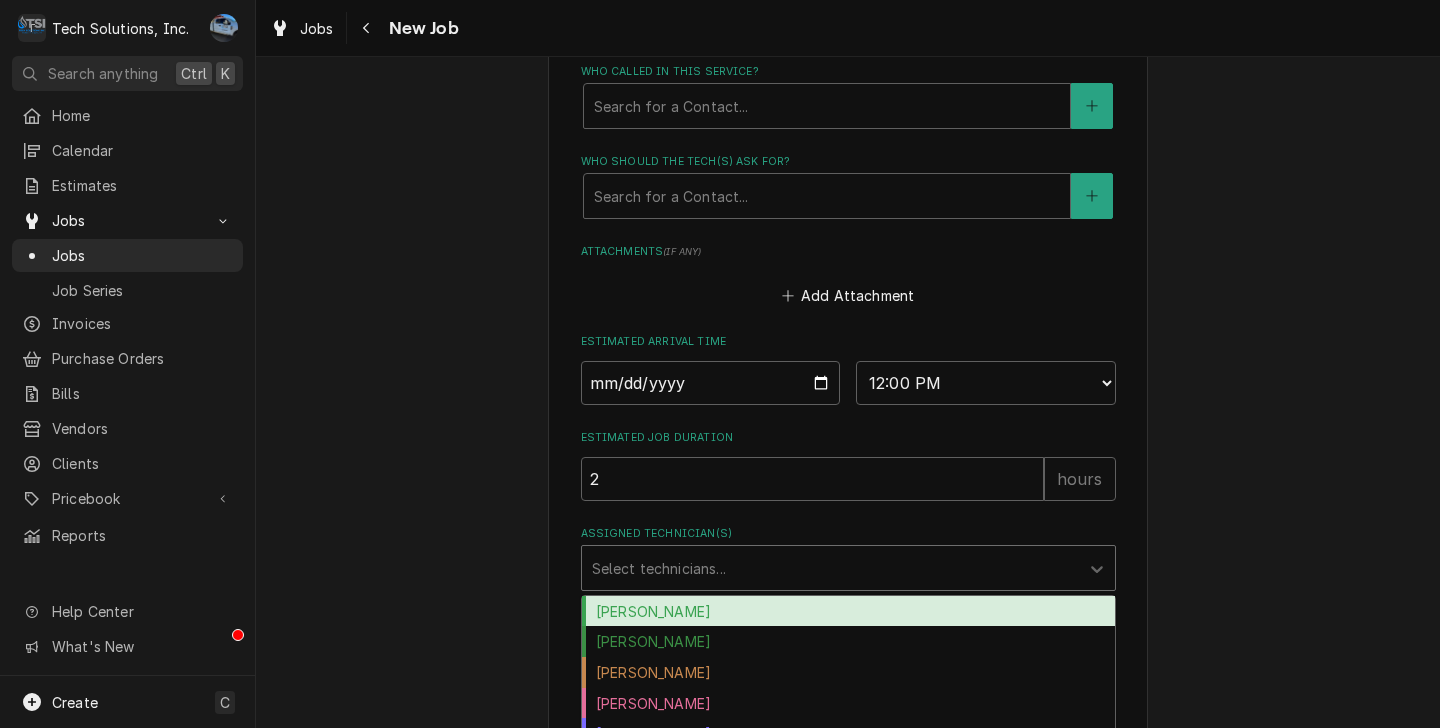 drag, startPoint x: 892, startPoint y: 547, endPoint x: 910, endPoint y: 556, distance: 20.12461 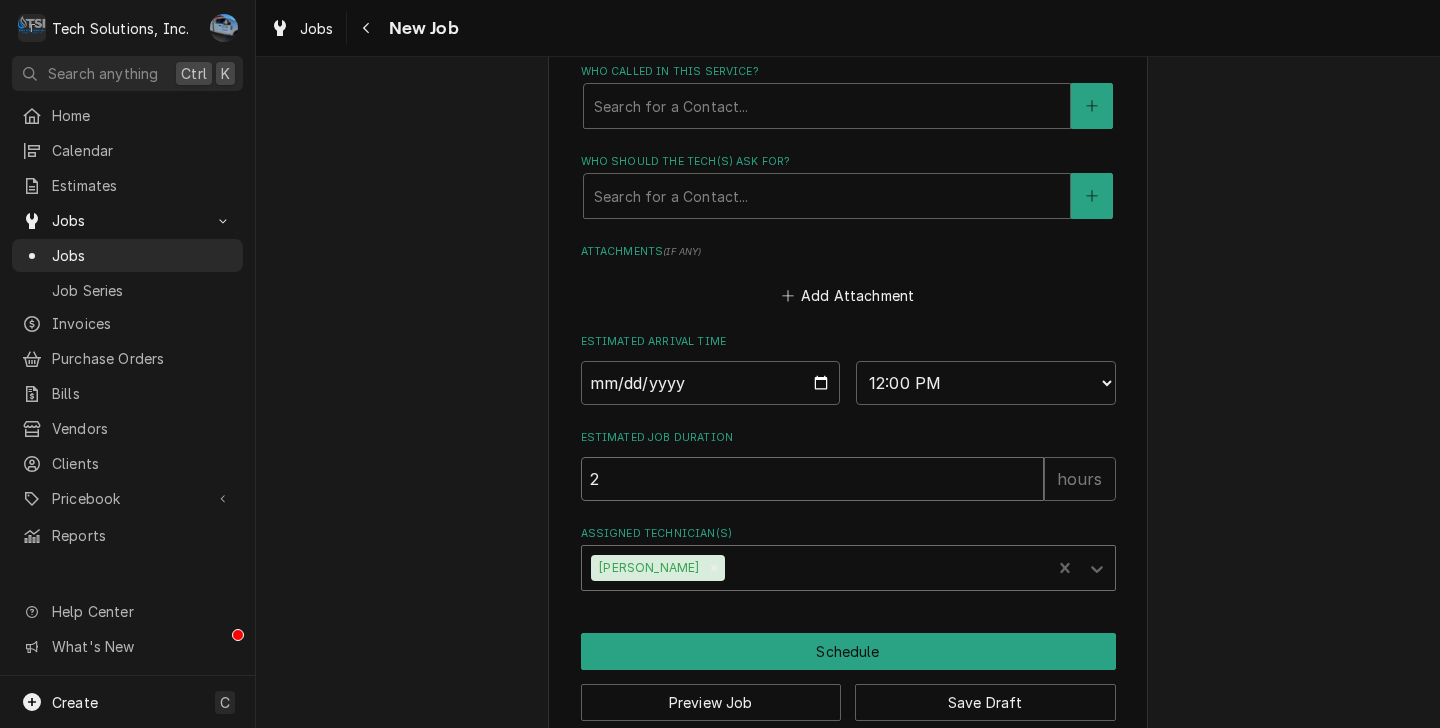 click on "2" at bounding box center (812, 479) 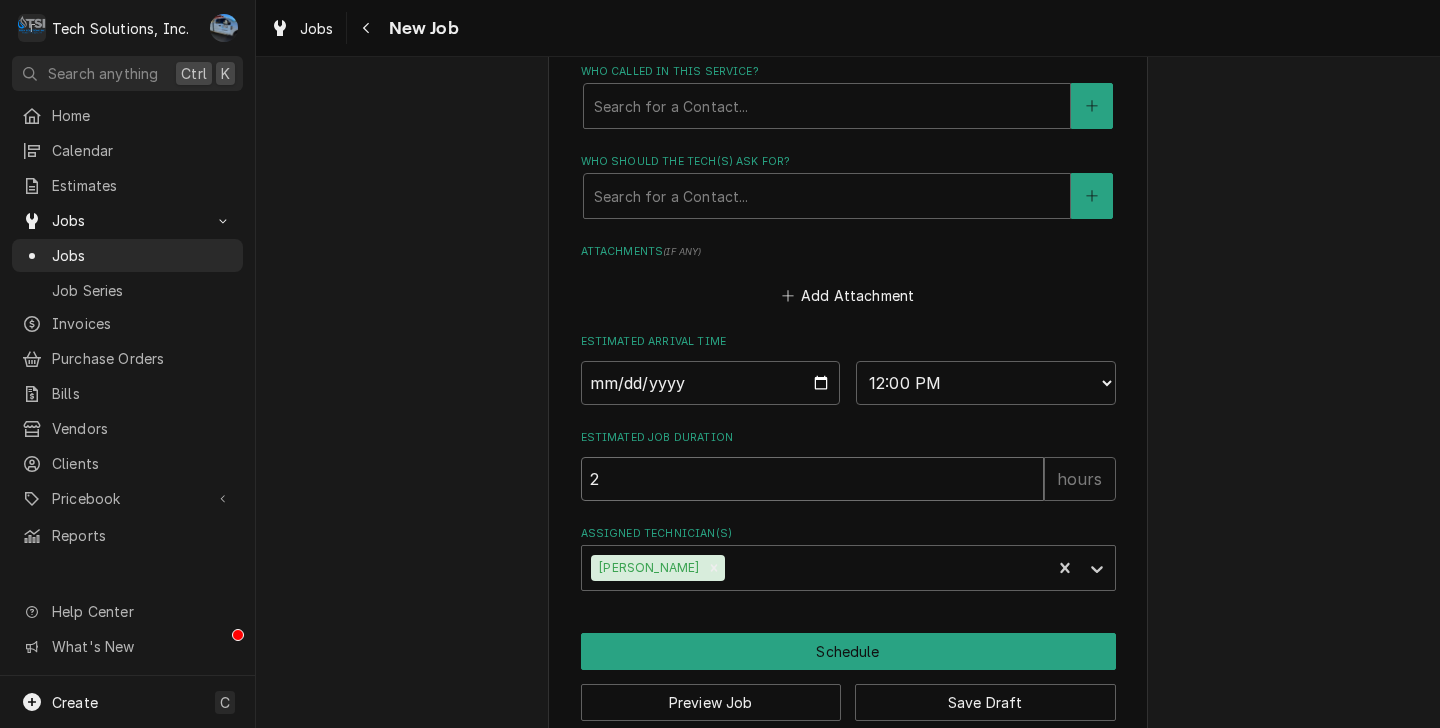 type on "x" 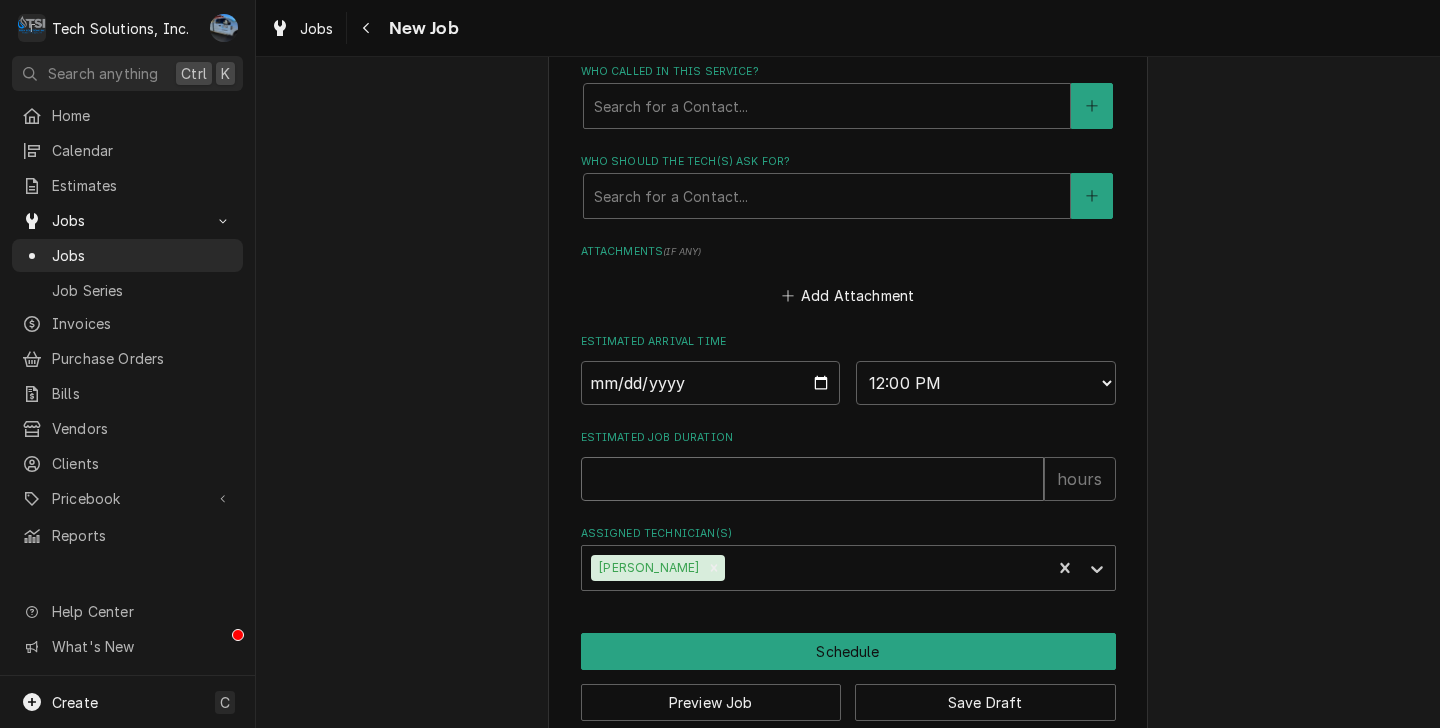 type on "x" 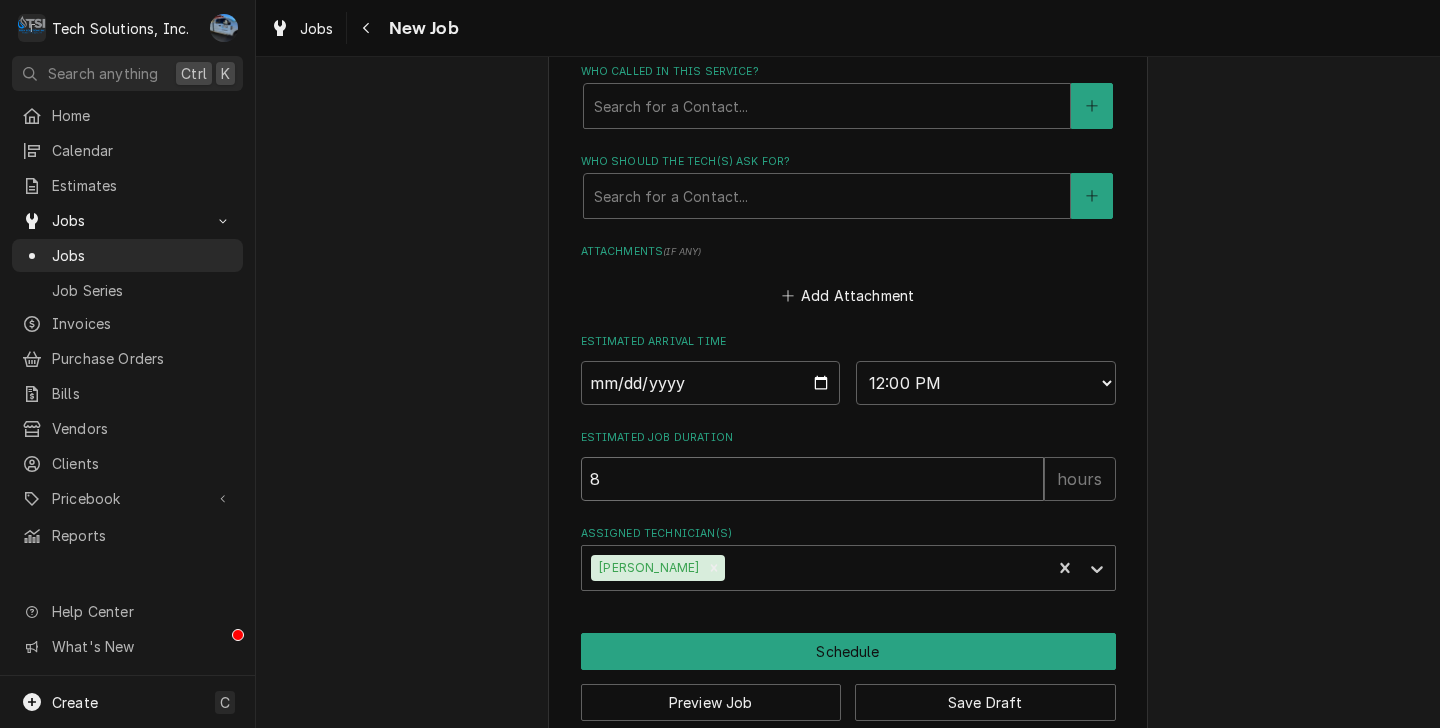 type on "x" 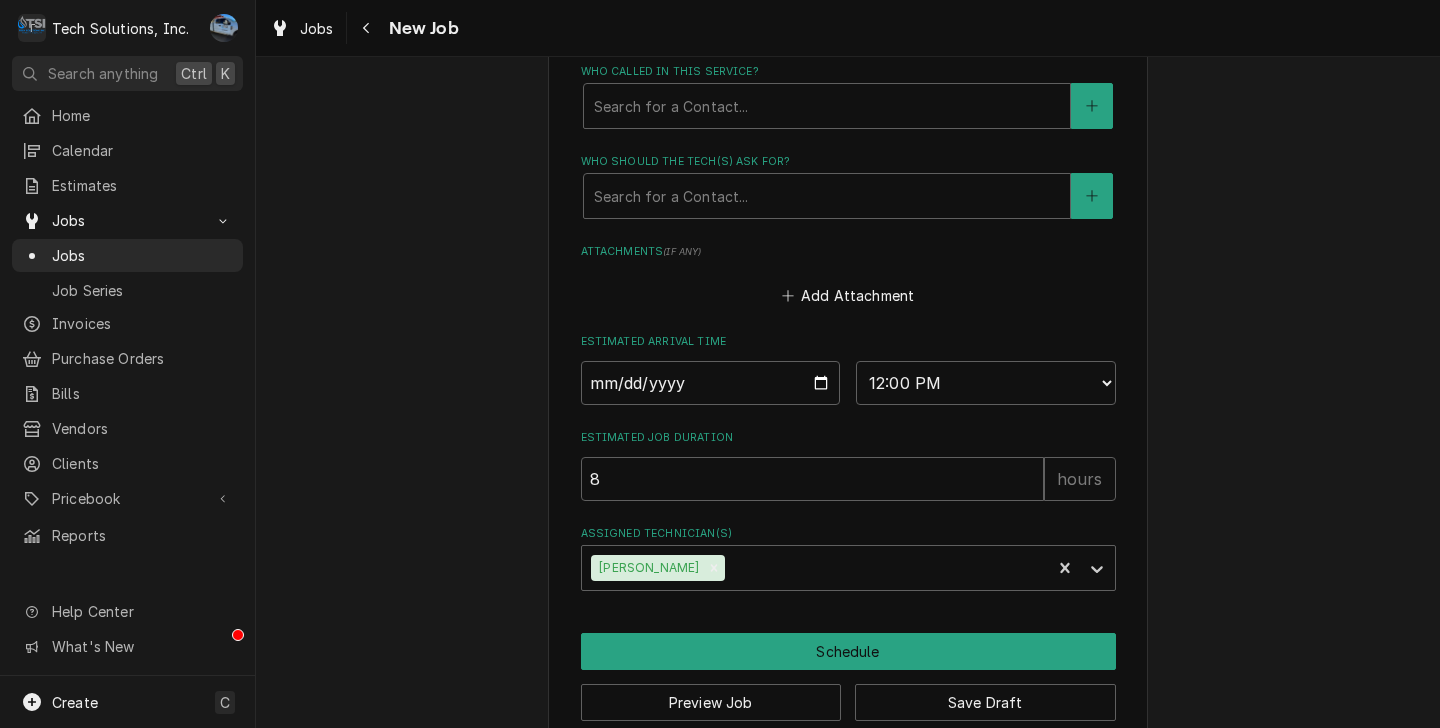 click on "Please provide the following information to create a job: Client Details Client Good Roads Bakehouse, Frankford, WV Client Notes Email Invoices and estimates to: Daniel Cannon: danielmcannon@gmail.com he rents off of owner Lowell Lewis.
Daniels cell is: 412-523-6514
Email Invoice to Lowell: LVLewis2004@gmail.com
Lowell Lewis is owner - Cell 304-661-0938 Service Location 131 Lewis Lane, Frankford, WV 24938 Job Details Created From Estimate Unconverted $5,834.23 The requested down payment for this estimate has been paid in full. Job Source Direct (Phone/Email/etc.) Service Channel Other Date Received 2025-07-18 Service Type Walk In Cooler Service Job Type Reason For Call Replace condensing unit Technician Instructions  ( optional ) Priority No Priority Urgent High Medium Low Labels  ( optional ) Add Labels... Equipment Expected Is Equipment involved on this Job? Who called in this service? Search for a Contact... Who should the tech(s) ask for? Search for a Contact... Attachments  ( if any ) Add Attachment 8" at bounding box center (848, -412) 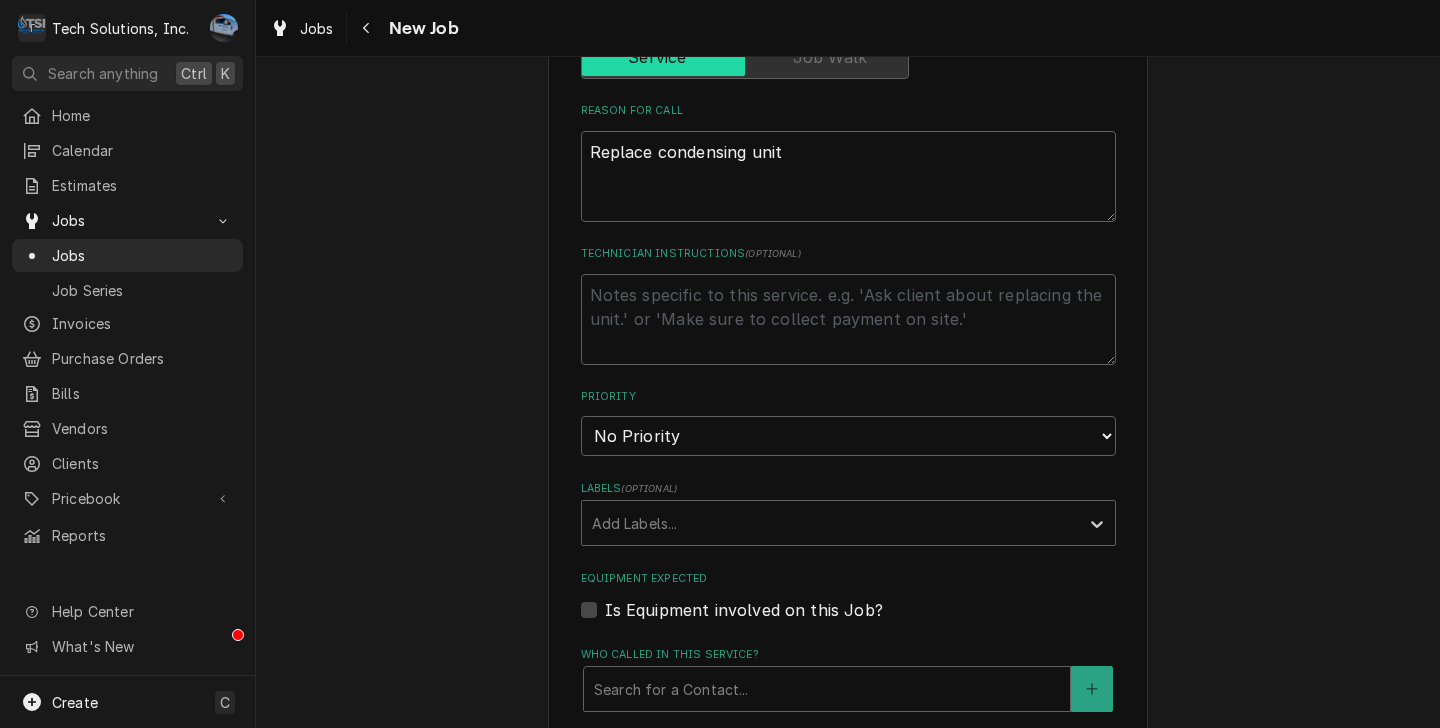 scroll, scrollTop: 1082, scrollLeft: 0, axis: vertical 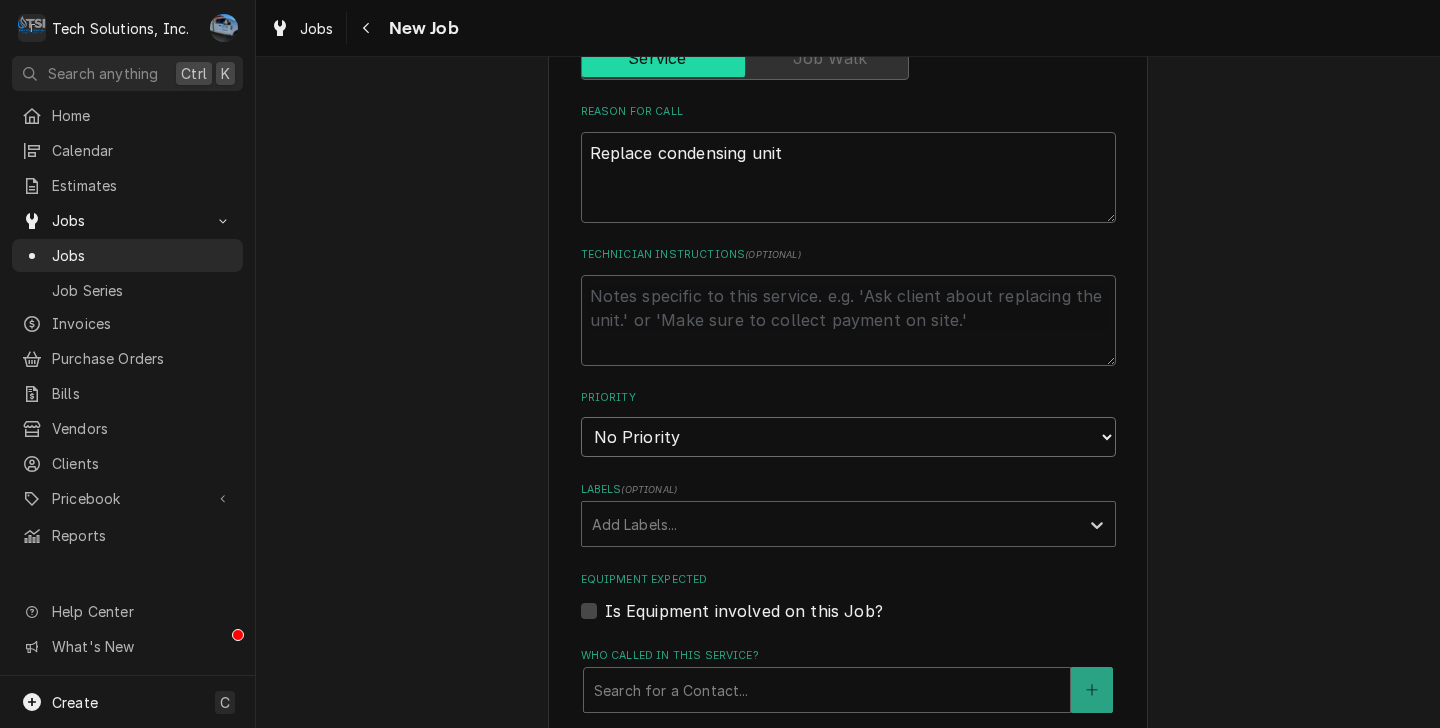 click on "No Priority Urgent High Medium Low" at bounding box center [848, 437] 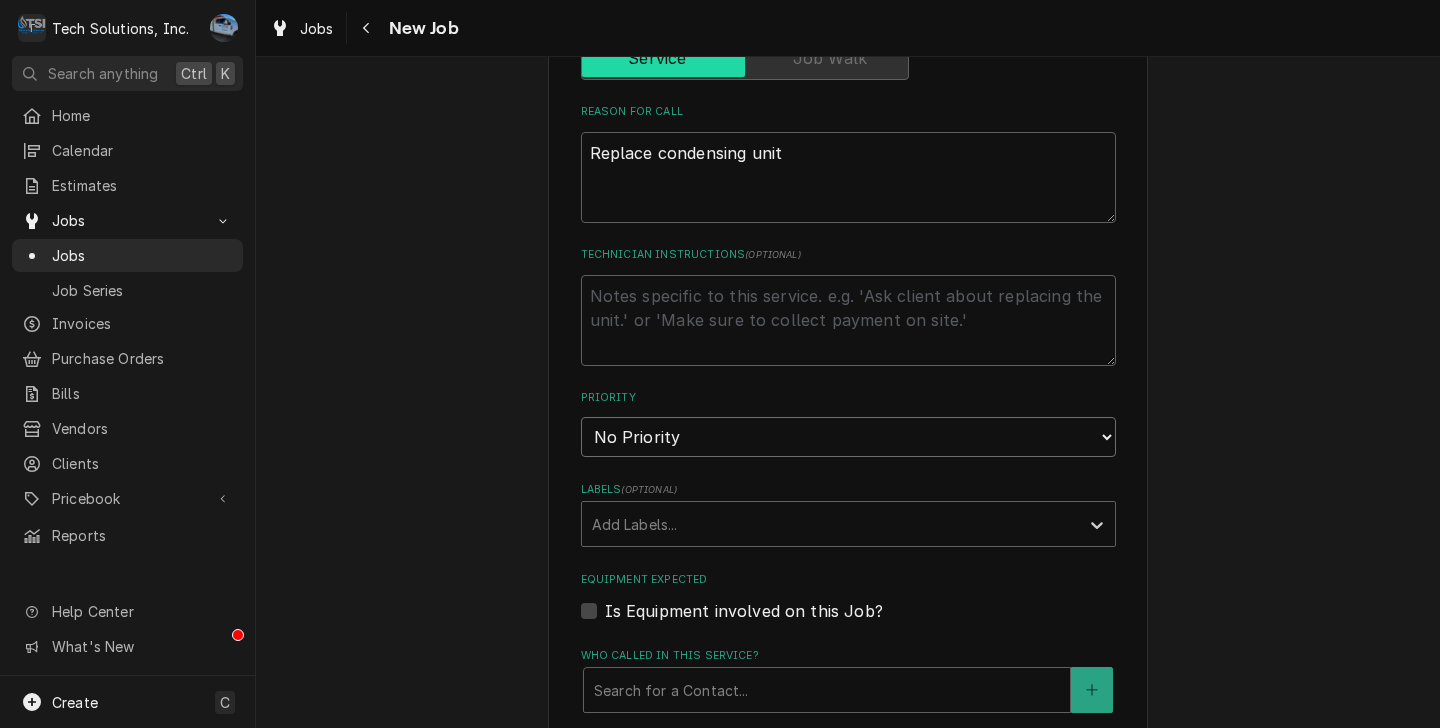 select on "2" 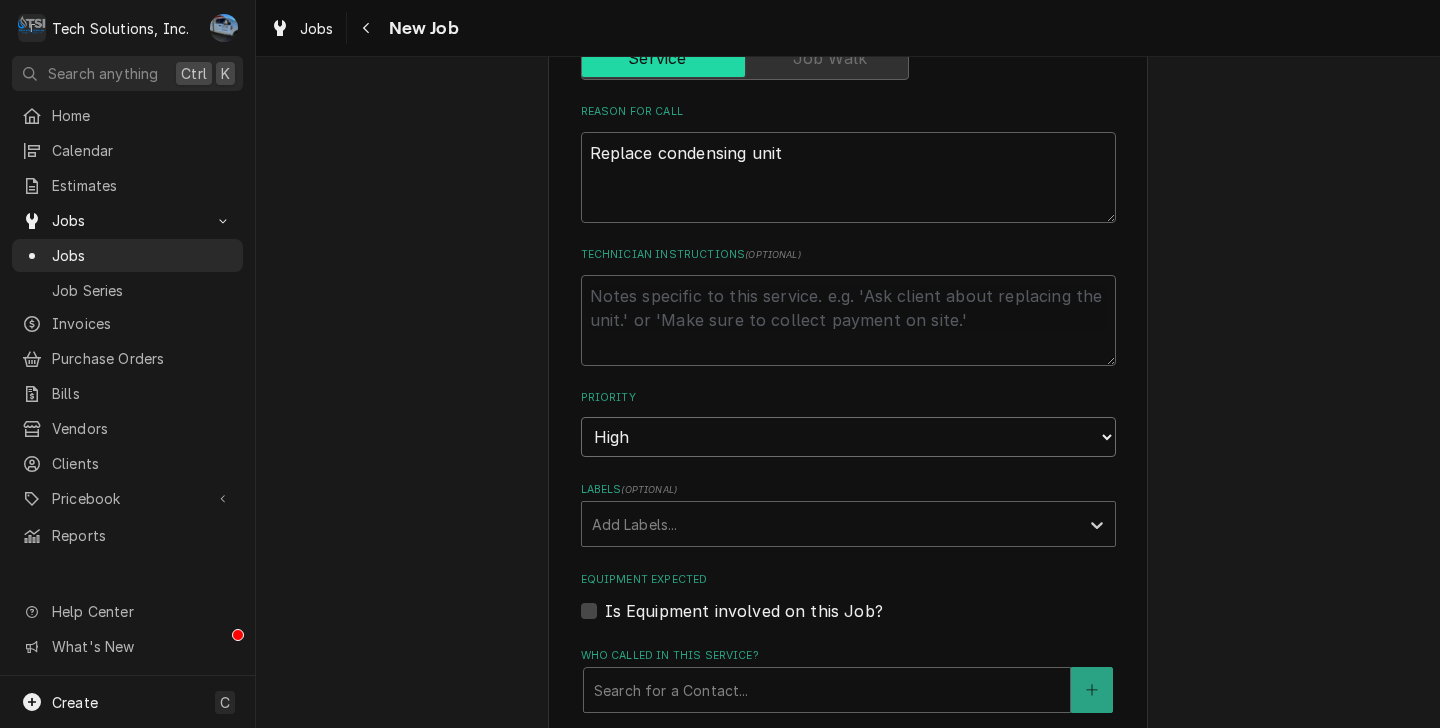 click on "No Priority Urgent High Medium Low" at bounding box center [848, 437] 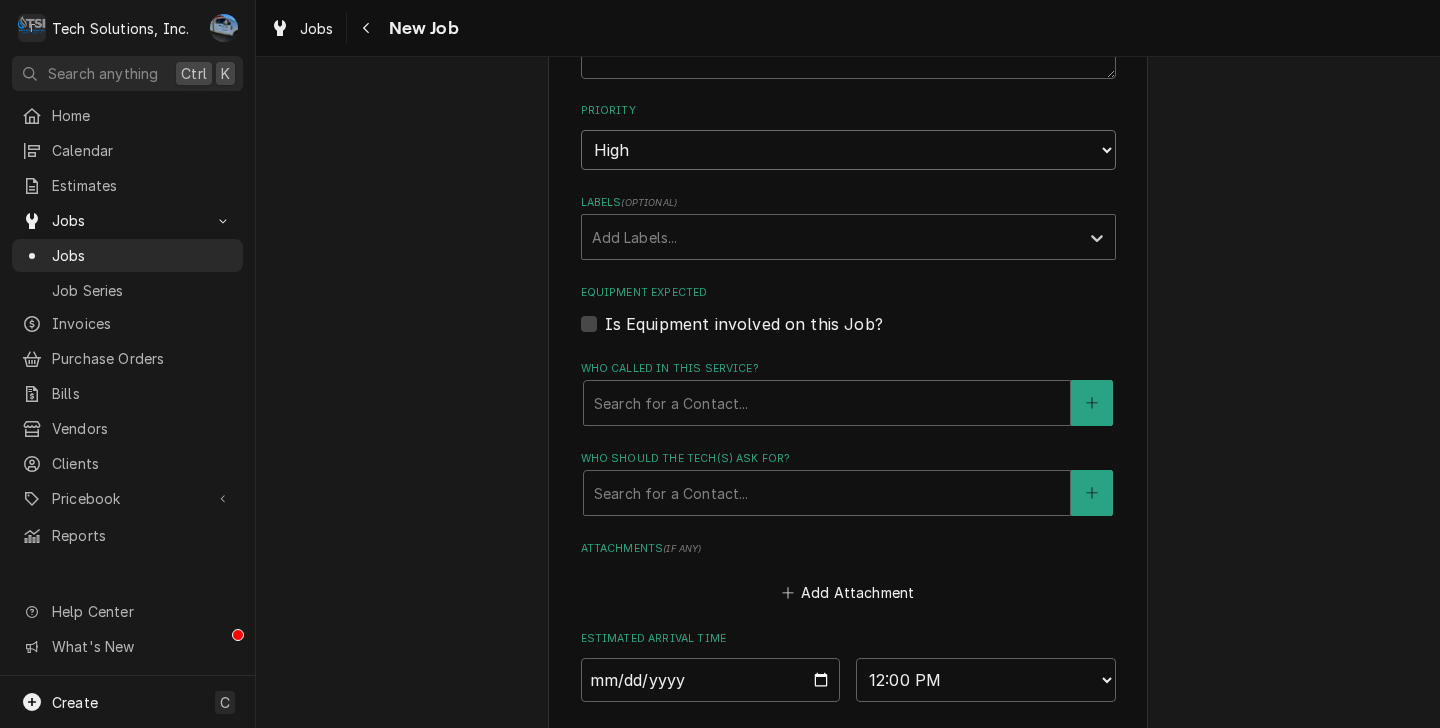 scroll, scrollTop: 1368, scrollLeft: 0, axis: vertical 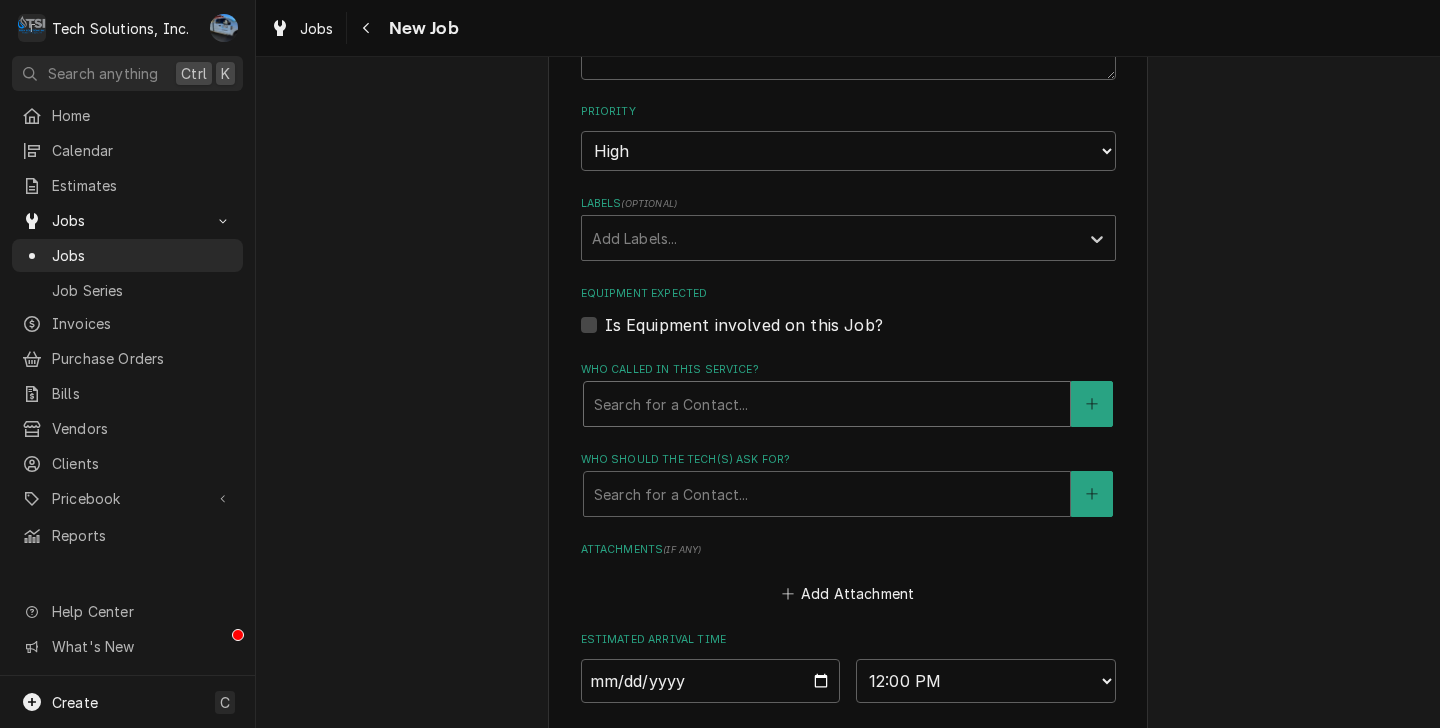 click at bounding box center (827, 404) 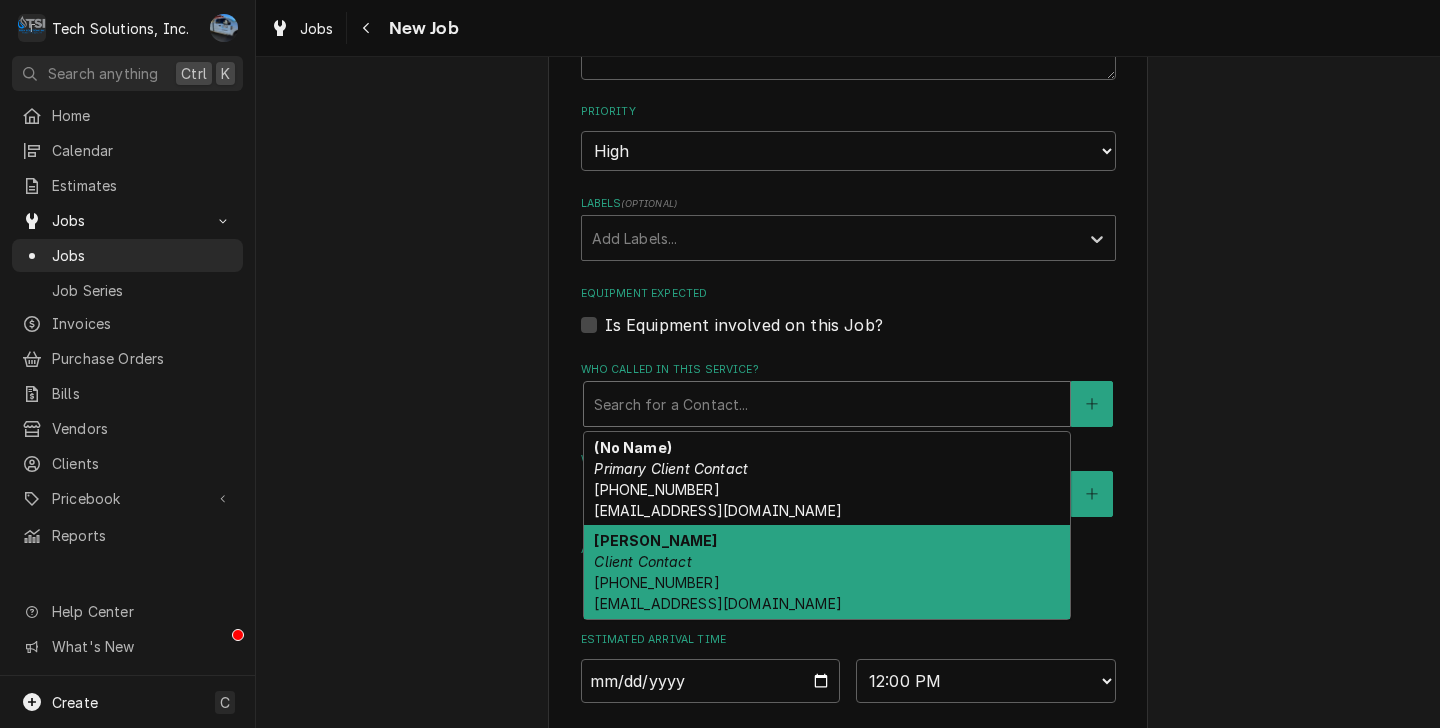 click on "Daniel Cannon Client Contact (412) 523-6514 danielmcannon@gmail.com" at bounding box center (827, 572) 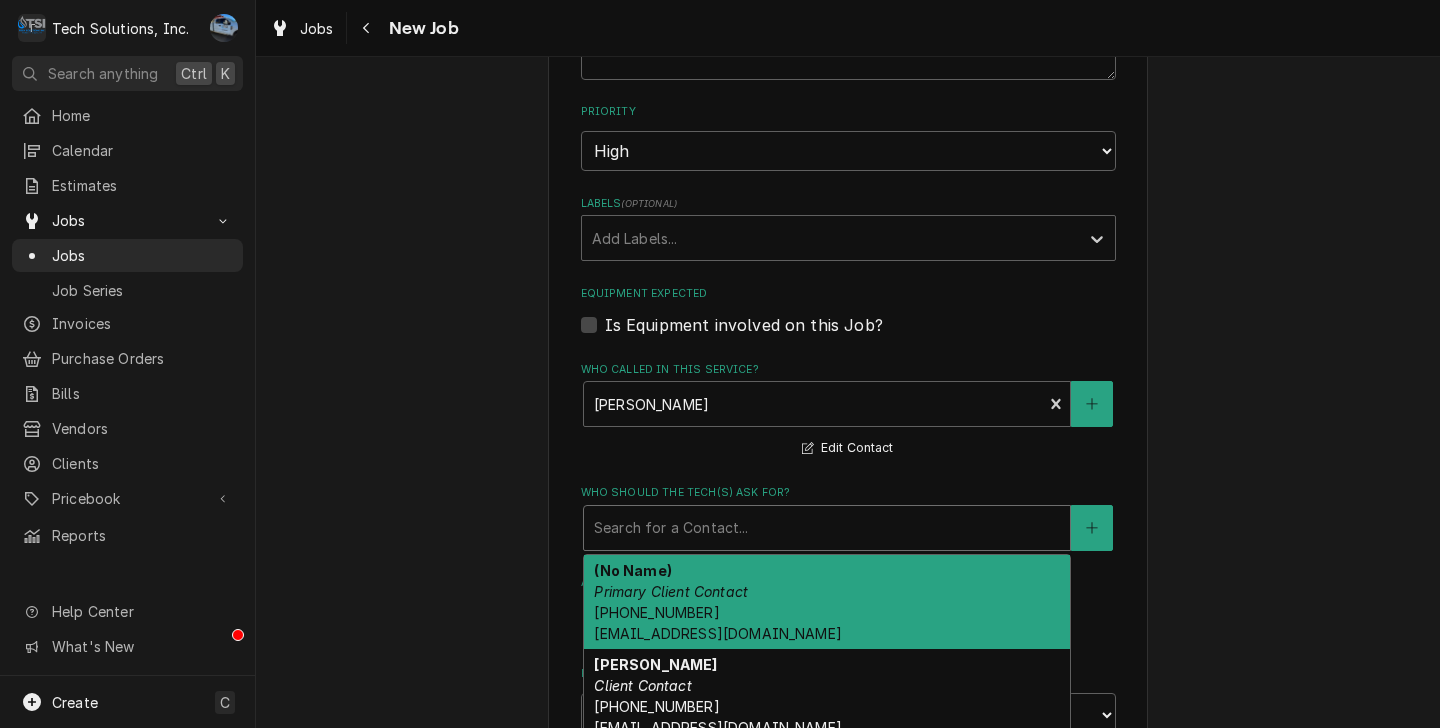 click at bounding box center (827, 528) 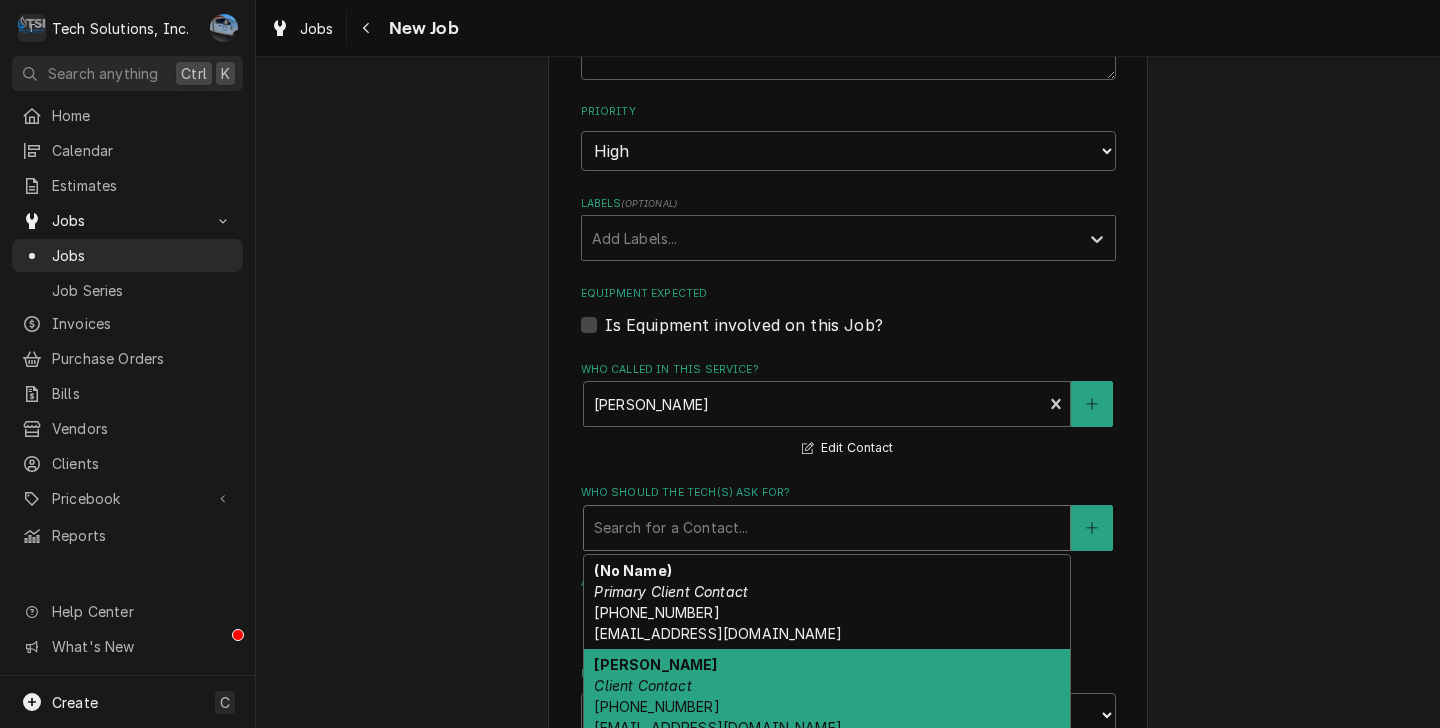 click on "Daniel Cannon Client Contact (412) 523-6514 danielmcannon@gmail.com" at bounding box center (827, 696) 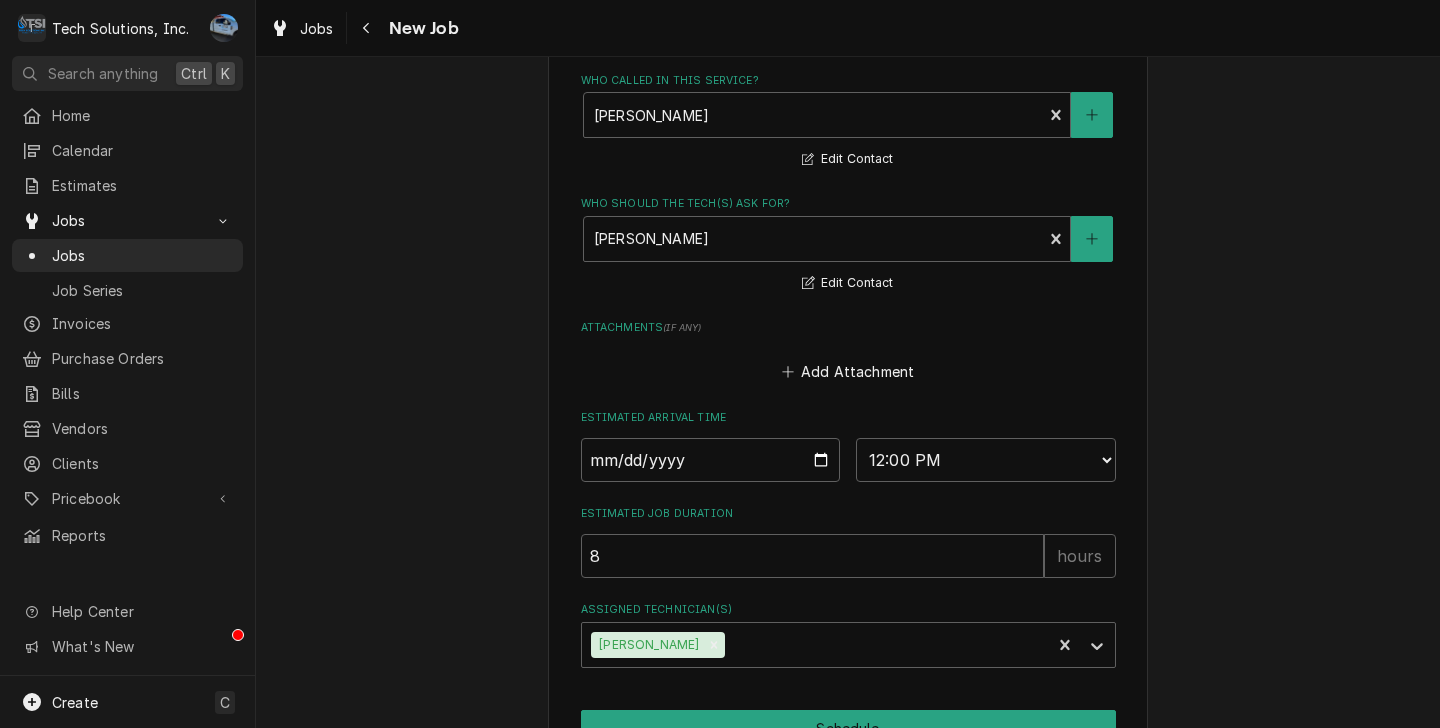 scroll, scrollTop: 1734, scrollLeft: 0, axis: vertical 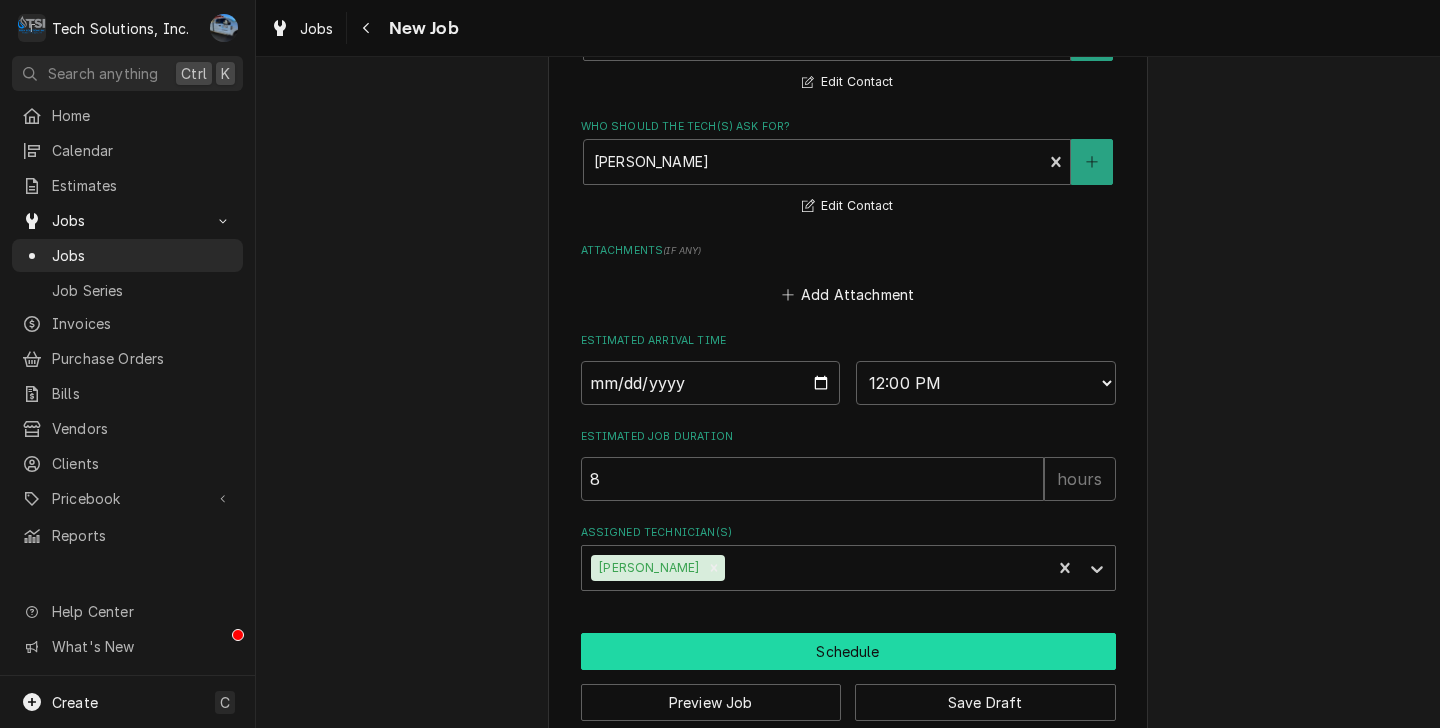 click on "Schedule" at bounding box center [848, 651] 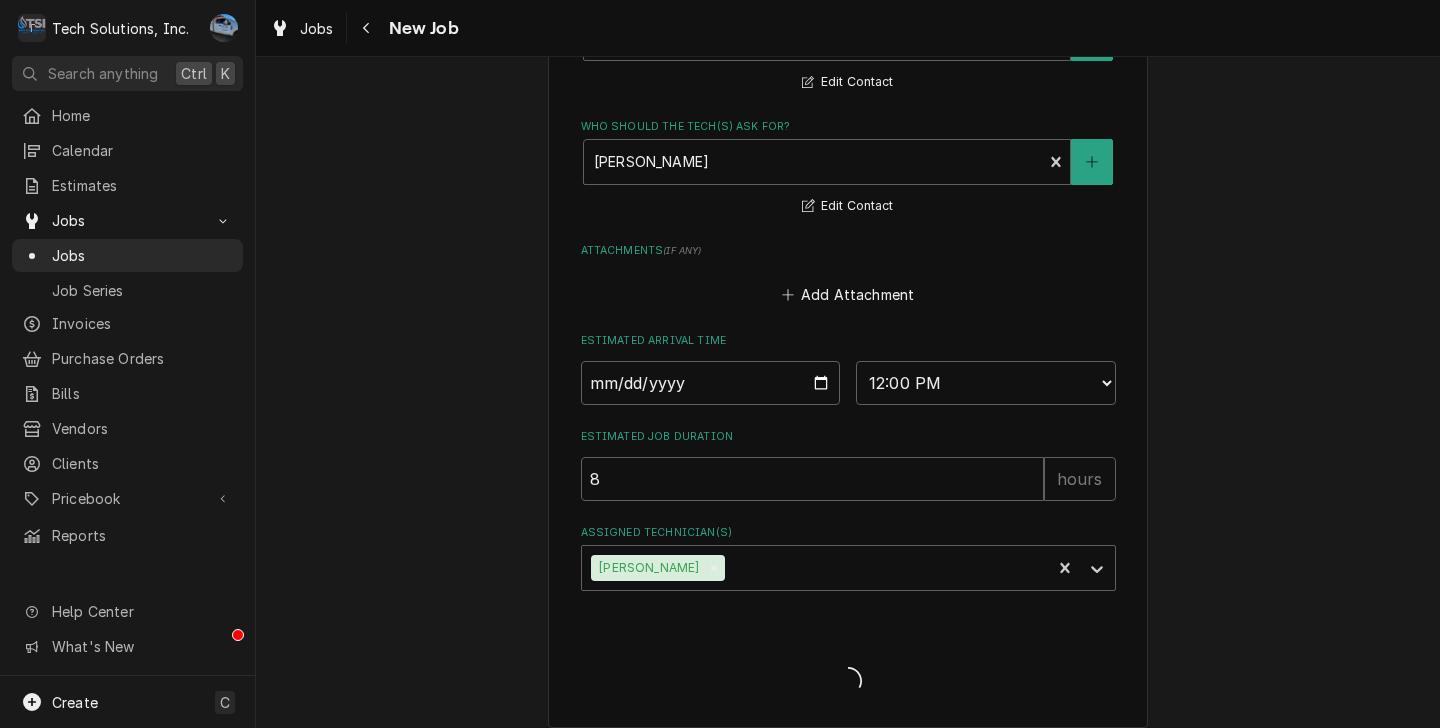 scroll, scrollTop: 1714, scrollLeft: 0, axis: vertical 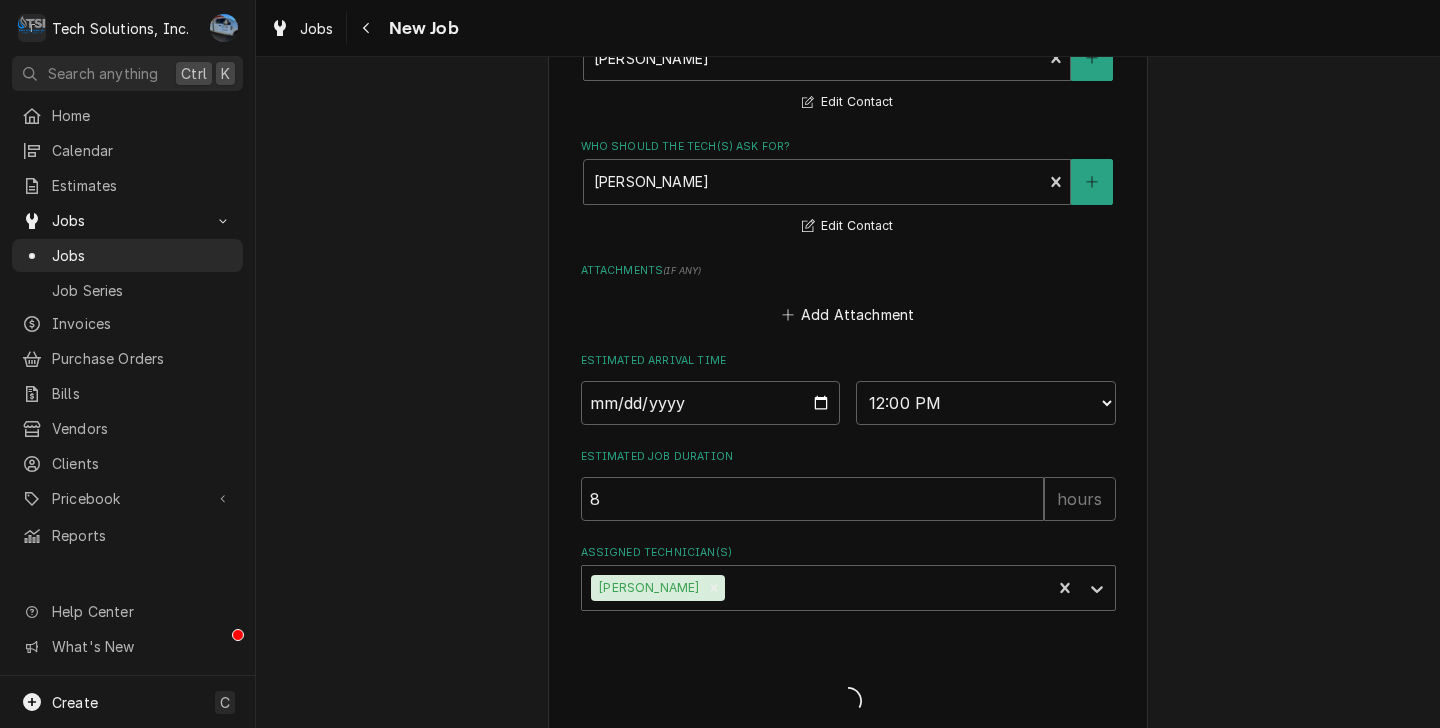 type on "x" 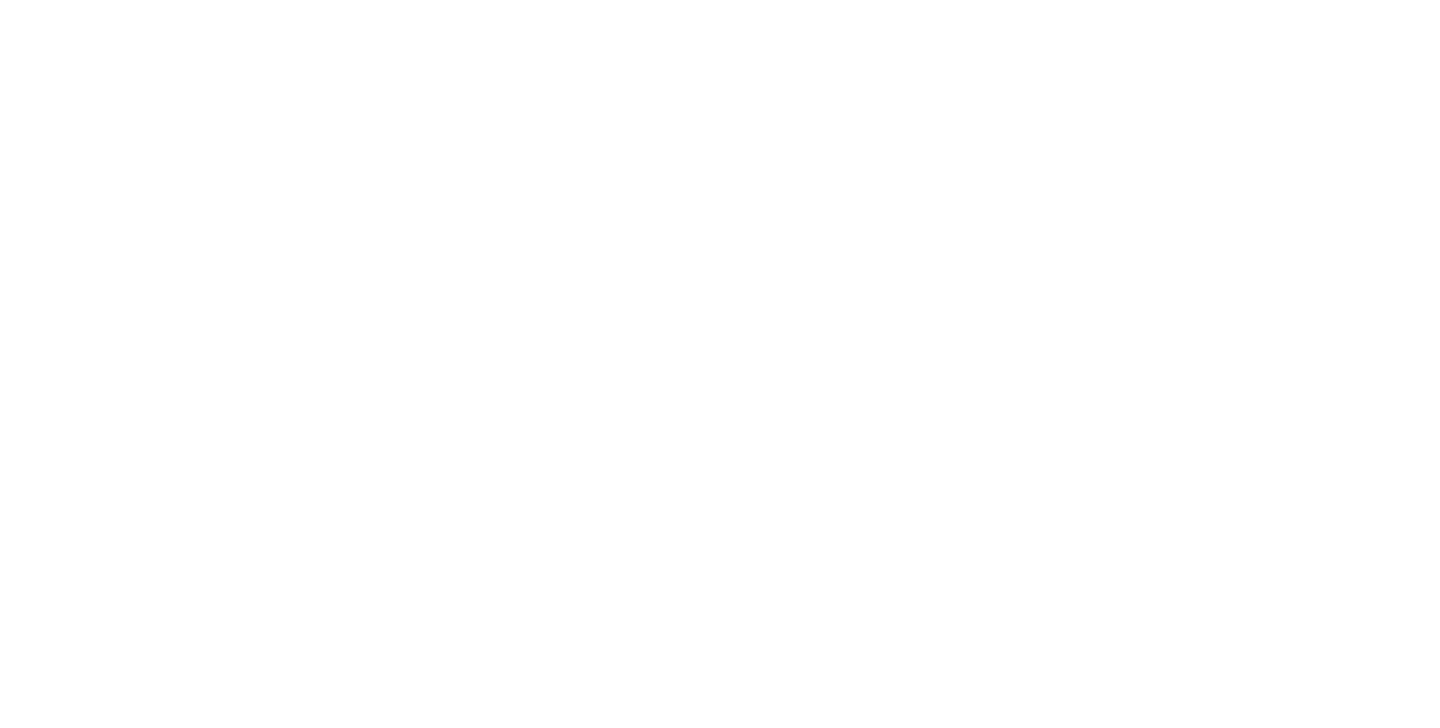 scroll, scrollTop: 0, scrollLeft: 0, axis: both 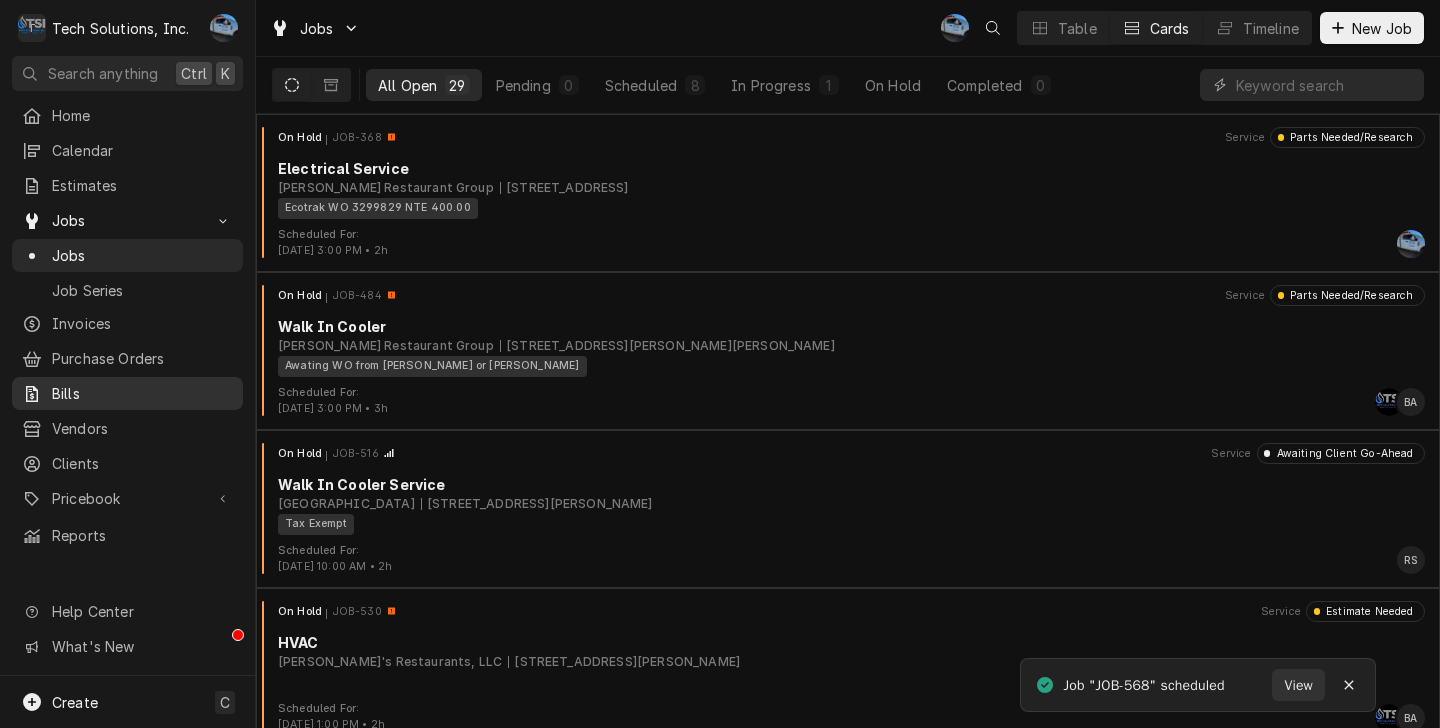 click on "Bills" at bounding box center [127, 393] 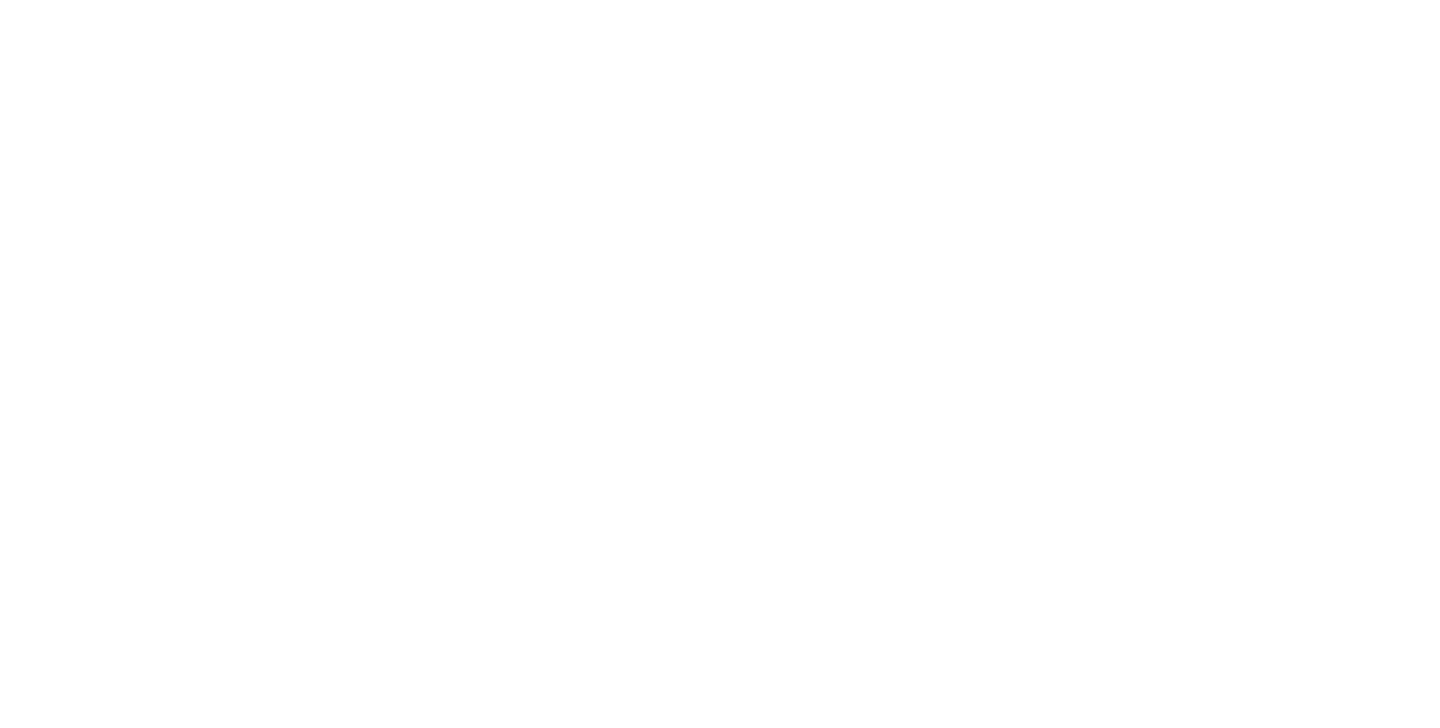 scroll, scrollTop: 0, scrollLeft: 0, axis: both 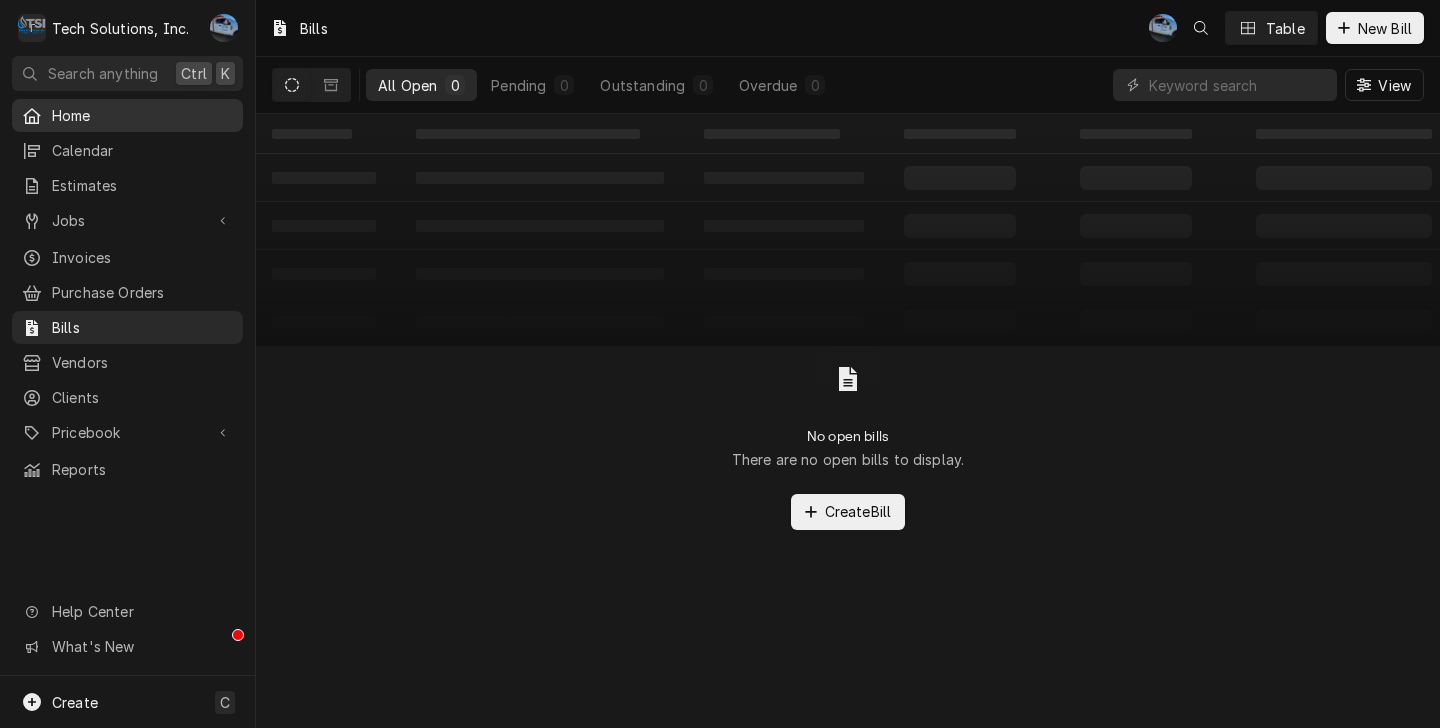 click on "Home" at bounding box center (142, 115) 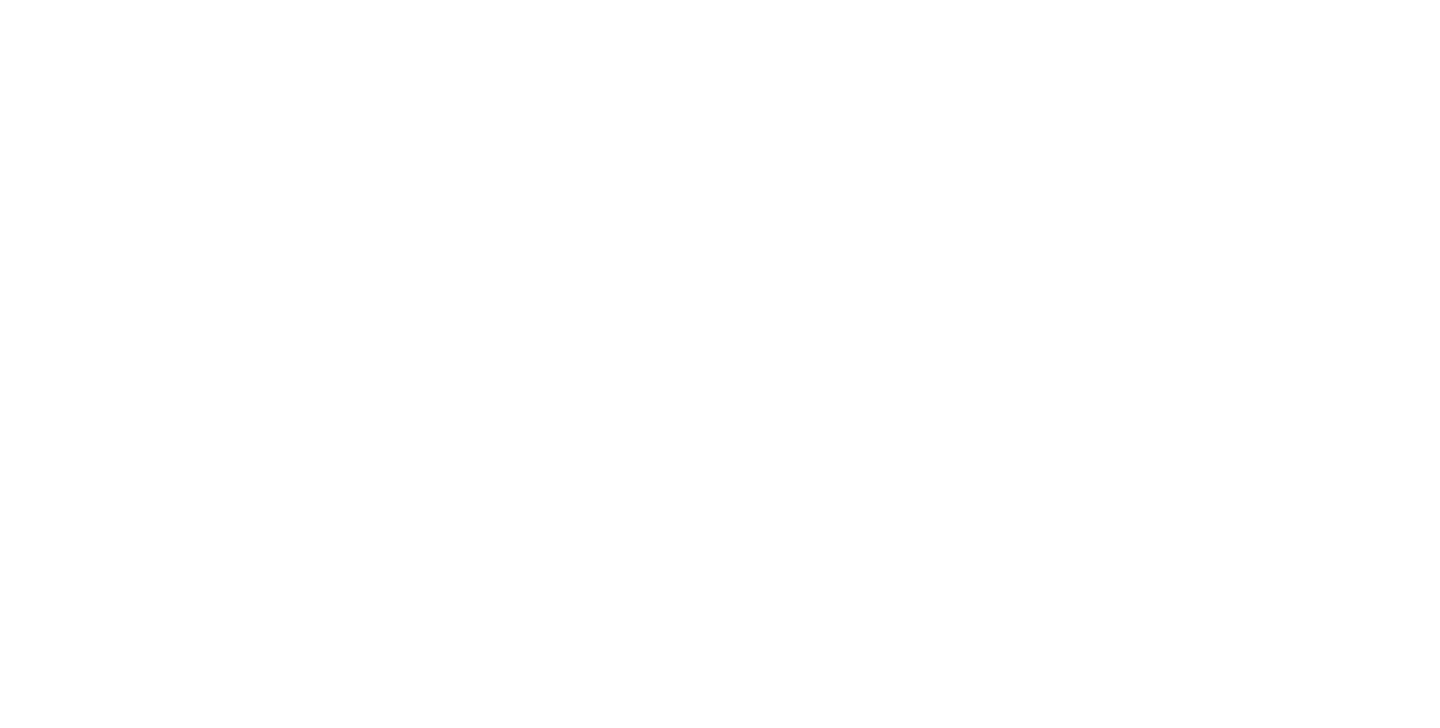 scroll, scrollTop: 0, scrollLeft: 0, axis: both 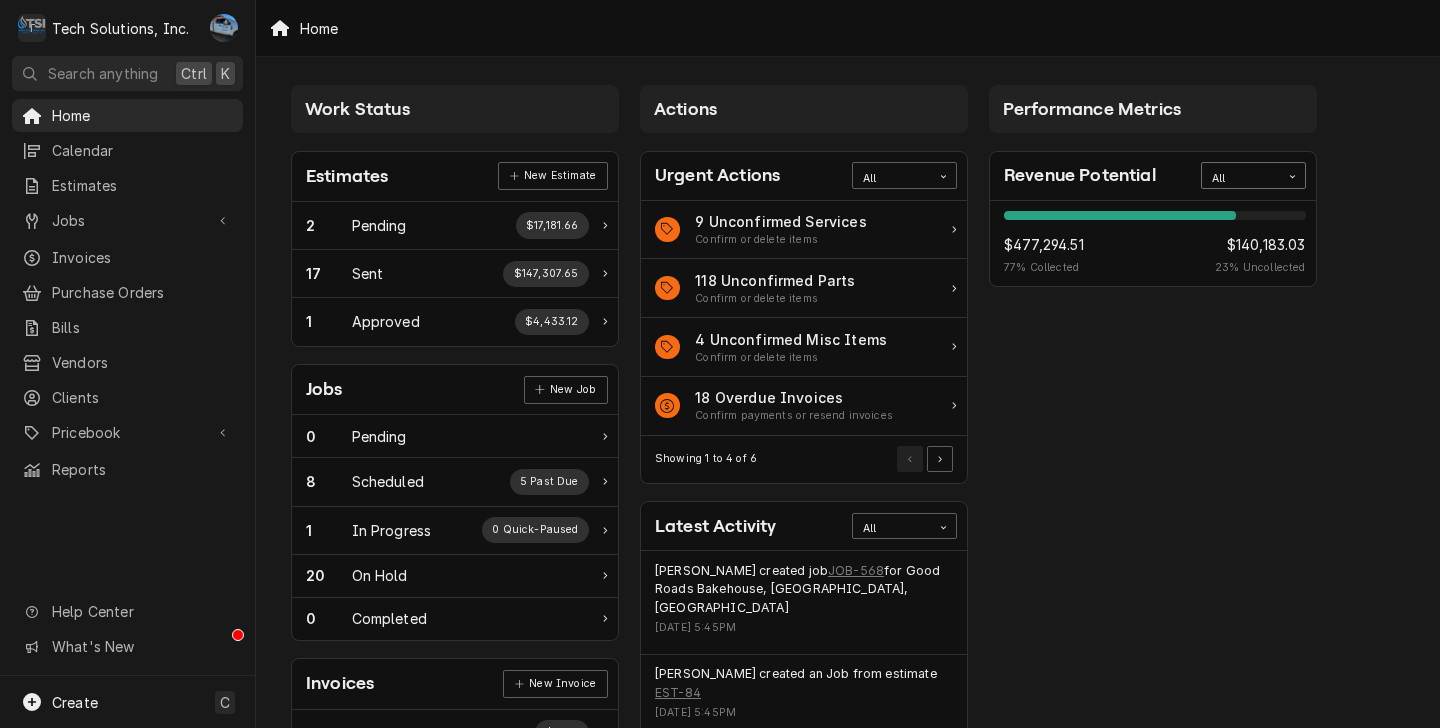click at bounding box center (1292, 176) 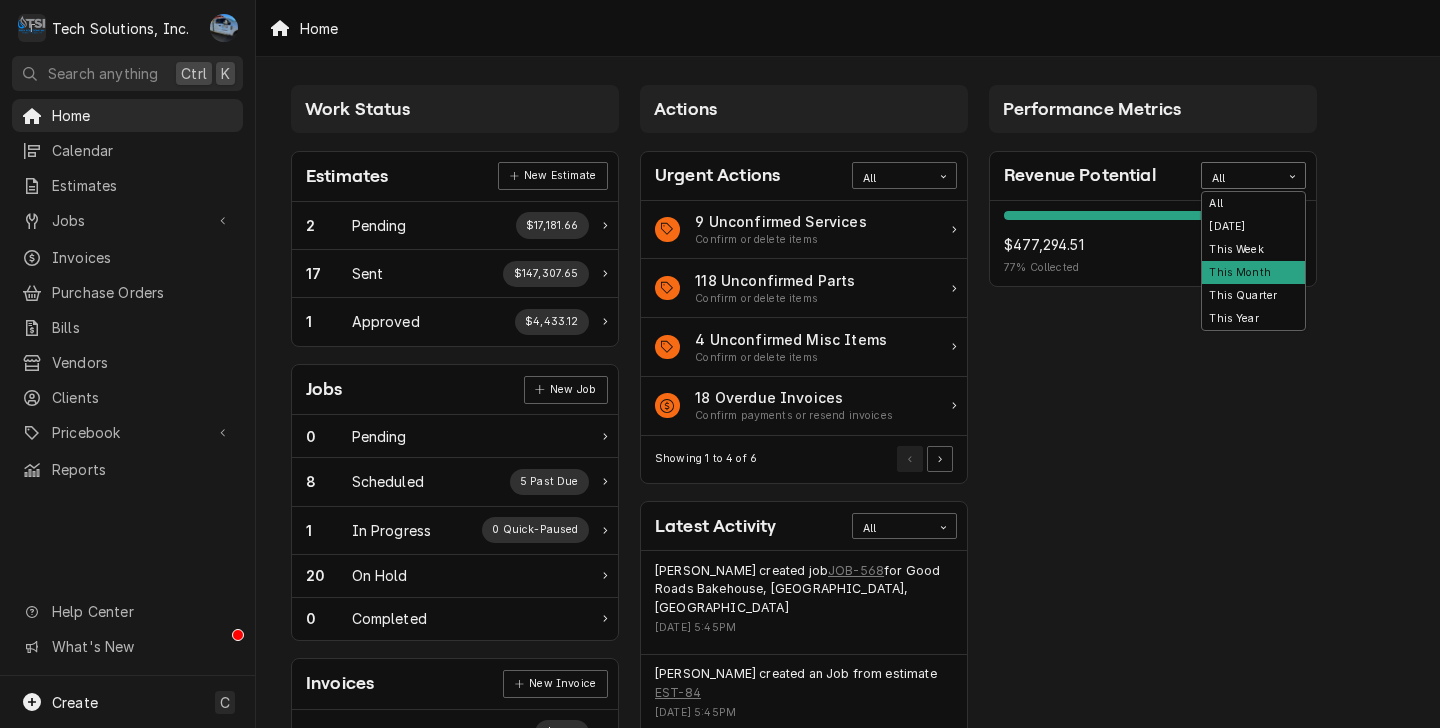click on "This Month" at bounding box center (1253, 272) 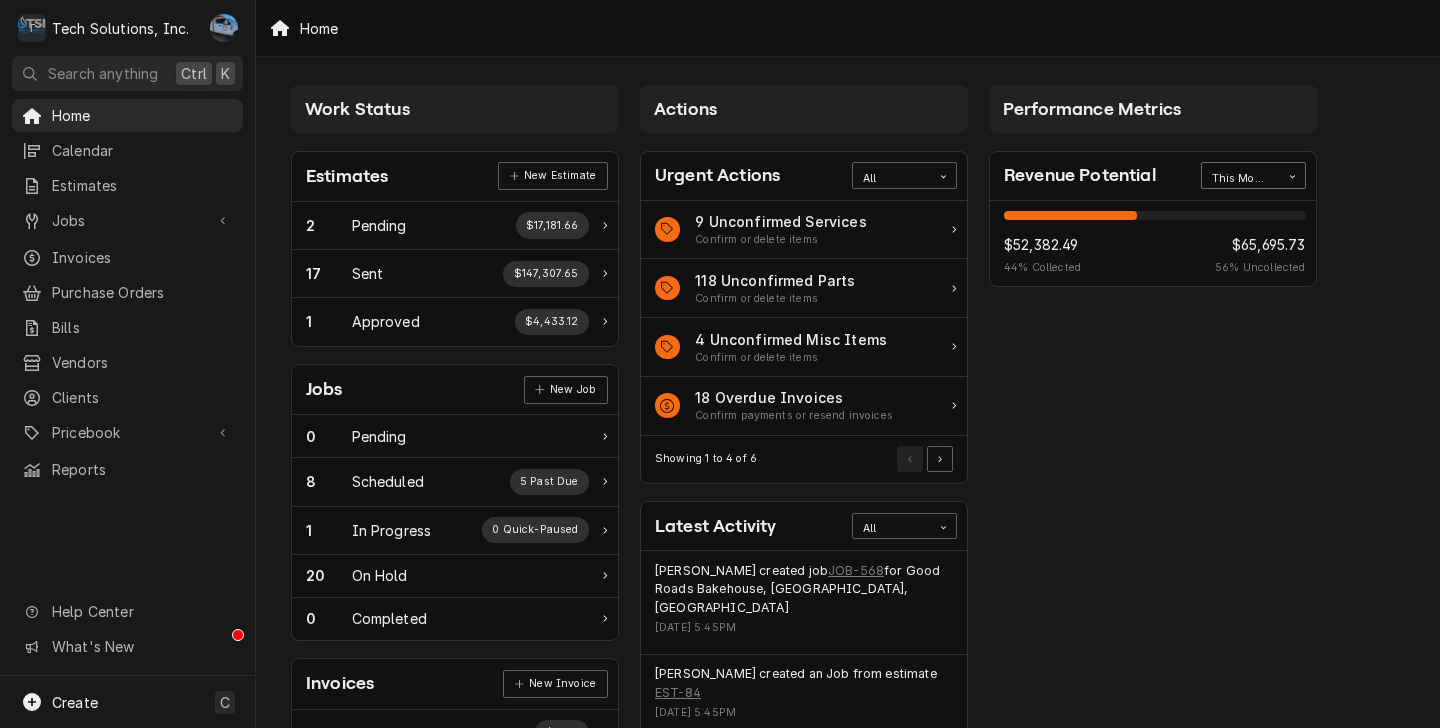 click 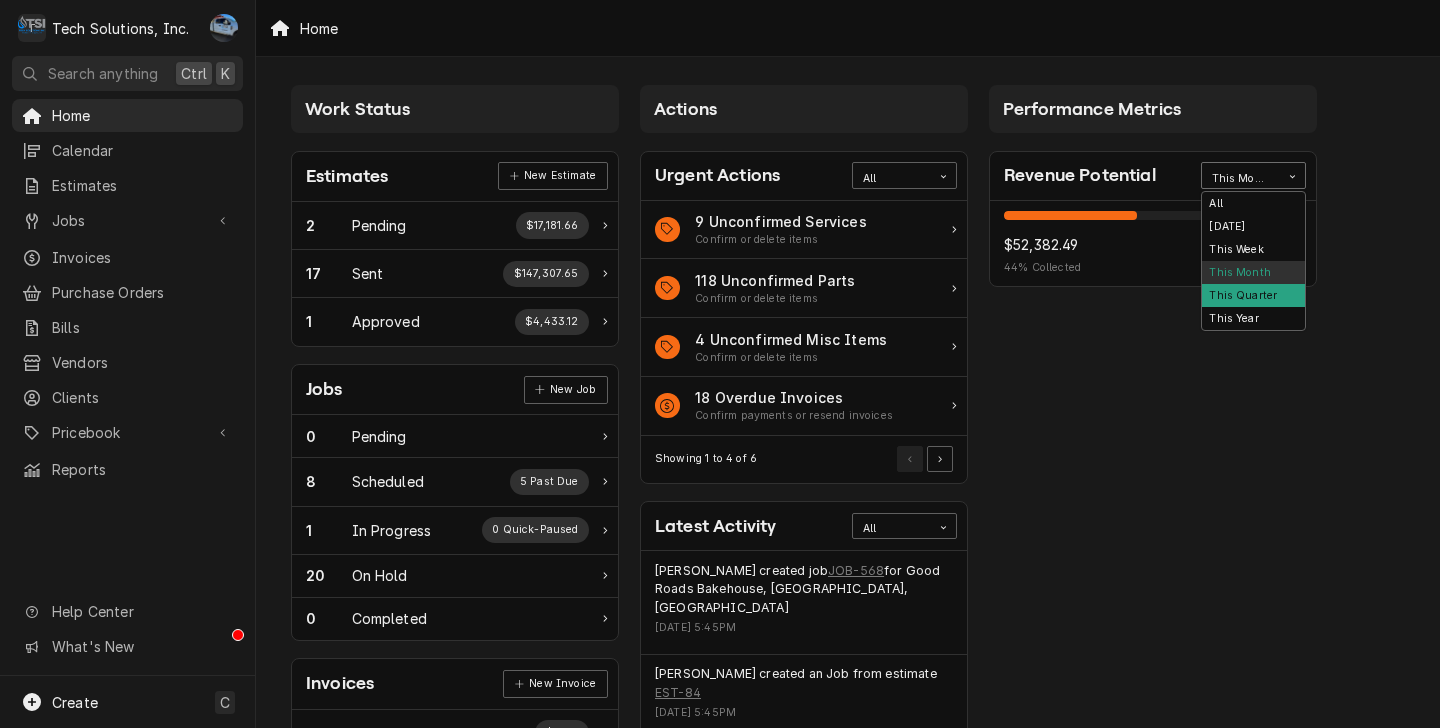 click on "This Quarter" at bounding box center [1253, 295] 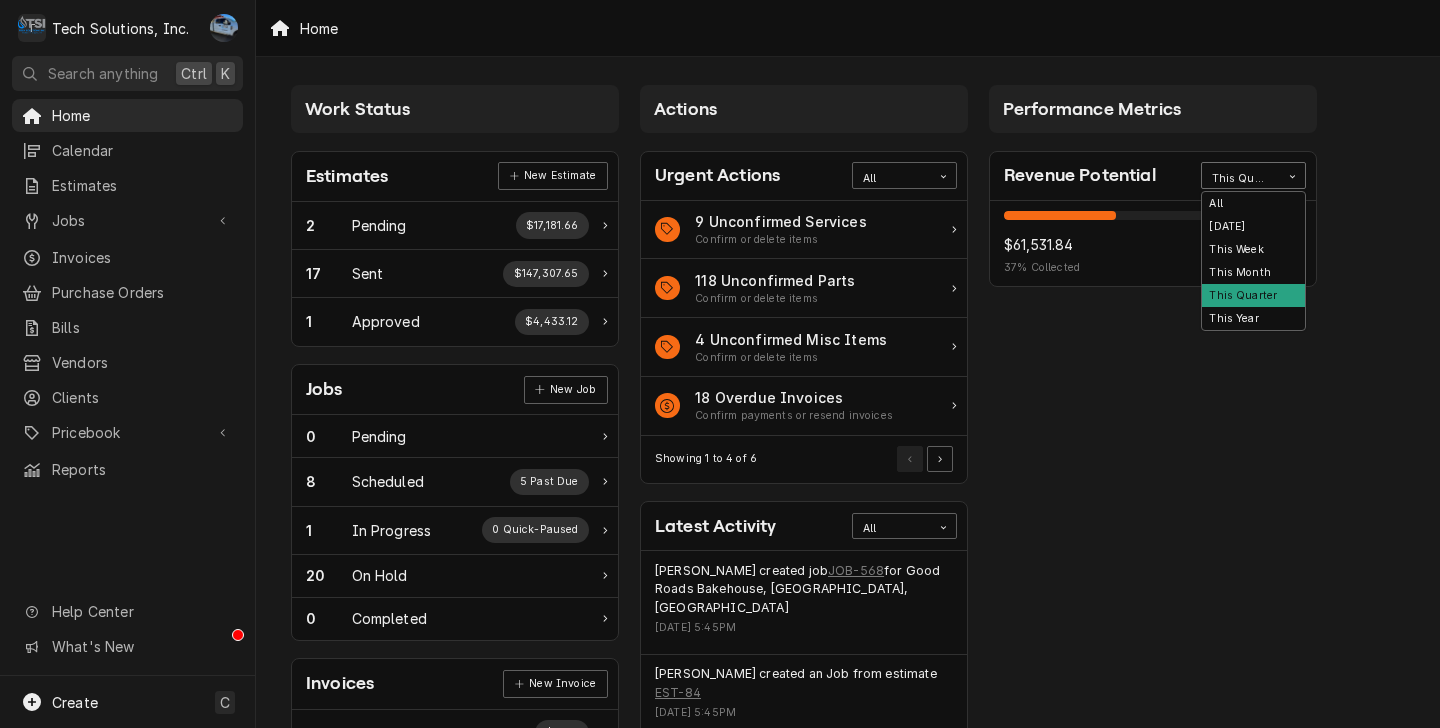 click at bounding box center [1292, 176] 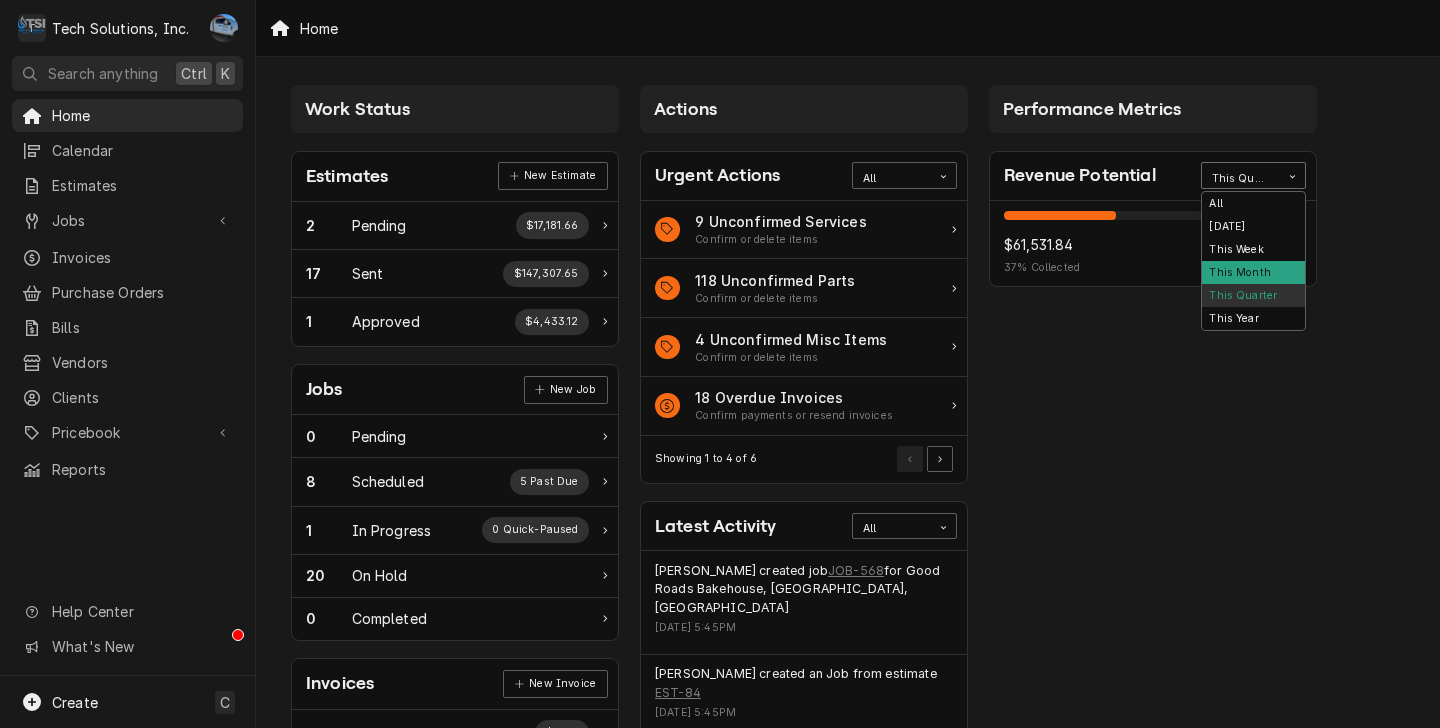 click on "This Month" at bounding box center (1253, 272) 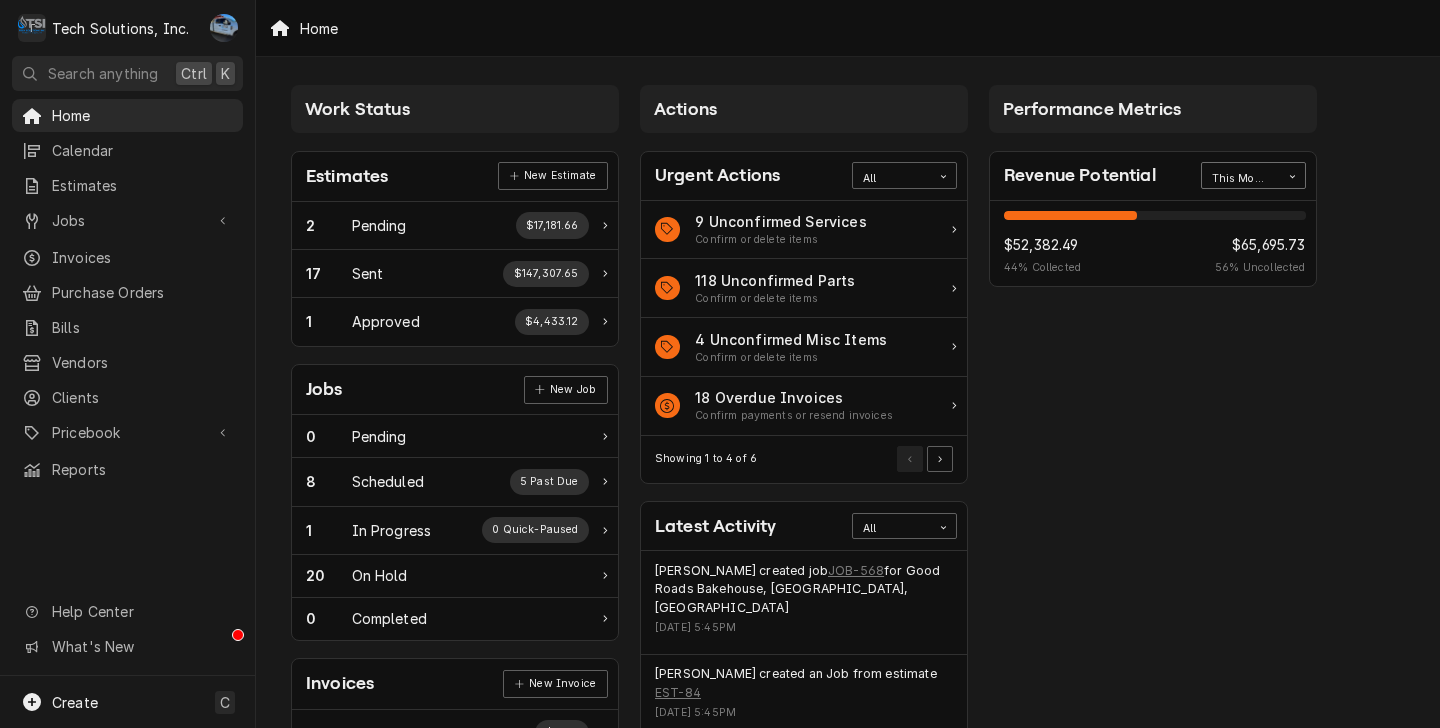 click at bounding box center (1292, 176) 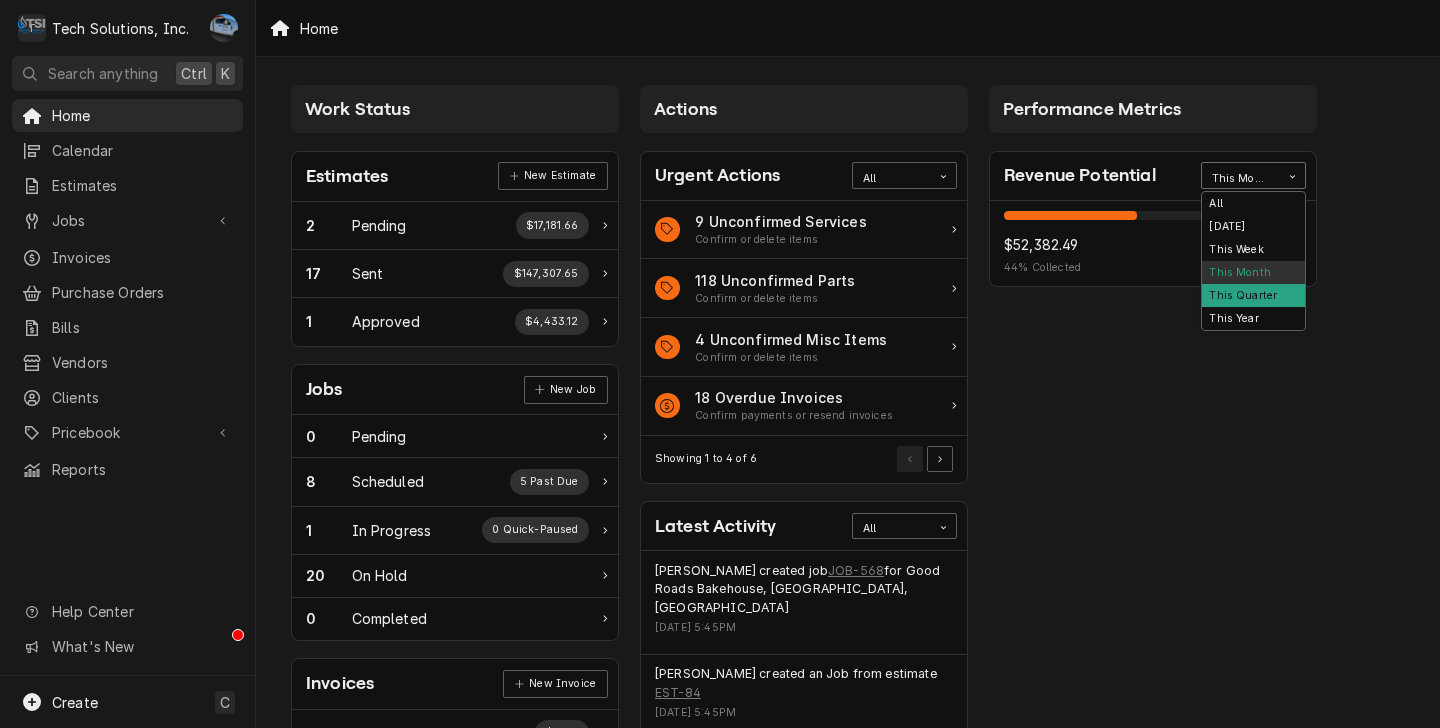 click on "This Quarter" at bounding box center (1253, 295) 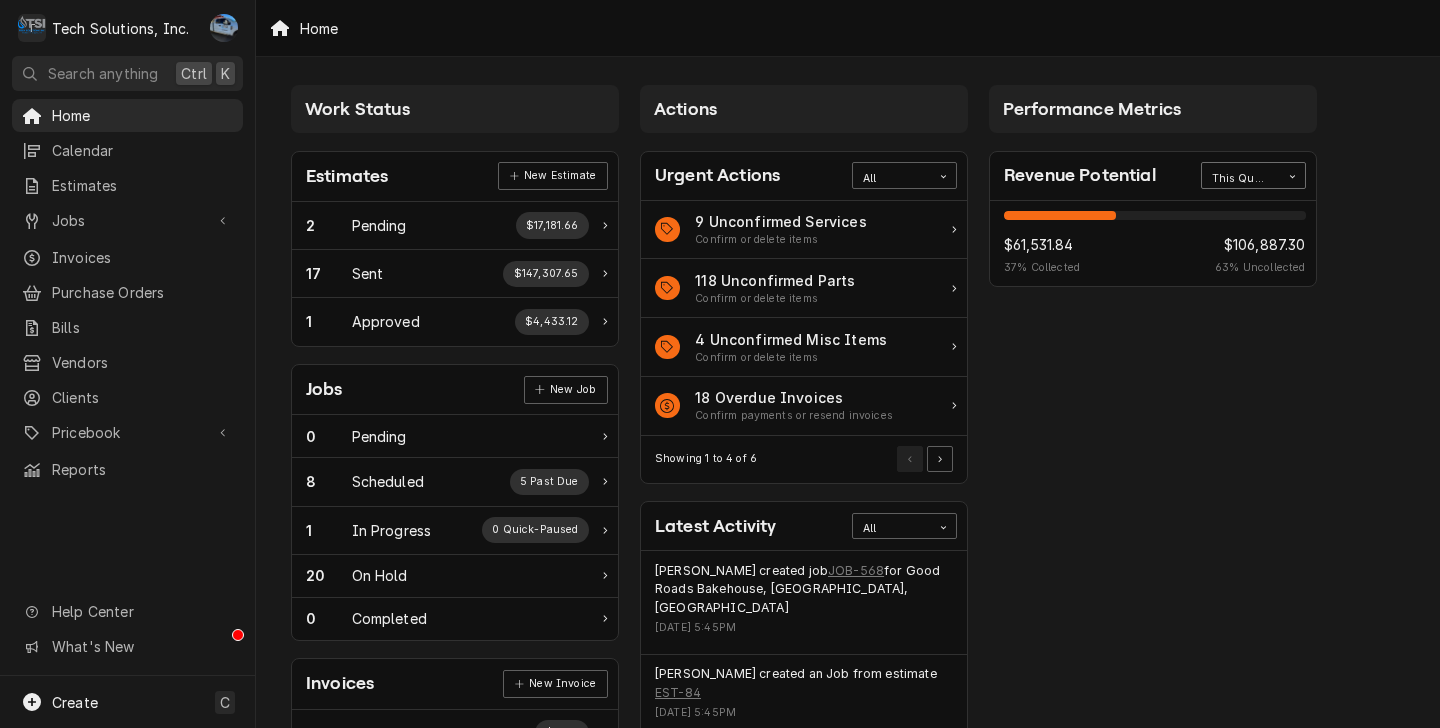 click at bounding box center (1292, 176) 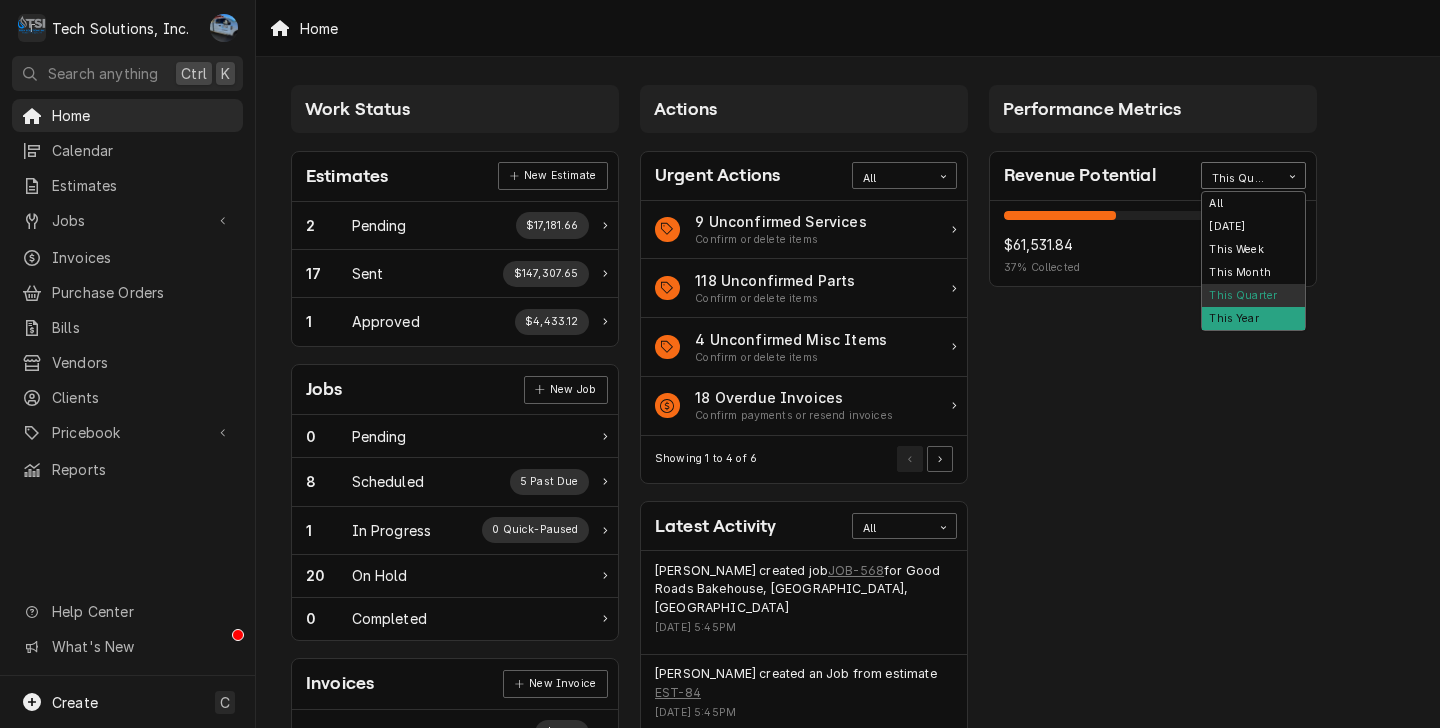click on "This Year" at bounding box center [1253, 318] 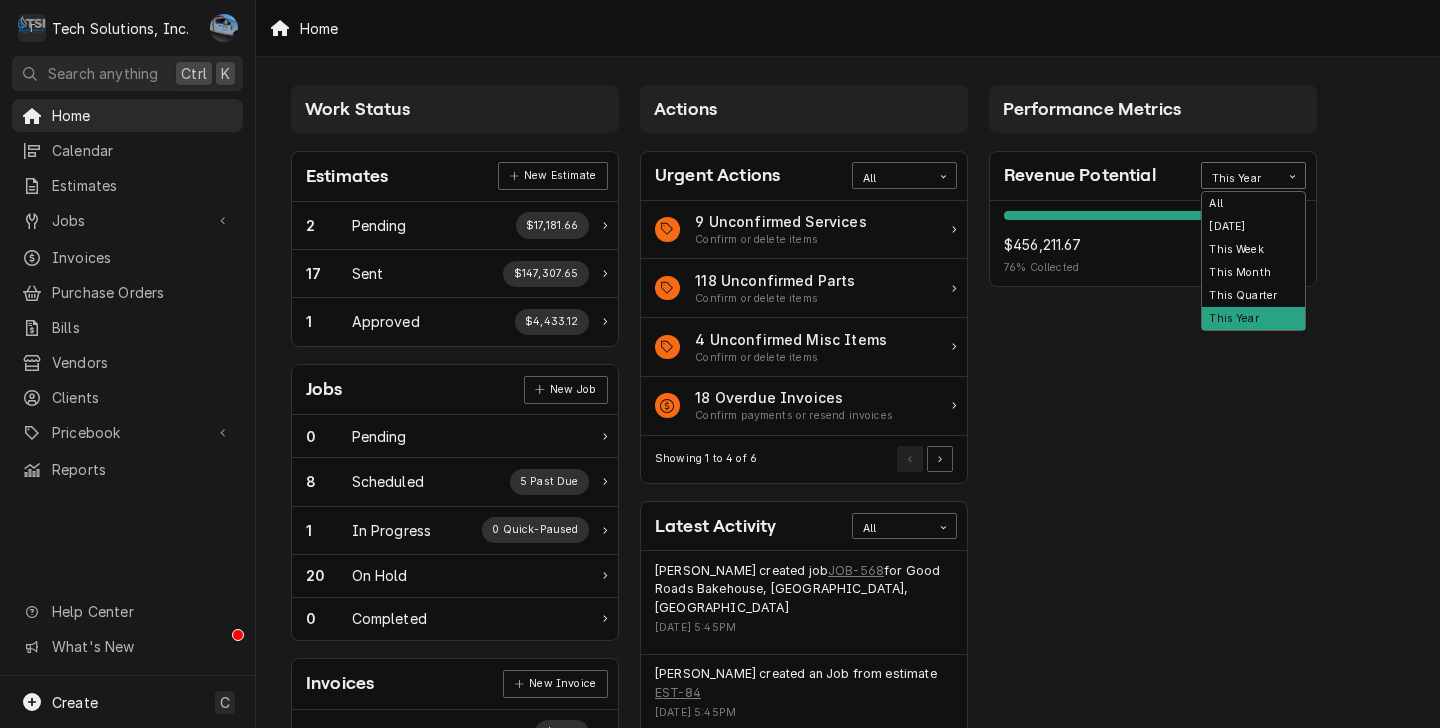 click on "This Year" at bounding box center (1241, 176) 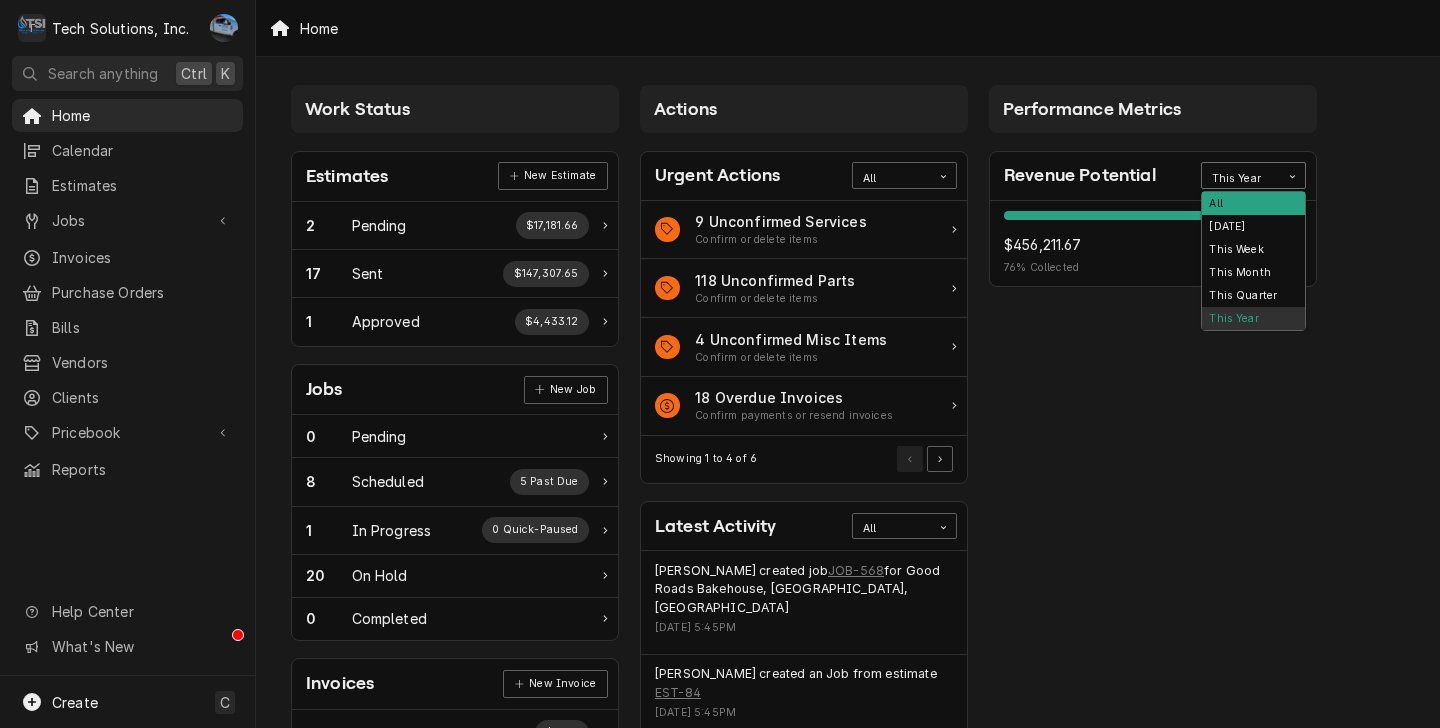 click on "All" at bounding box center [1253, 203] 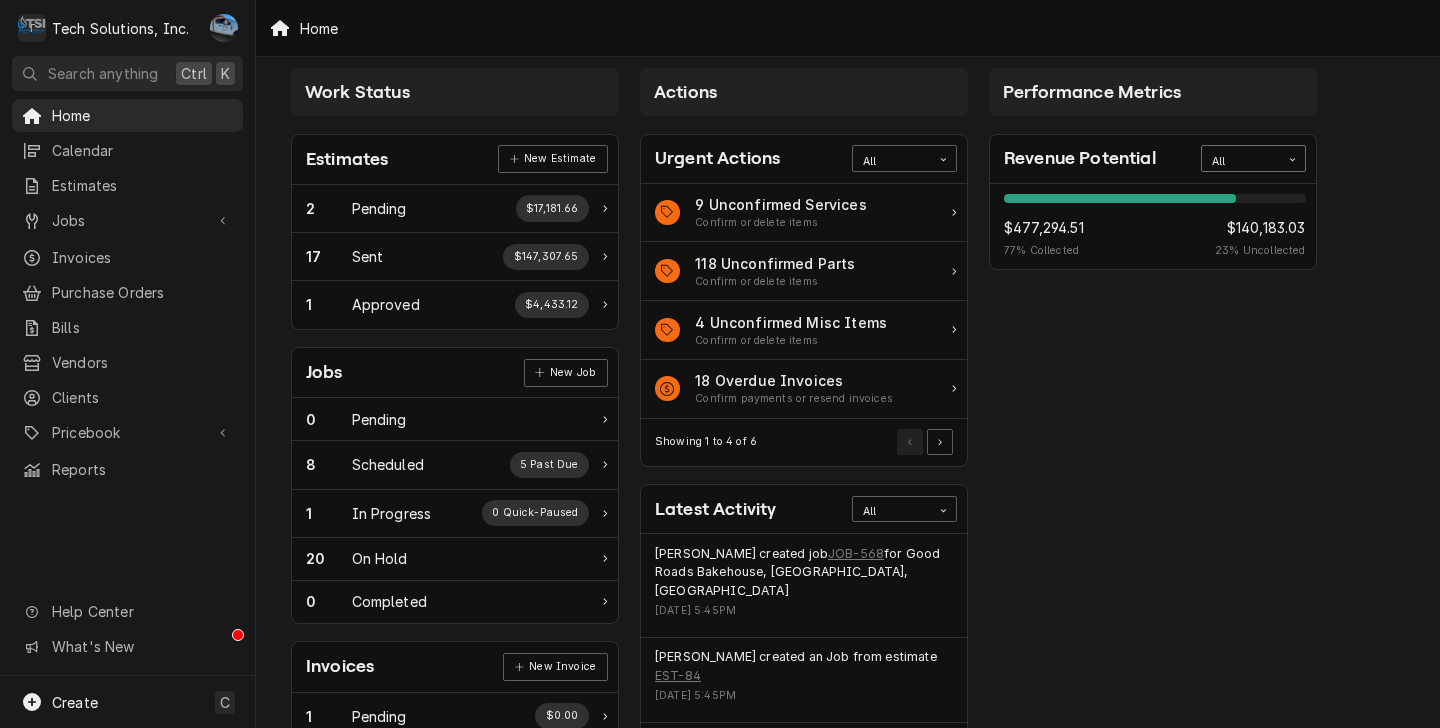scroll, scrollTop: 0, scrollLeft: 0, axis: both 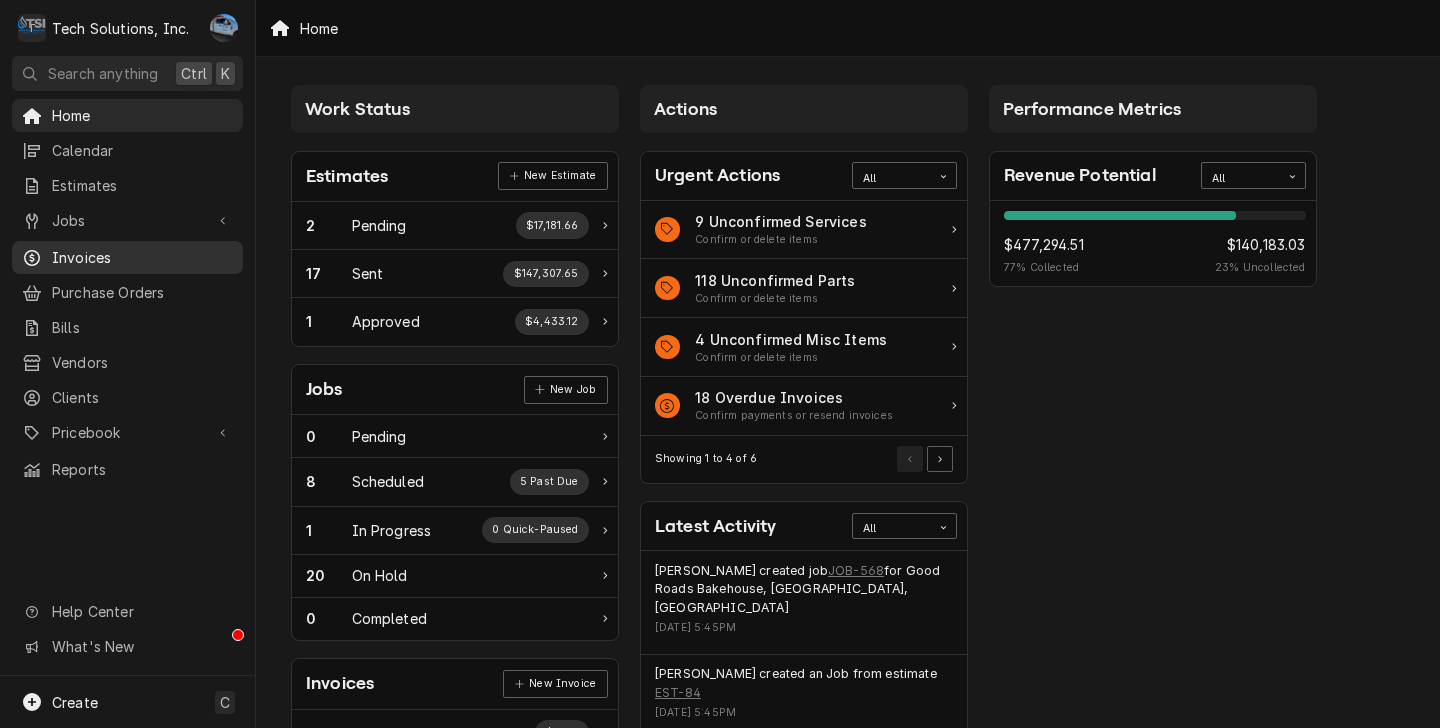 click on "Invoices" at bounding box center [142, 257] 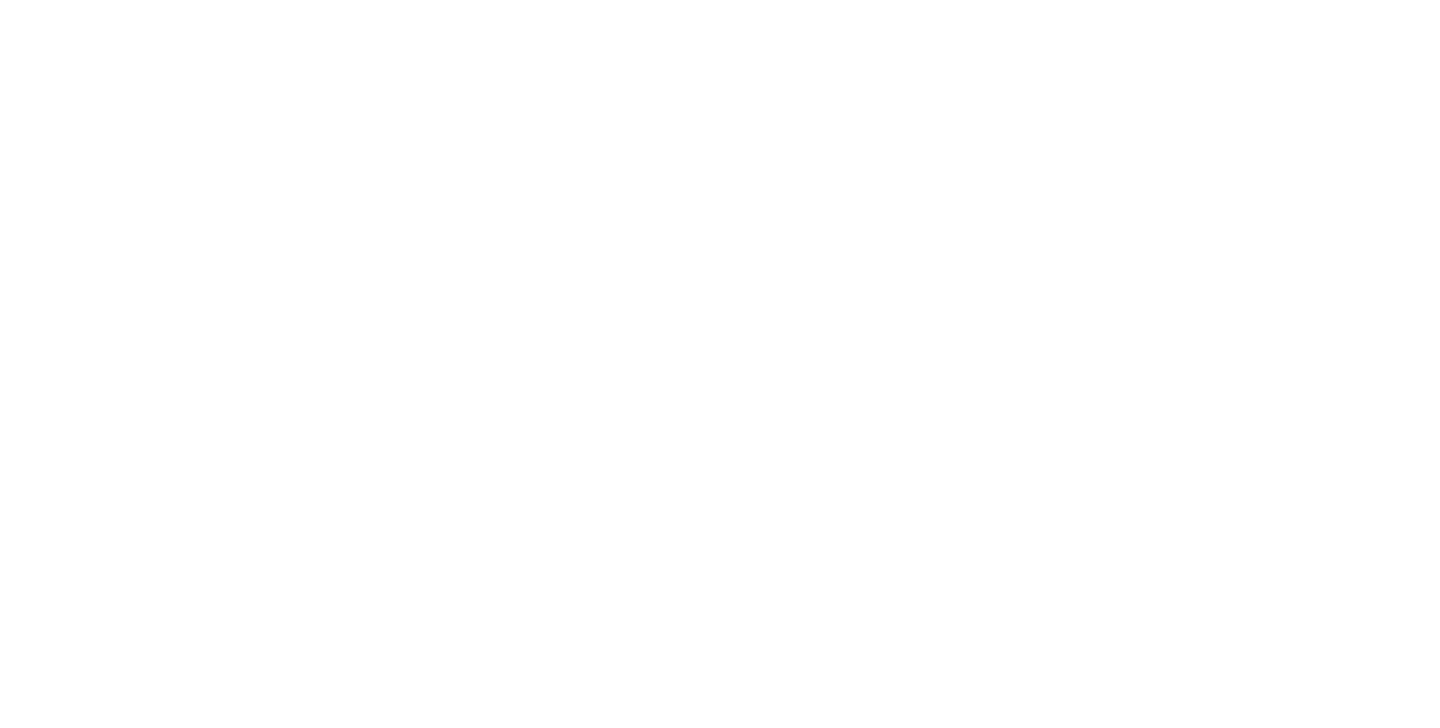 scroll, scrollTop: 0, scrollLeft: 0, axis: both 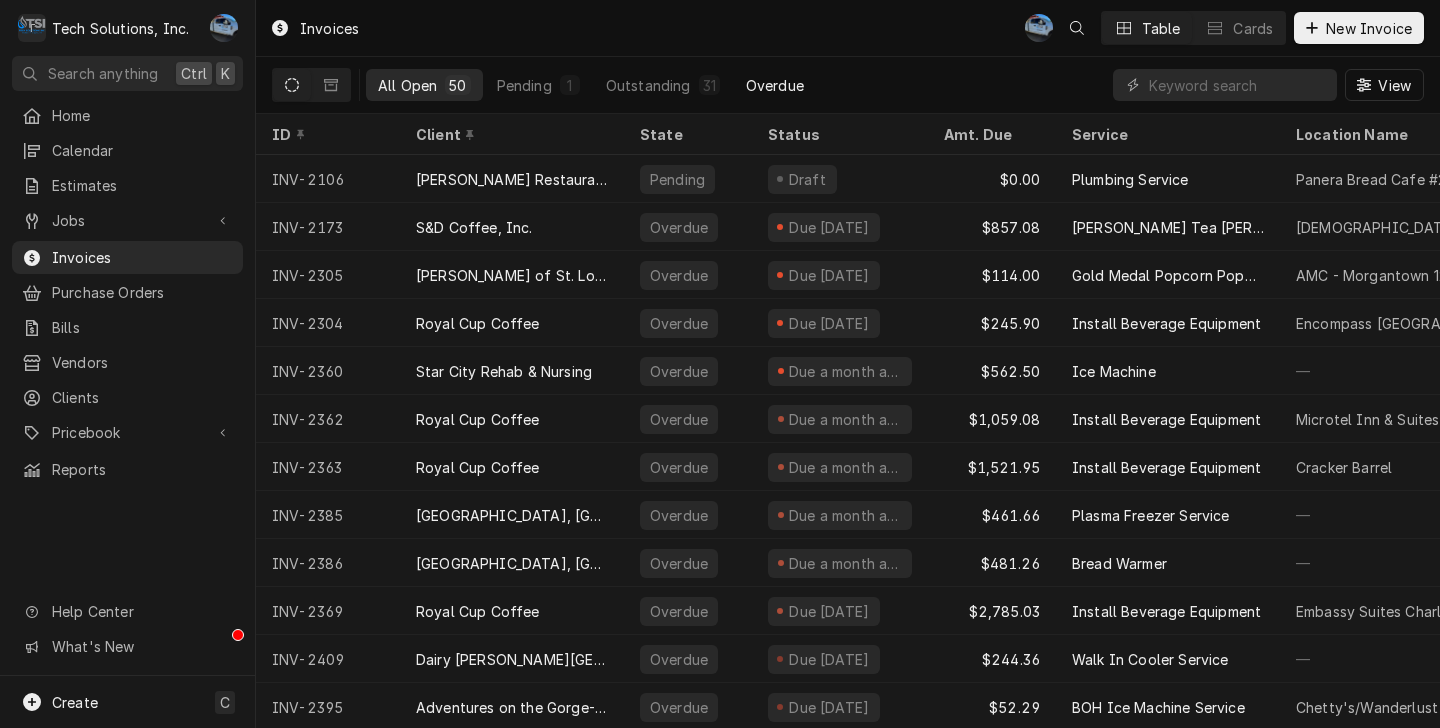 click on "Overdue" at bounding box center (775, 85) 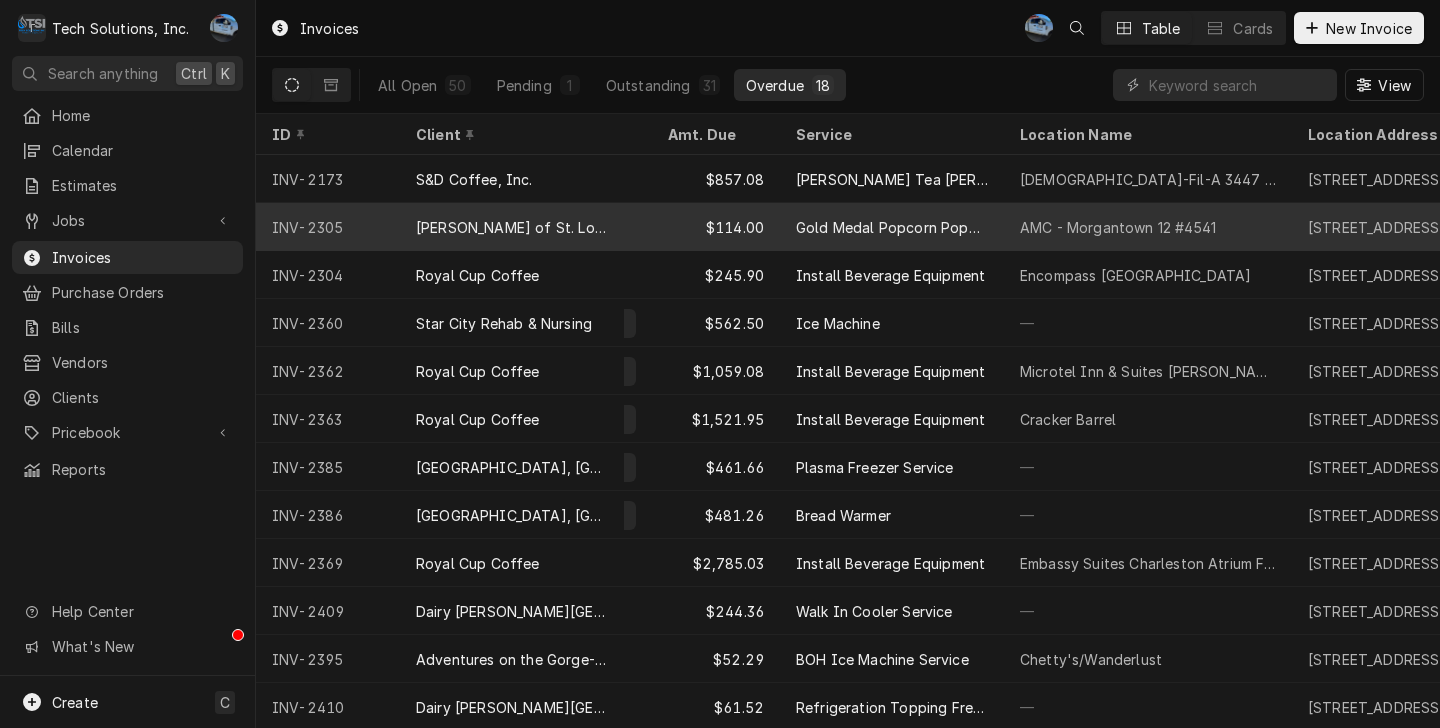 scroll, scrollTop: 0, scrollLeft: 0, axis: both 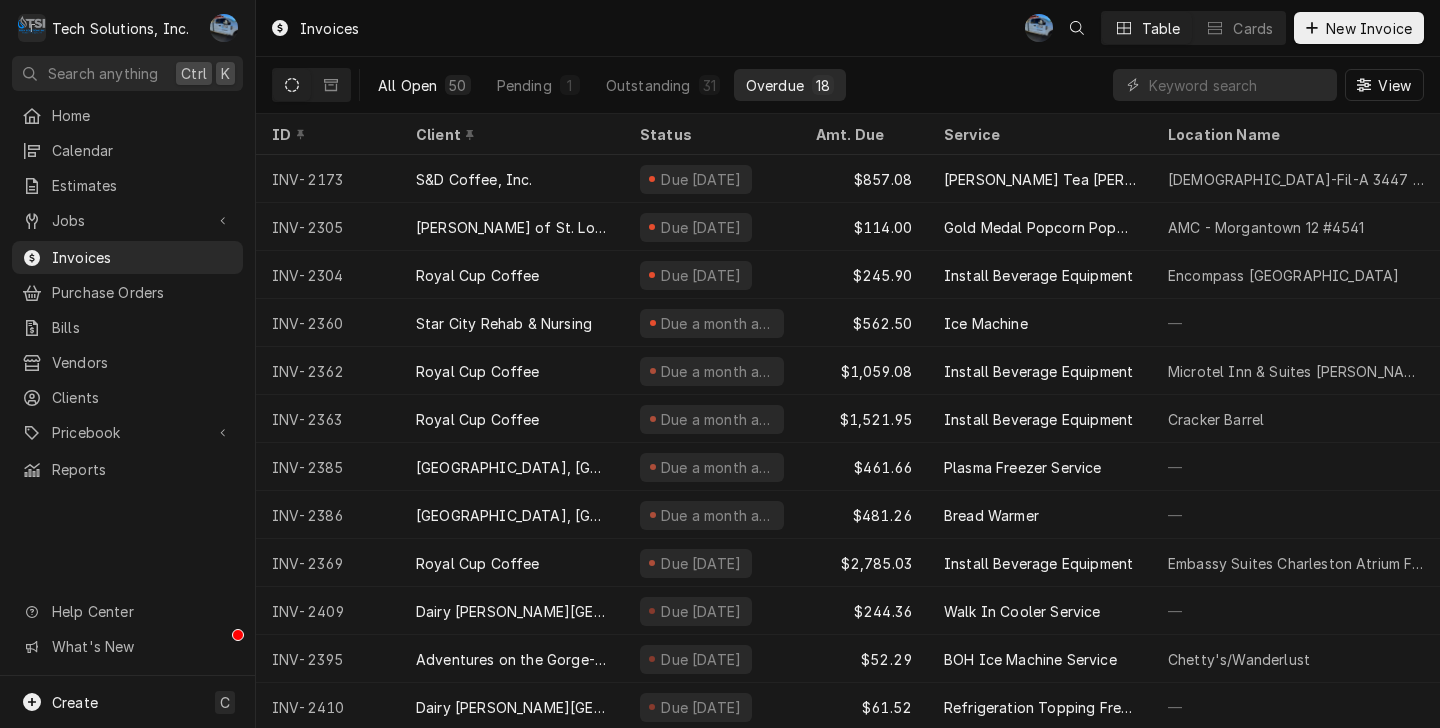 click on "All Open" at bounding box center (407, 85) 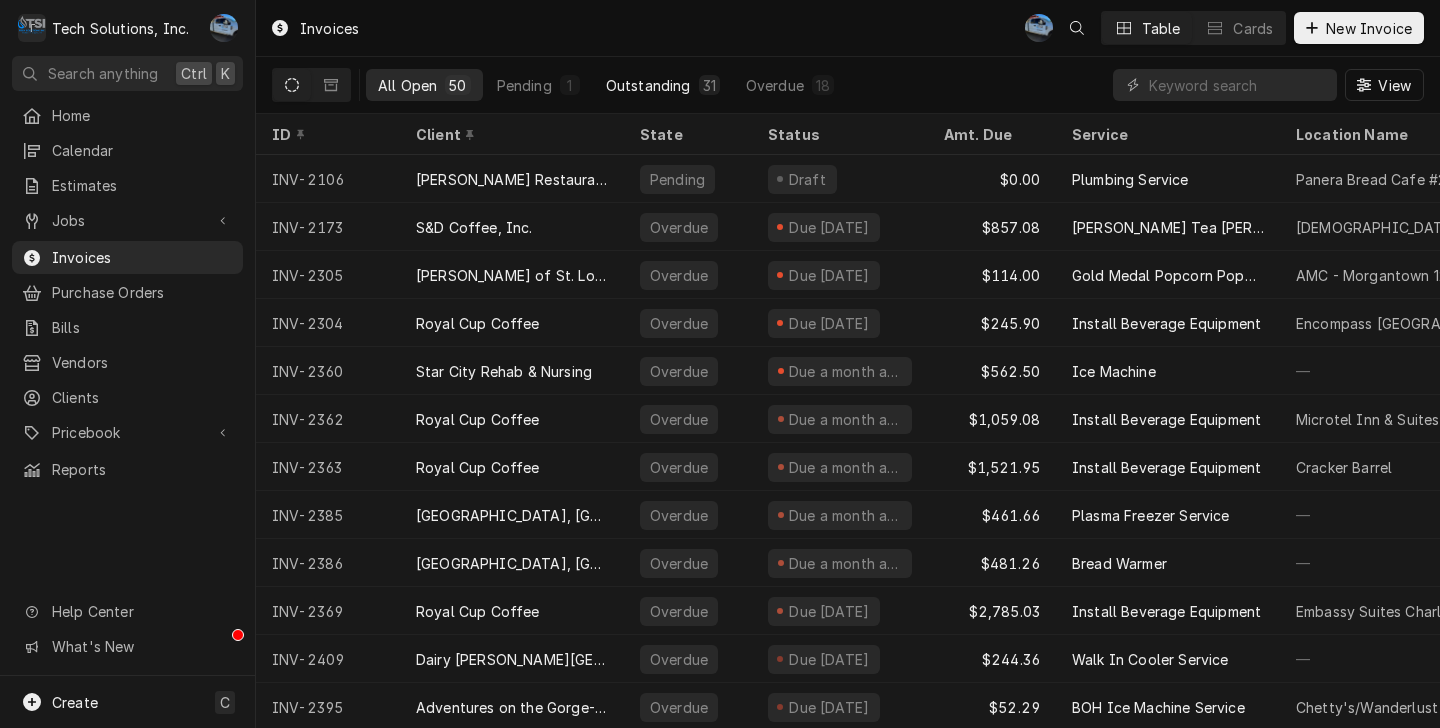 click on "Outstanding" at bounding box center (648, 85) 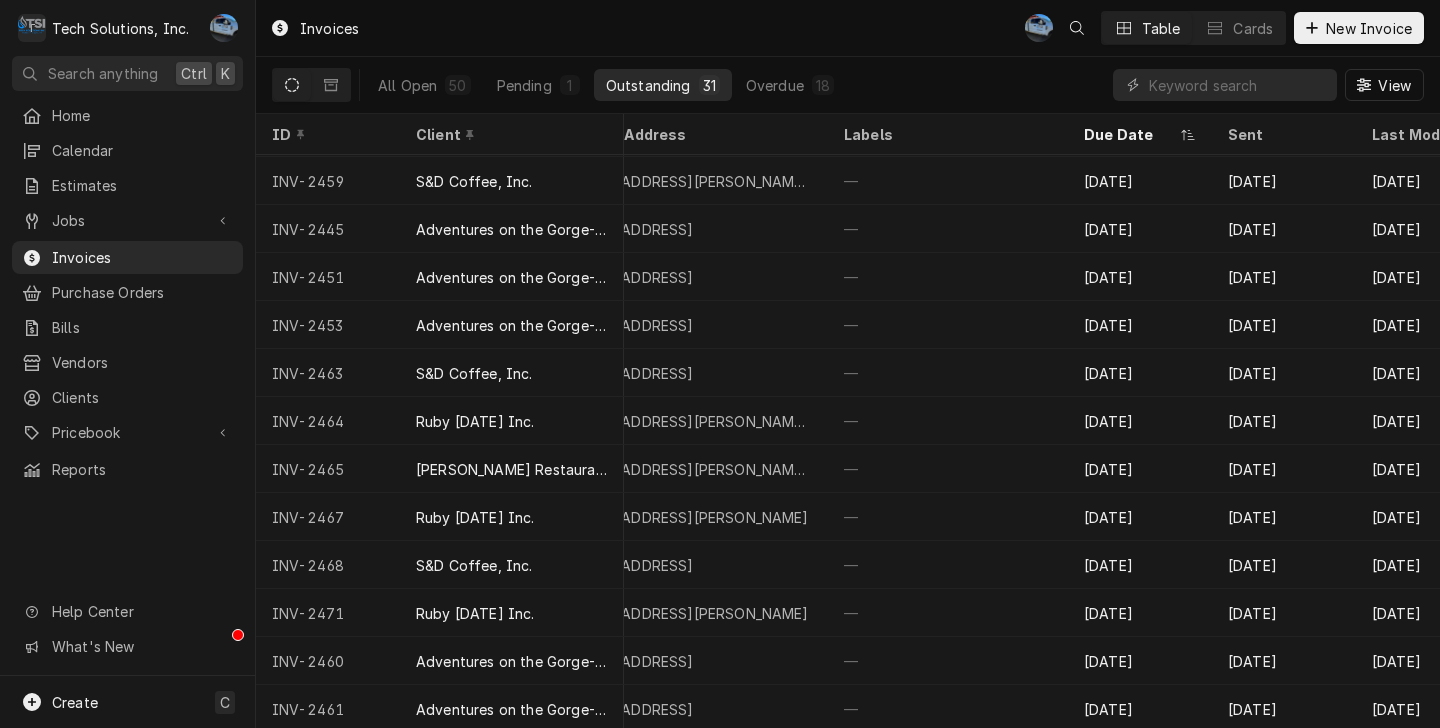 scroll, scrollTop: 814, scrollLeft: 1071, axis: both 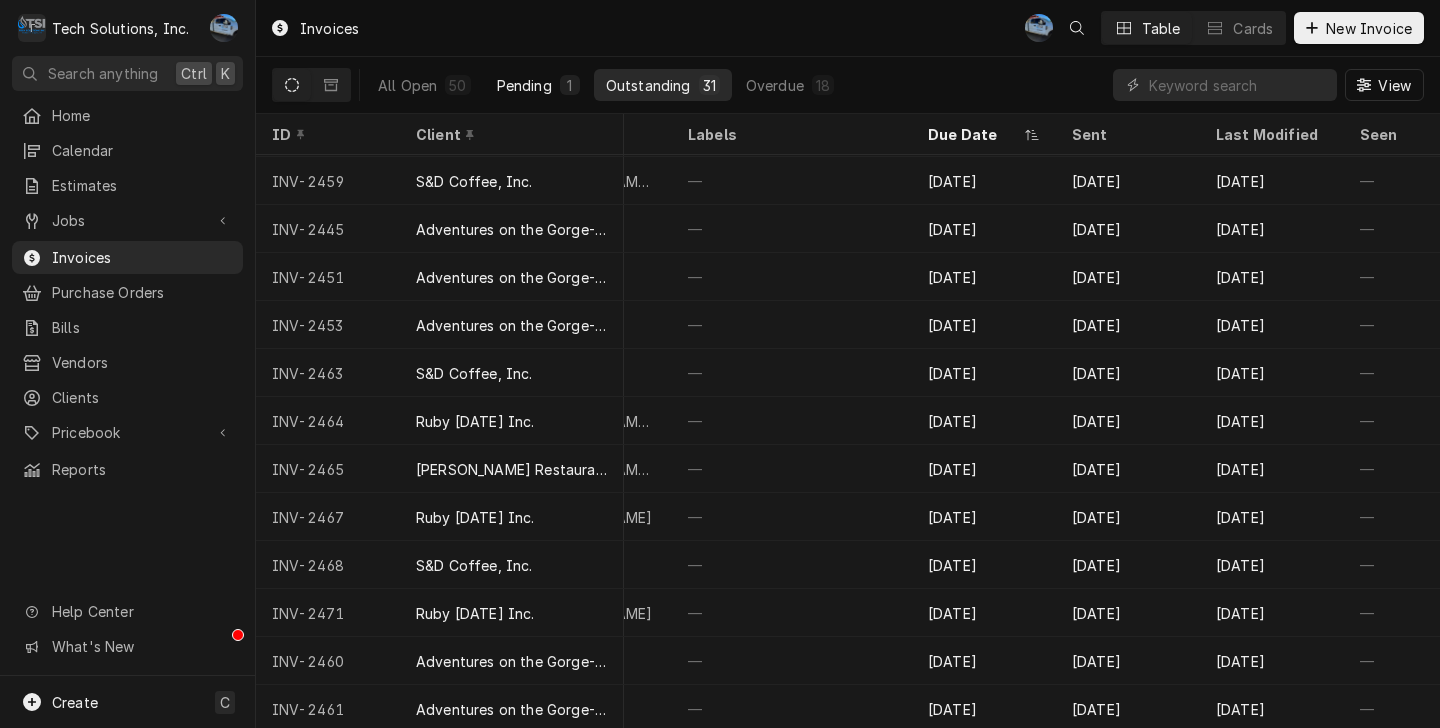 click on "Pending" at bounding box center [524, 85] 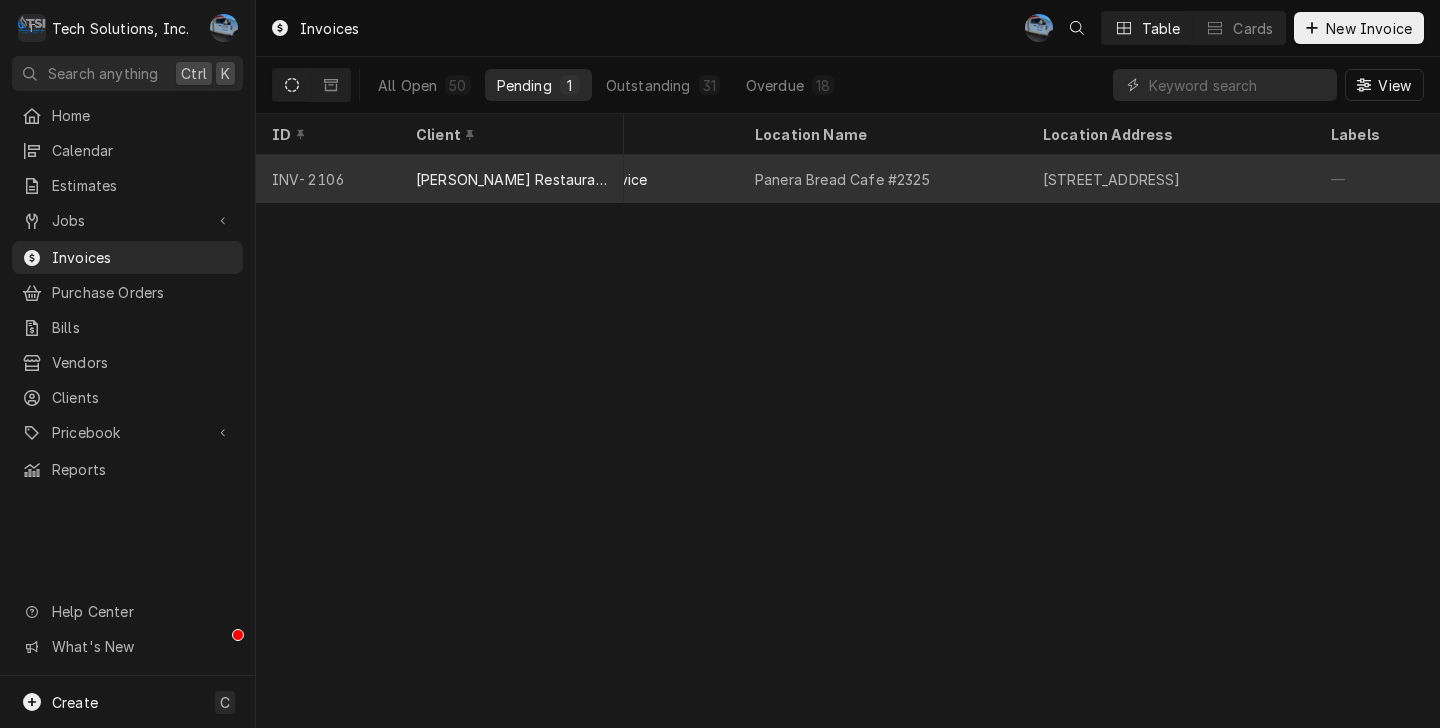 scroll, scrollTop: 0, scrollLeft: 816, axis: horizontal 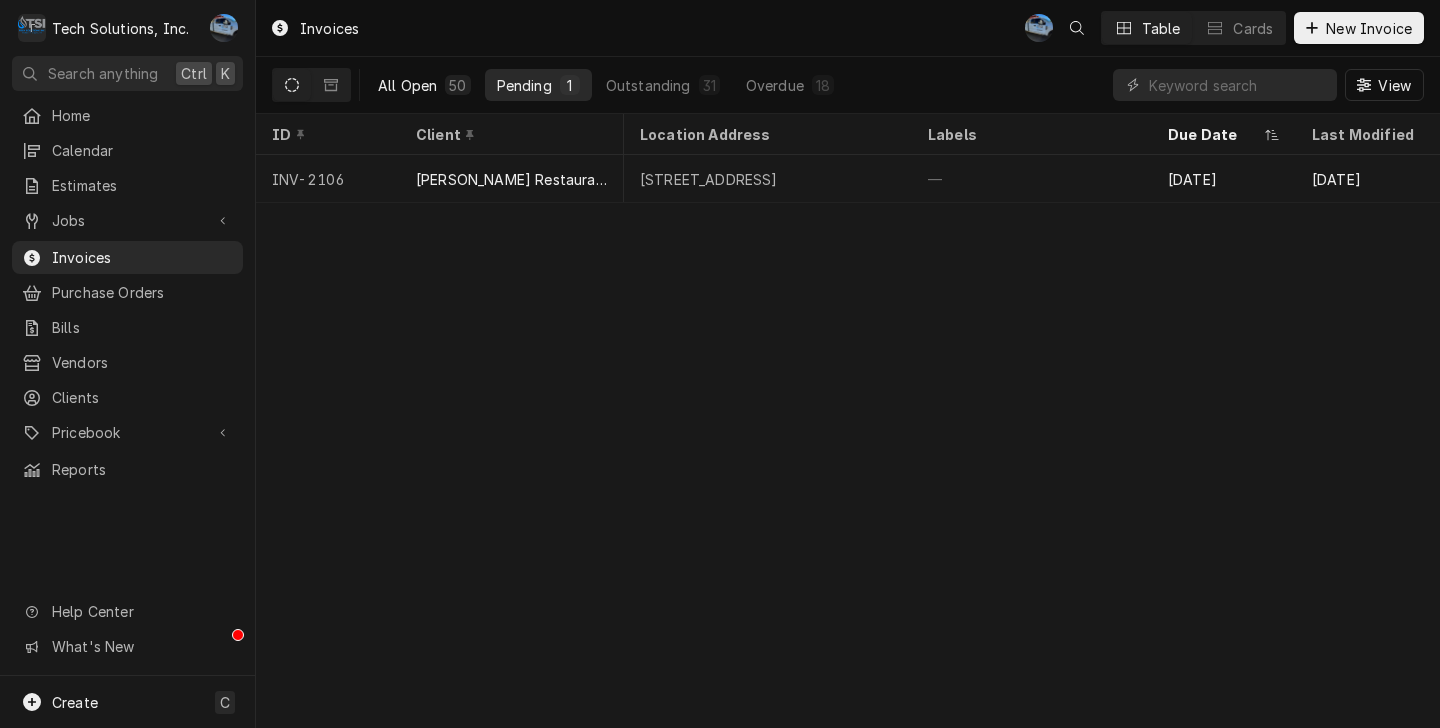 click on "All Open" at bounding box center [407, 85] 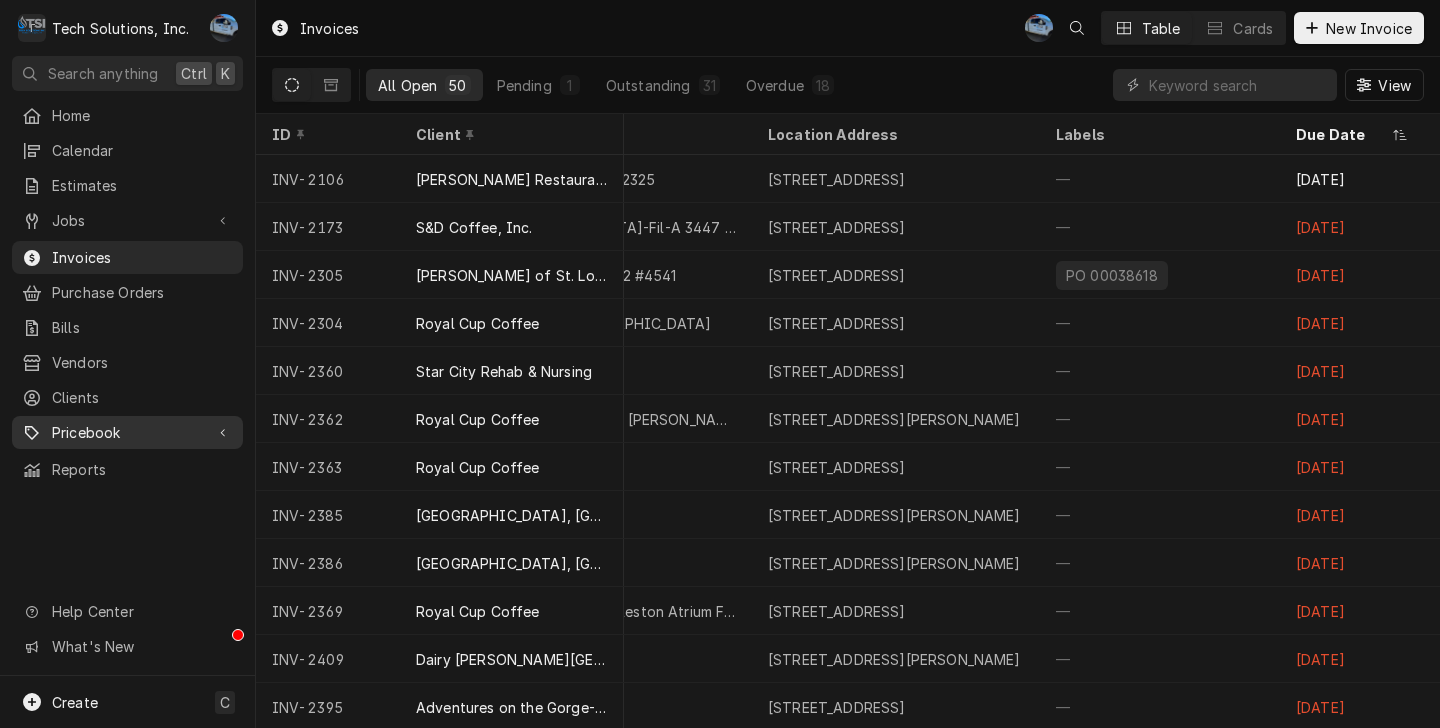 click at bounding box center [223, 433] 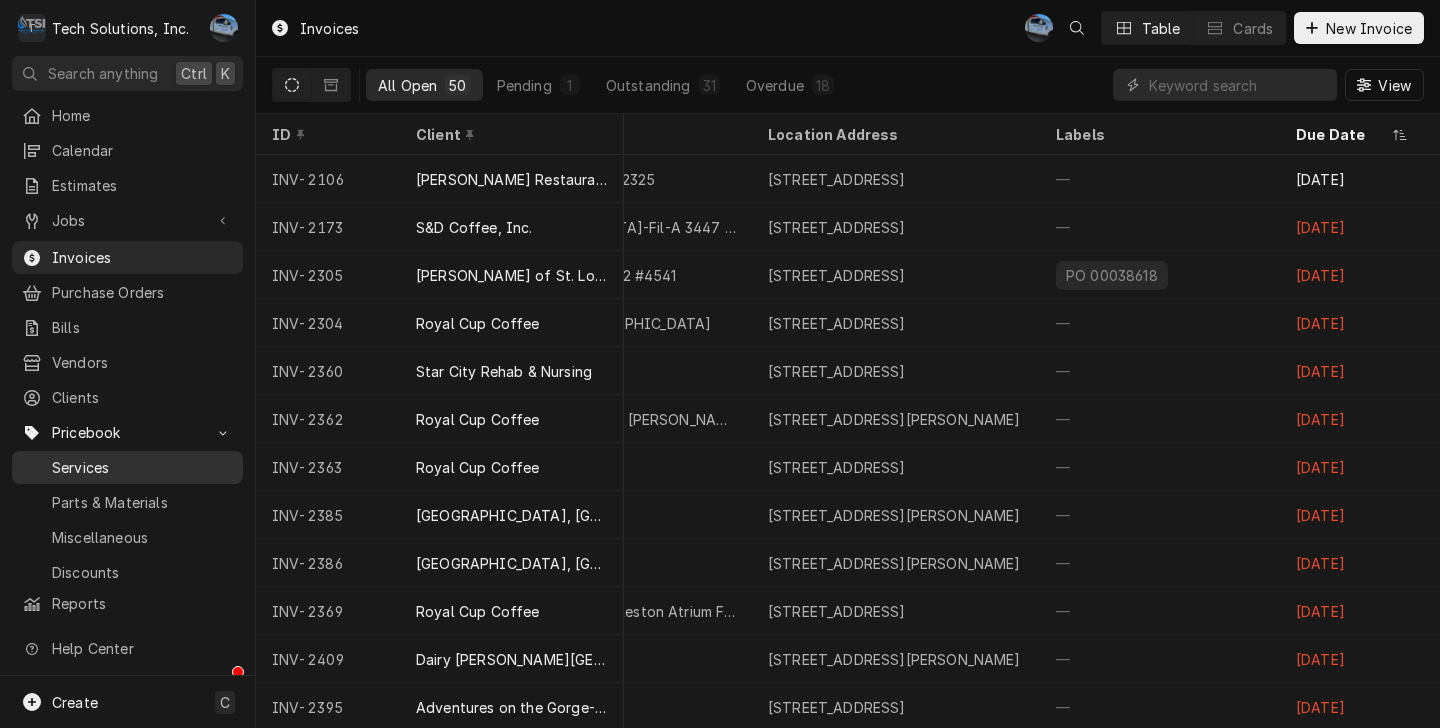 click on "Services" at bounding box center (142, 467) 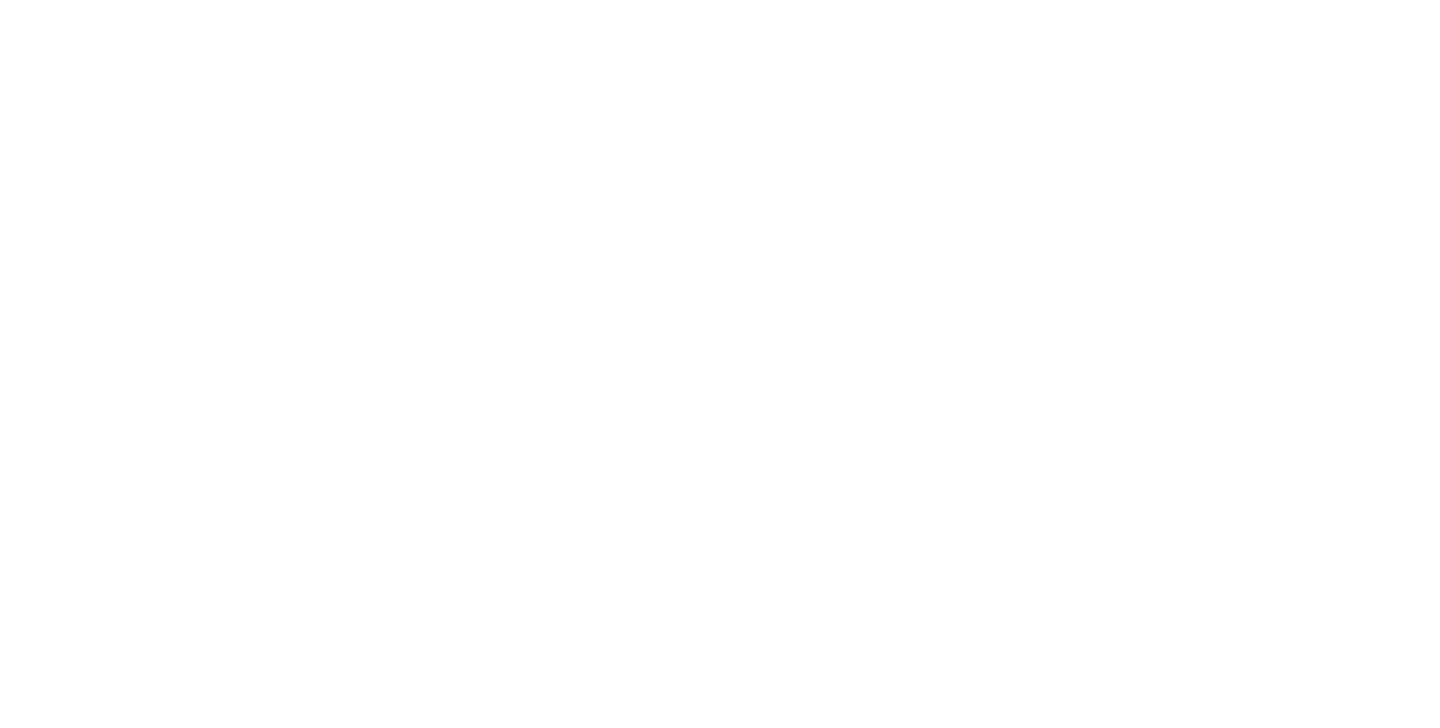 scroll, scrollTop: 0, scrollLeft: 0, axis: both 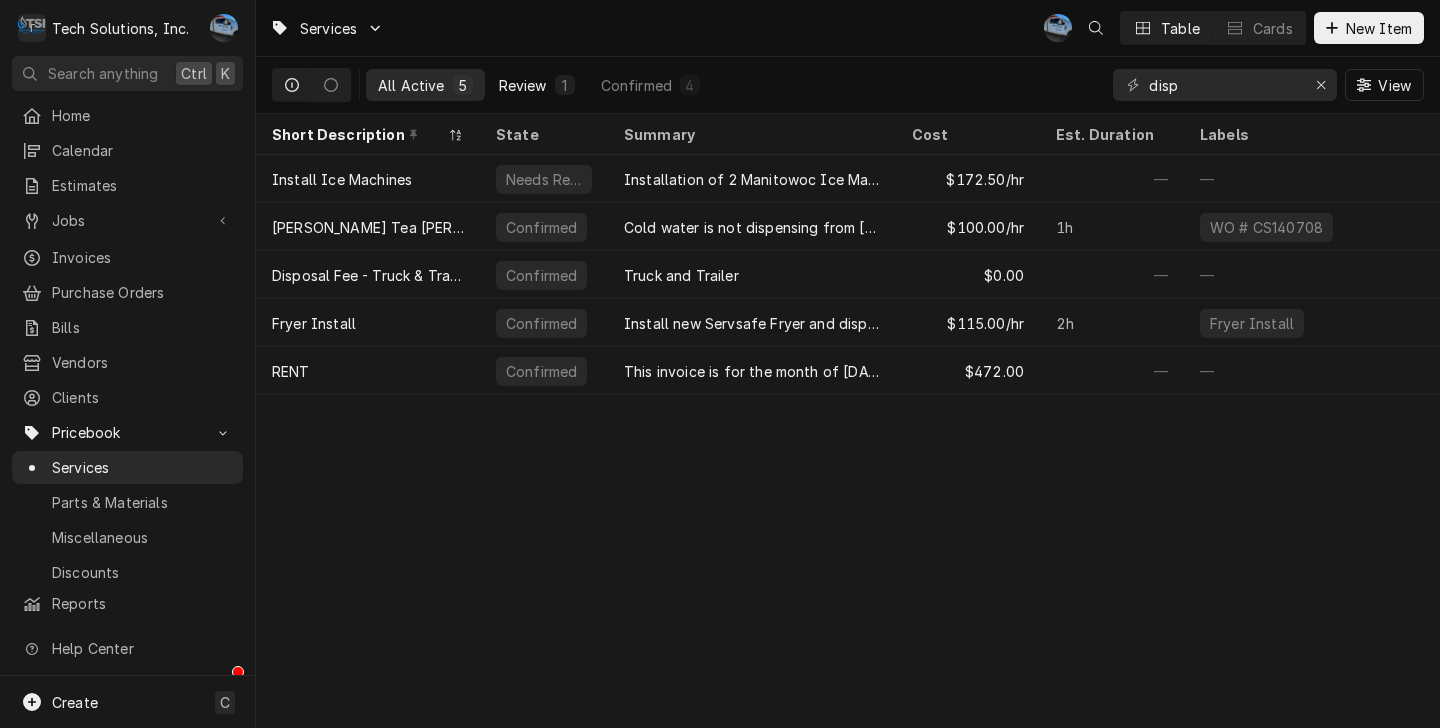 click on "Review 1" at bounding box center (537, 85) 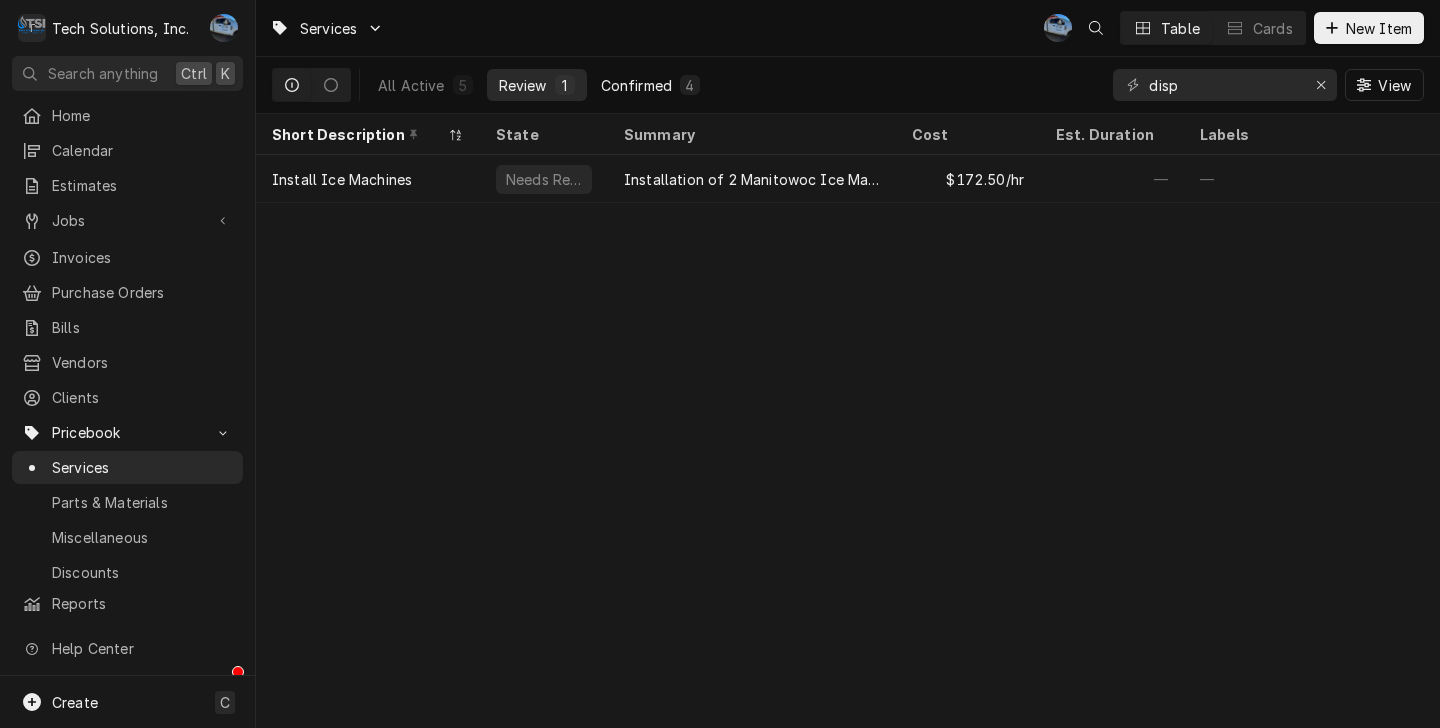 click on "Confirmed 4" at bounding box center [650, 85] 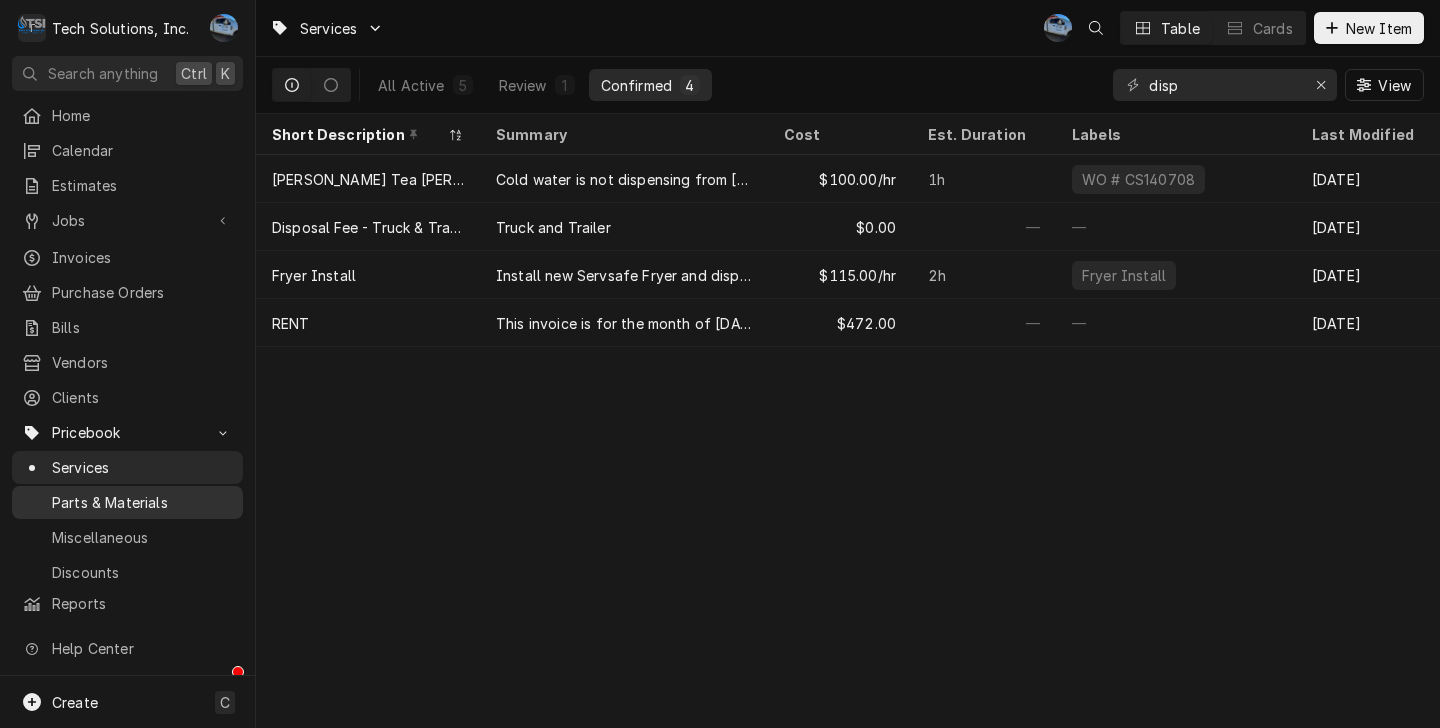 click on "Parts & Materials" at bounding box center [142, 502] 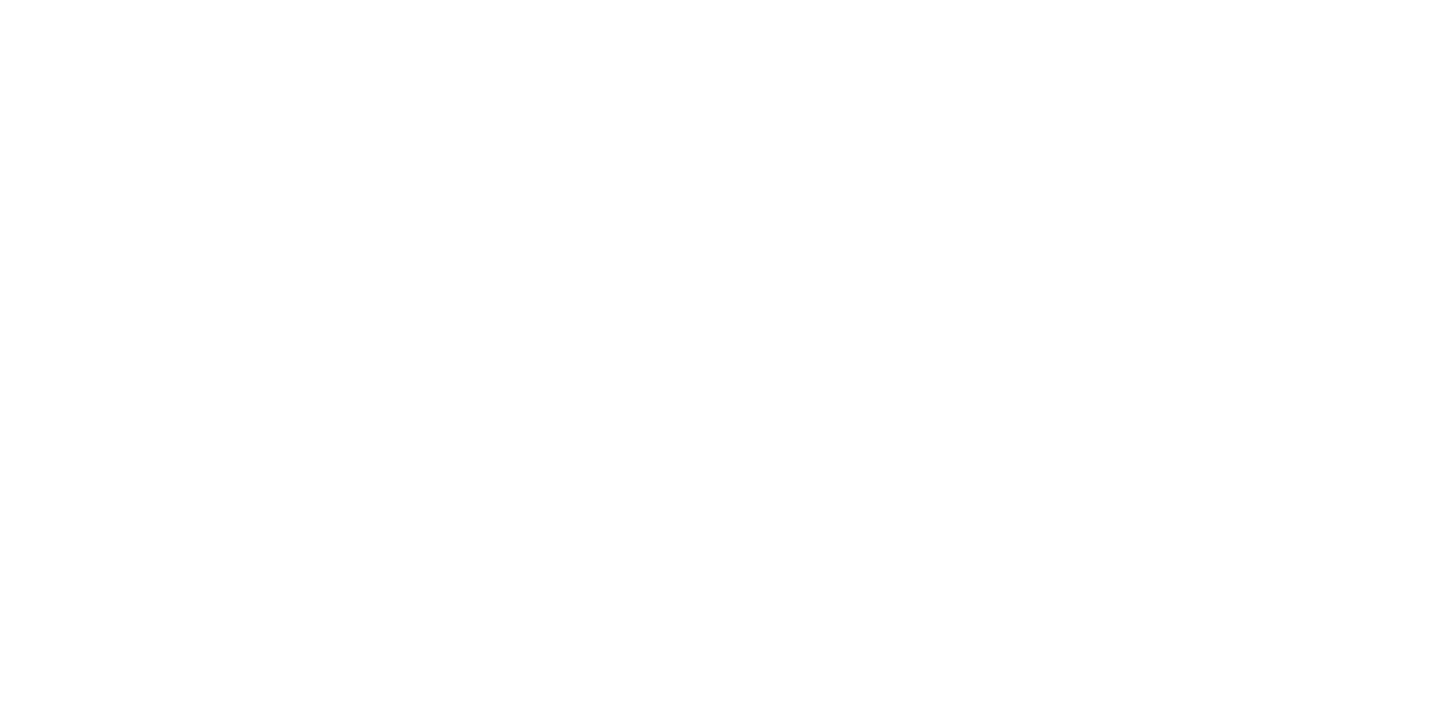 scroll, scrollTop: 0, scrollLeft: 0, axis: both 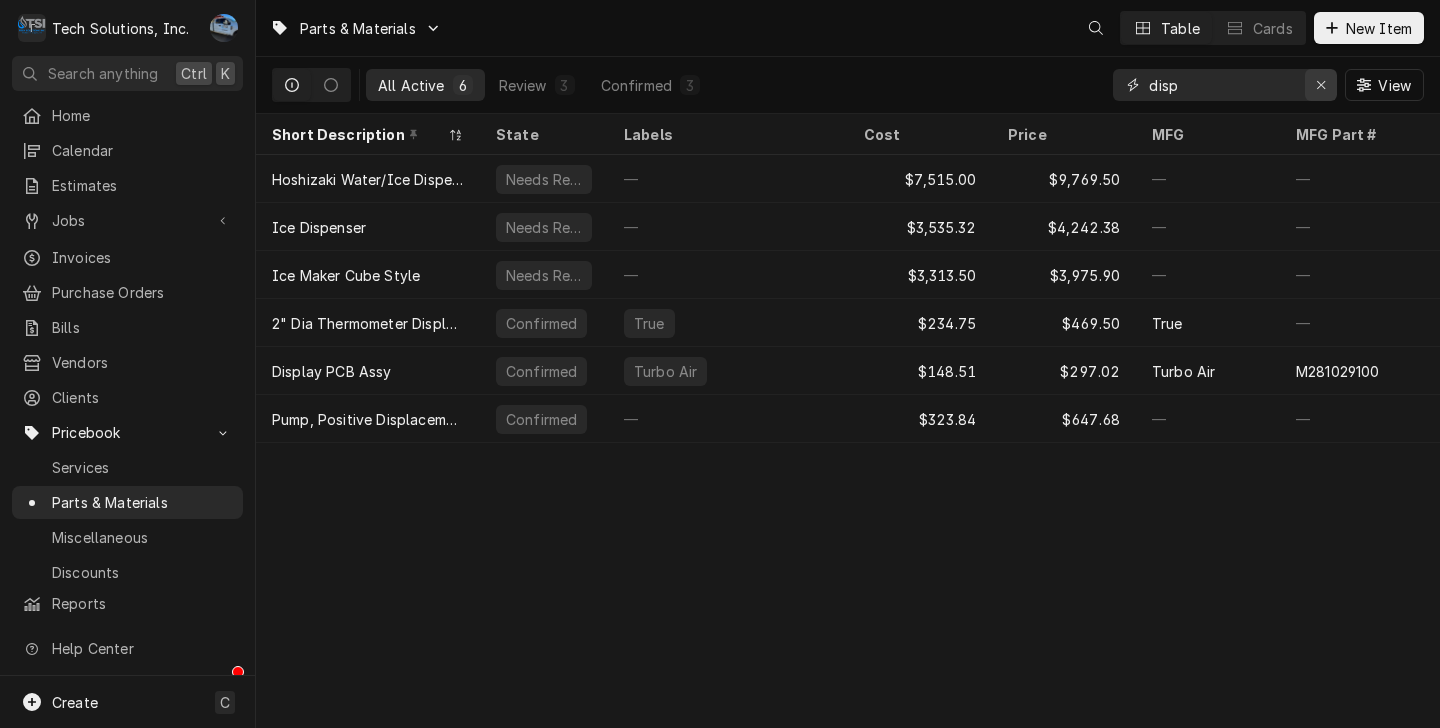 click 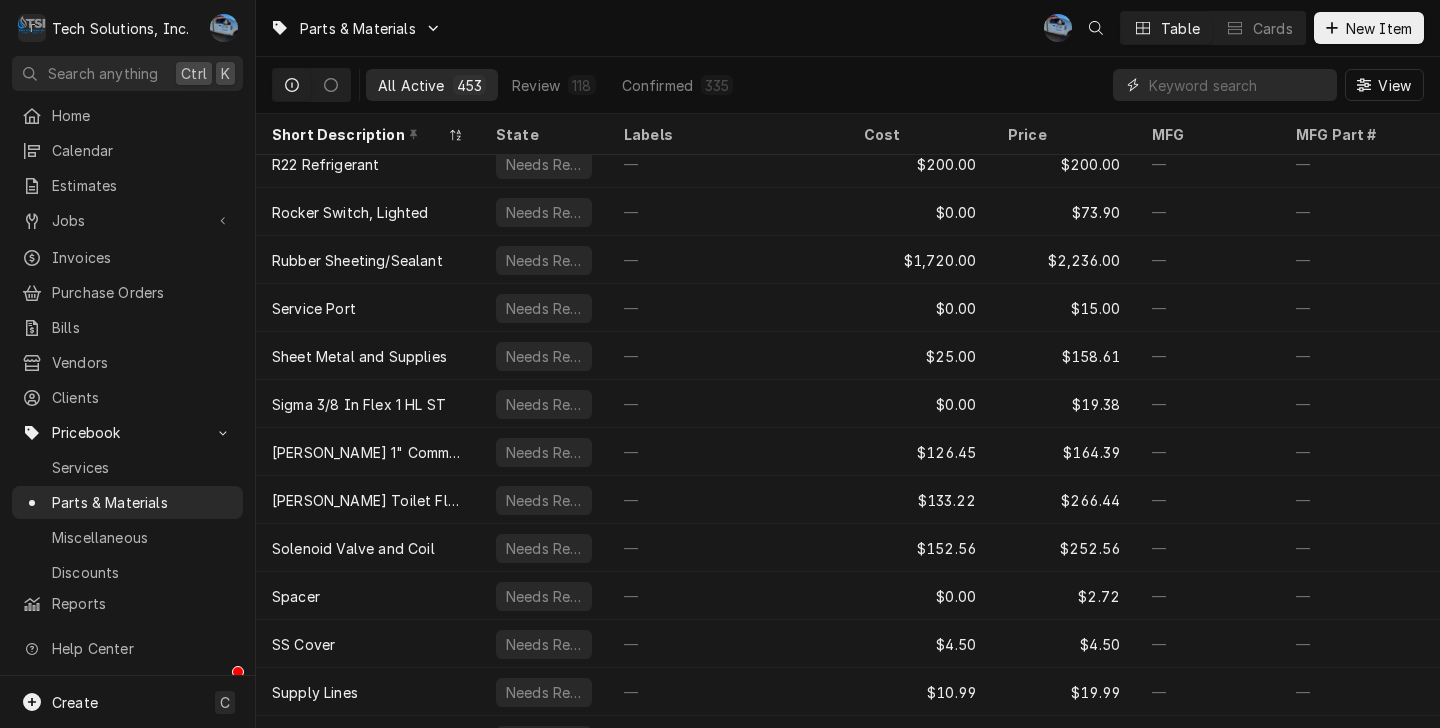 scroll, scrollTop: 4289, scrollLeft: 0, axis: vertical 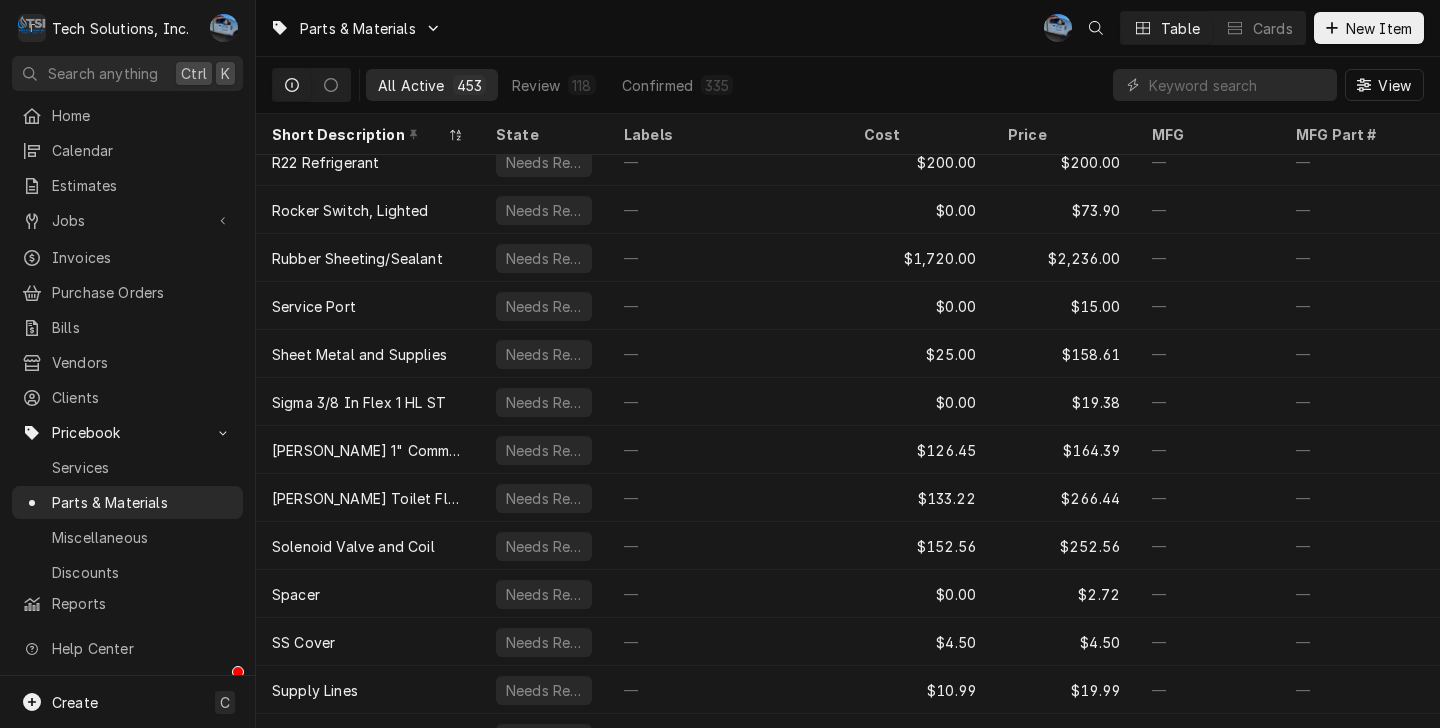 click on "—" at bounding box center [728, 498] 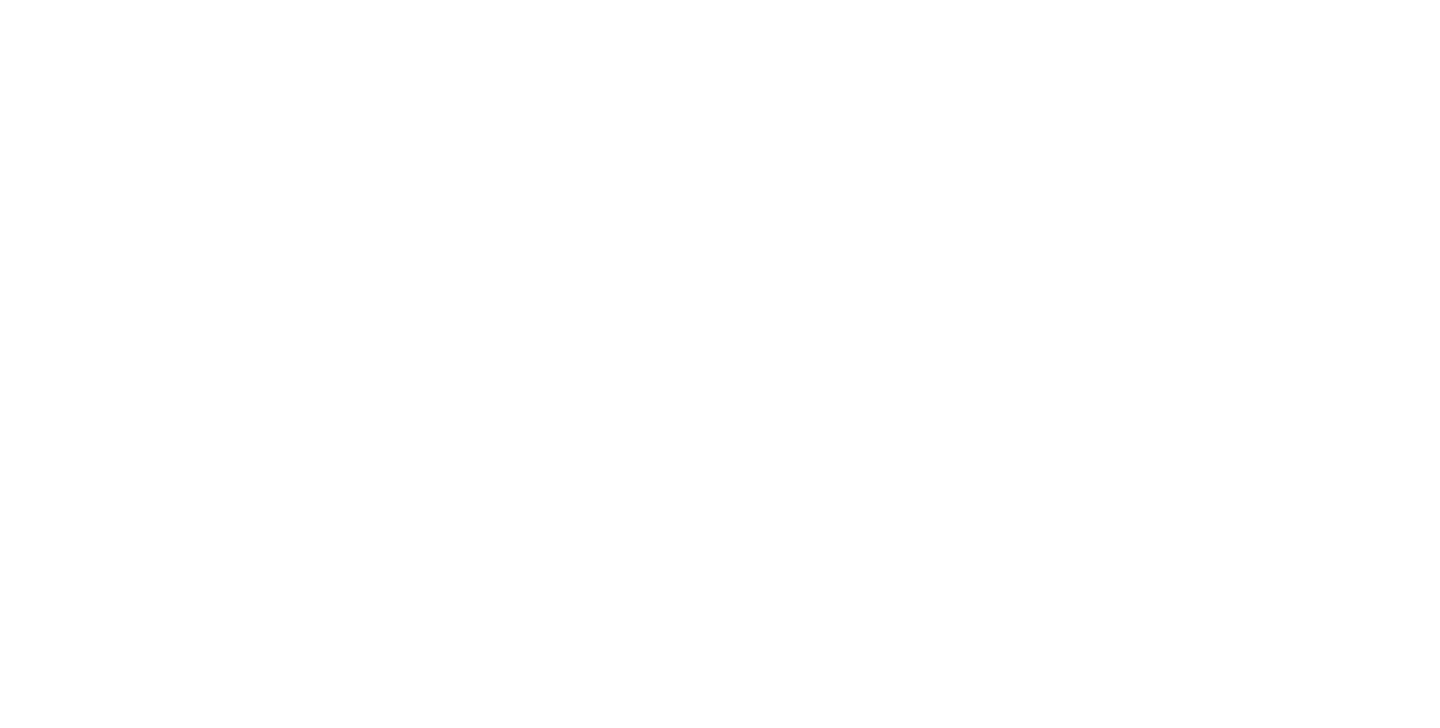 scroll, scrollTop: 0, scrollLeft: 0, axis: both 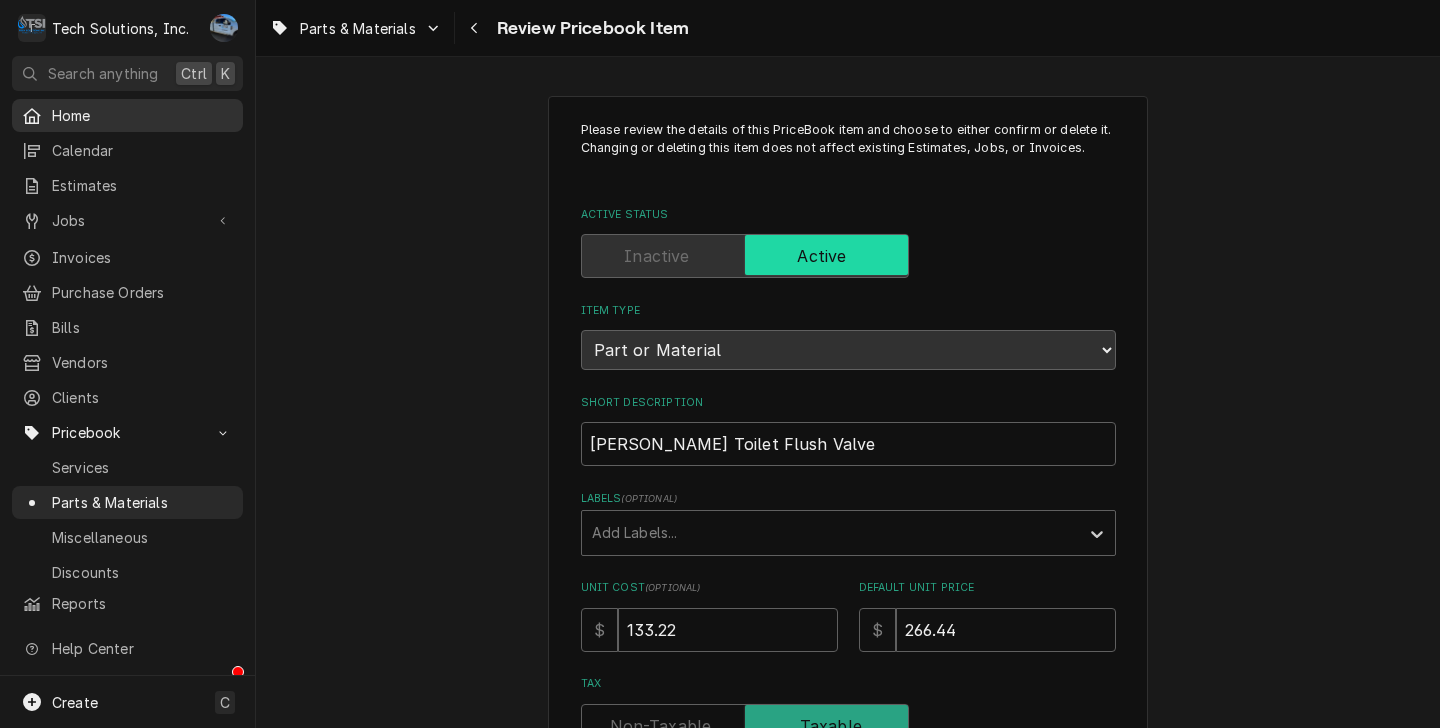 click on "Home" at bounding box center [142, 115] 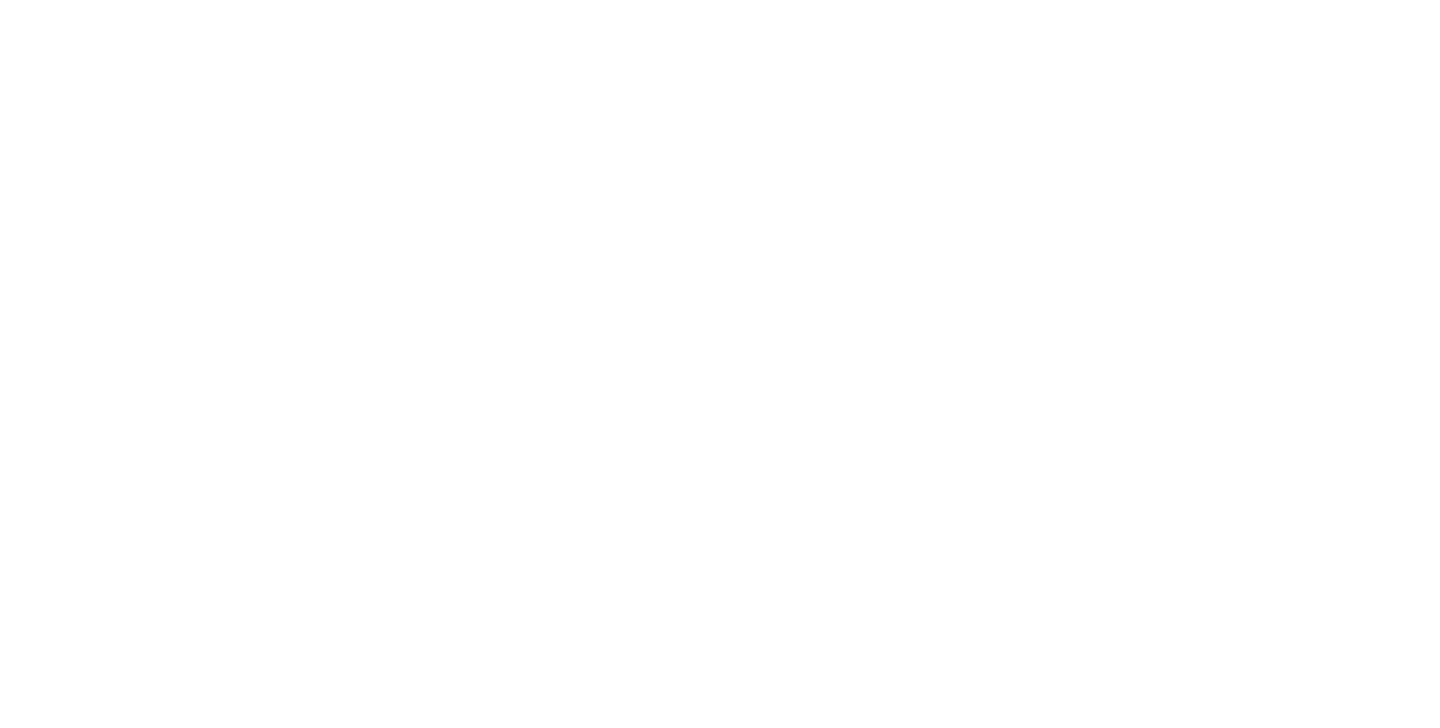 scroll, scrollTop: 0, scrollLeft: 0, axis: both 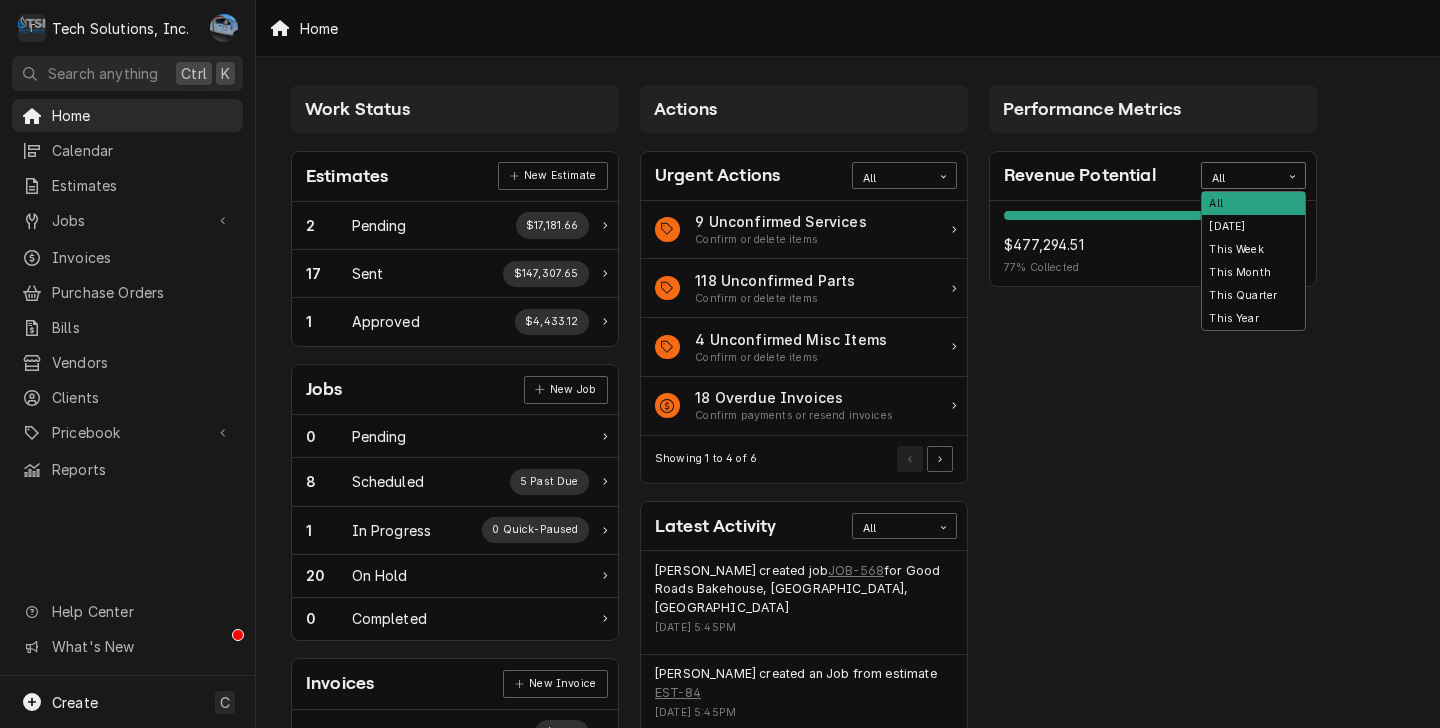 click on "All" at bounding box center (1253, 175) 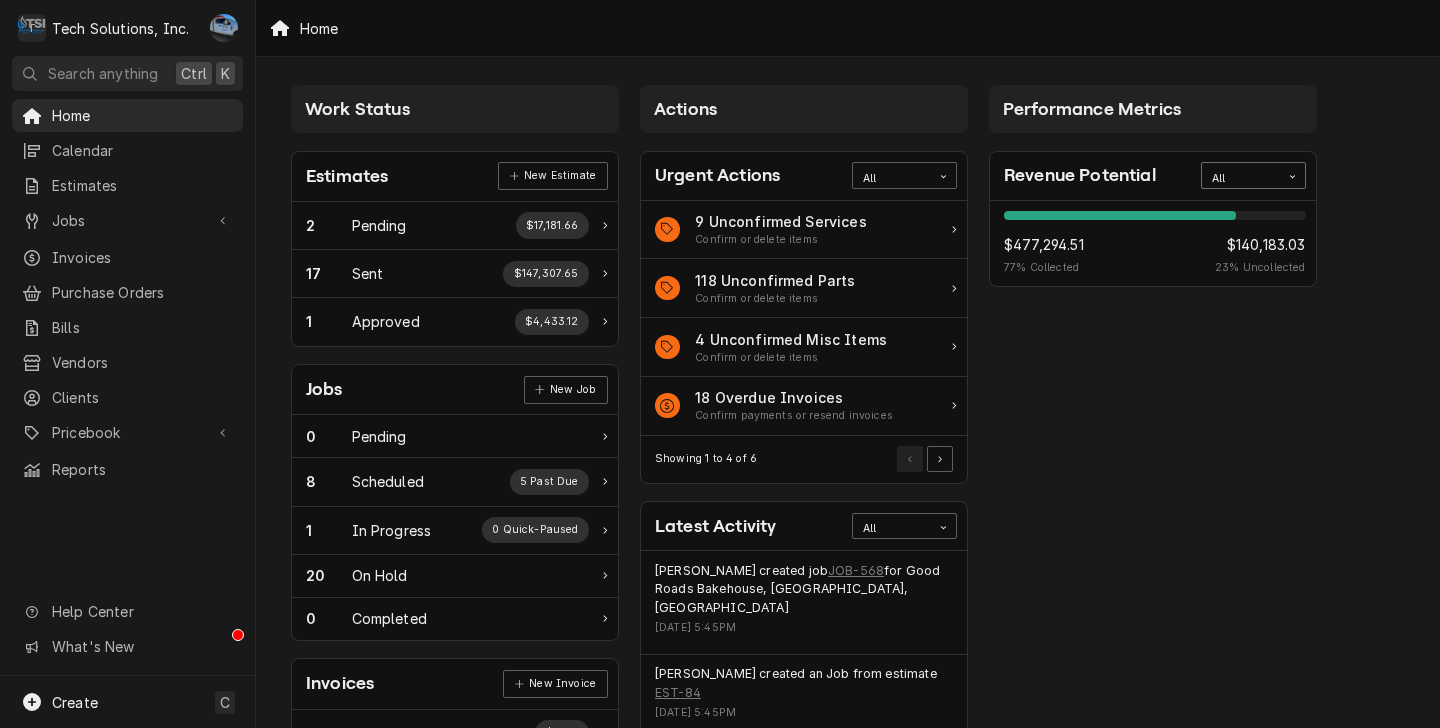 click on "All" at bounding box center [1253, 175] 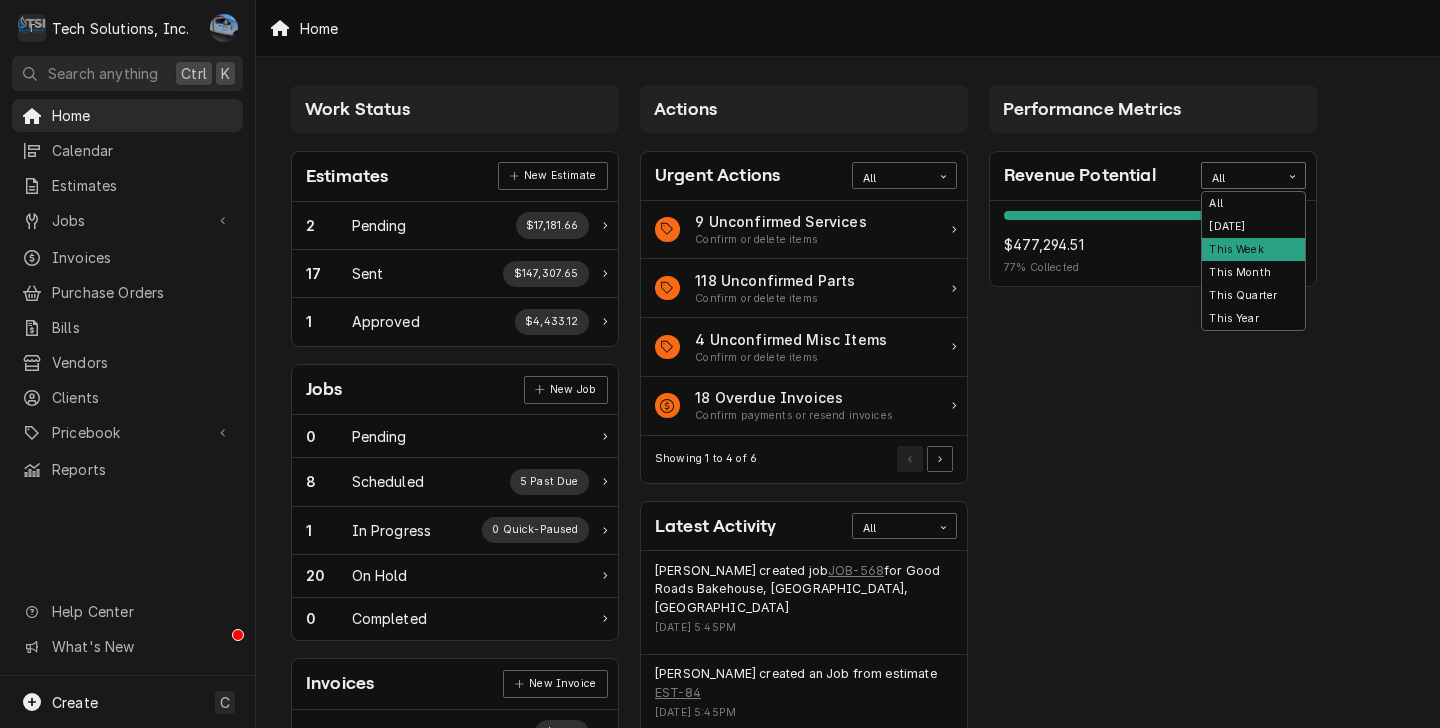 click on "This Week" at bounding box center (1253, 249) 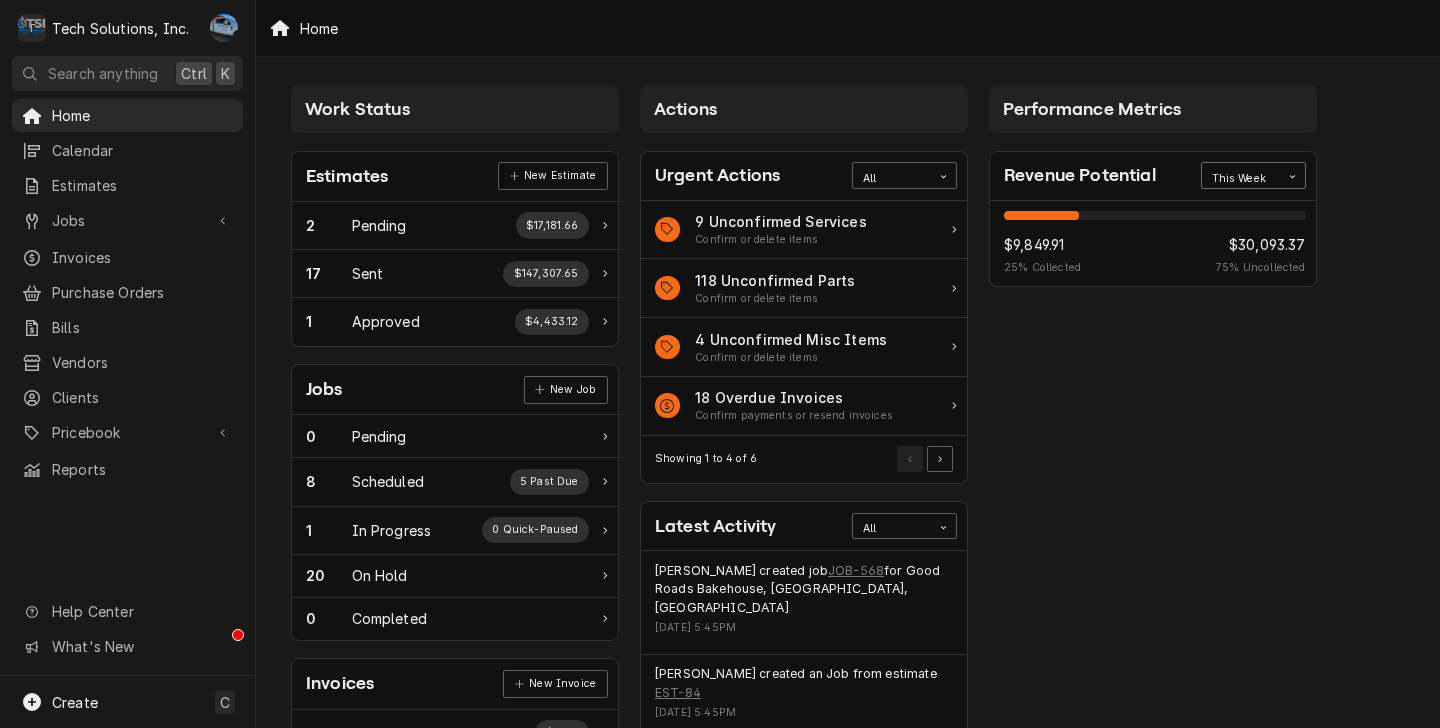 click on "This Week" at bounding box center [1241, 179] 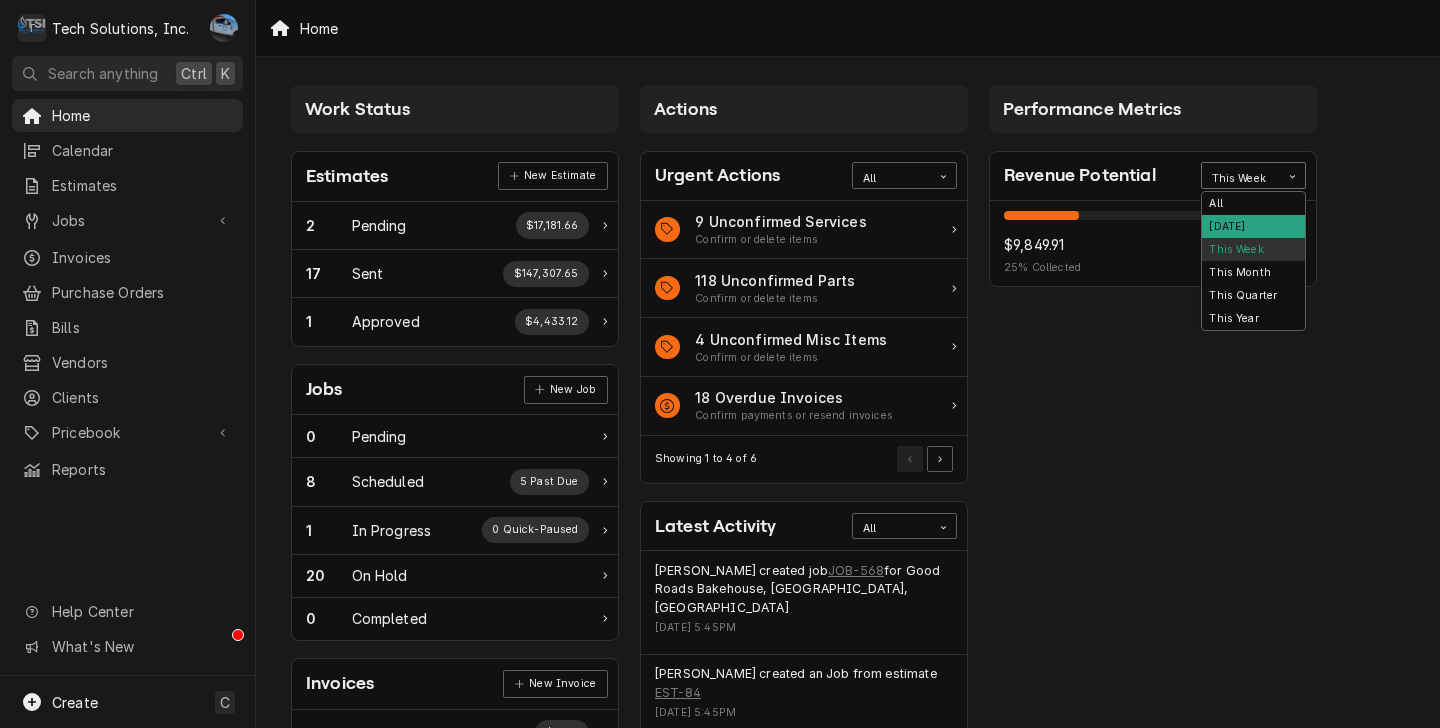 click on "Today" at bounding box center (1253, 226) 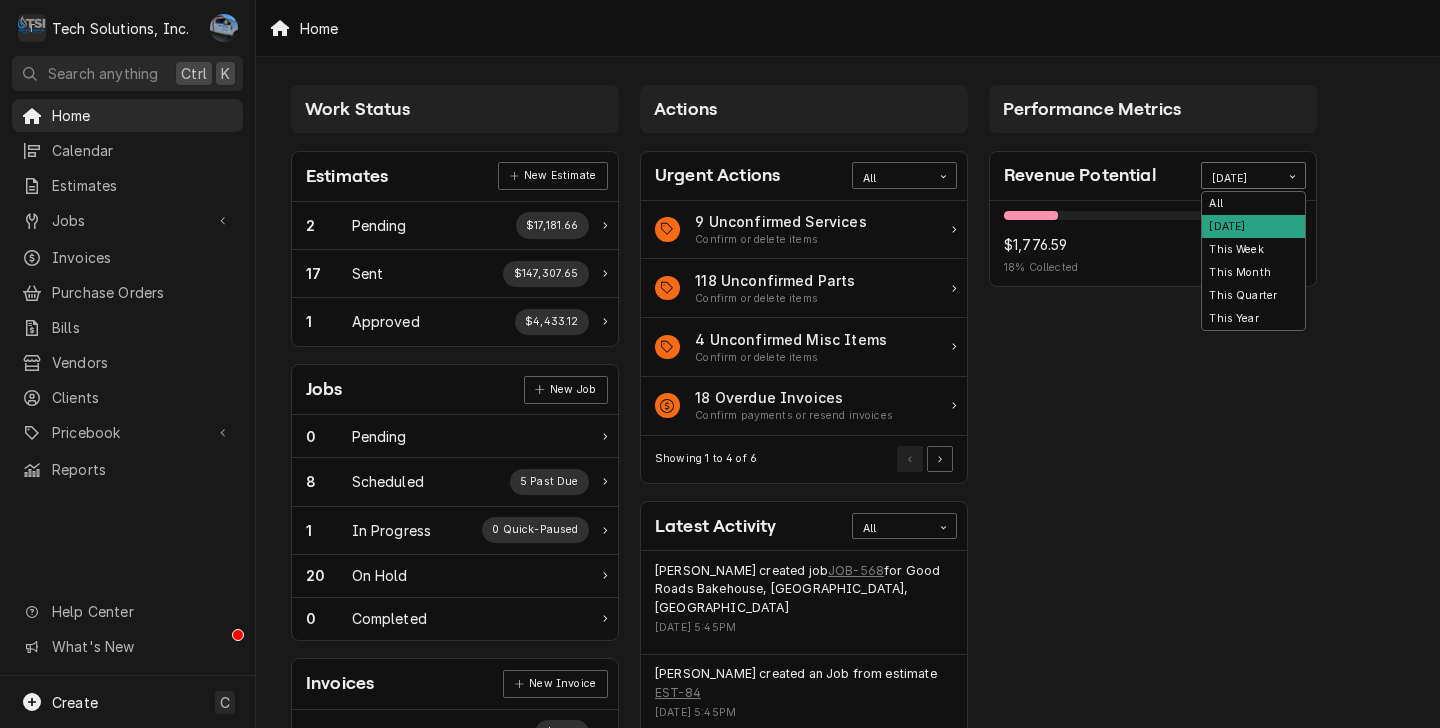 click 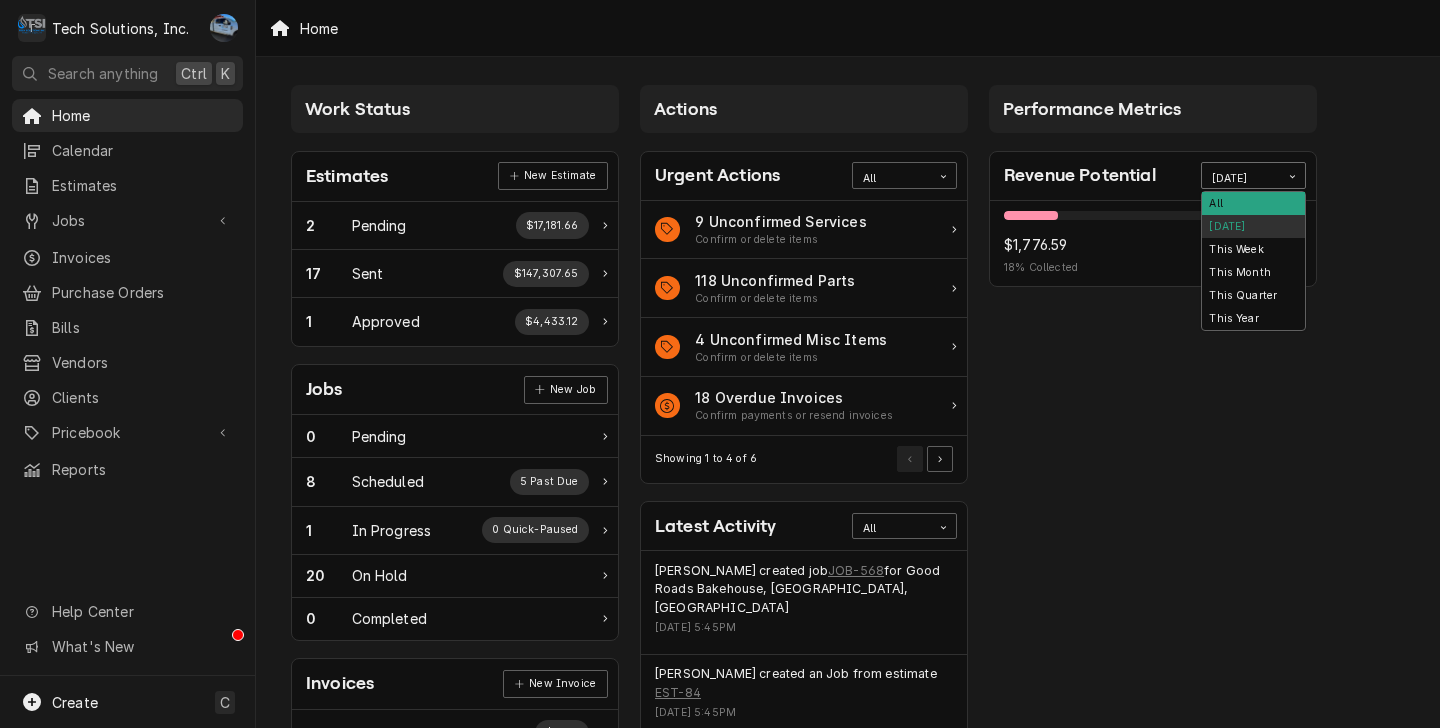 click on "All" at bounding box center (1253, 203) 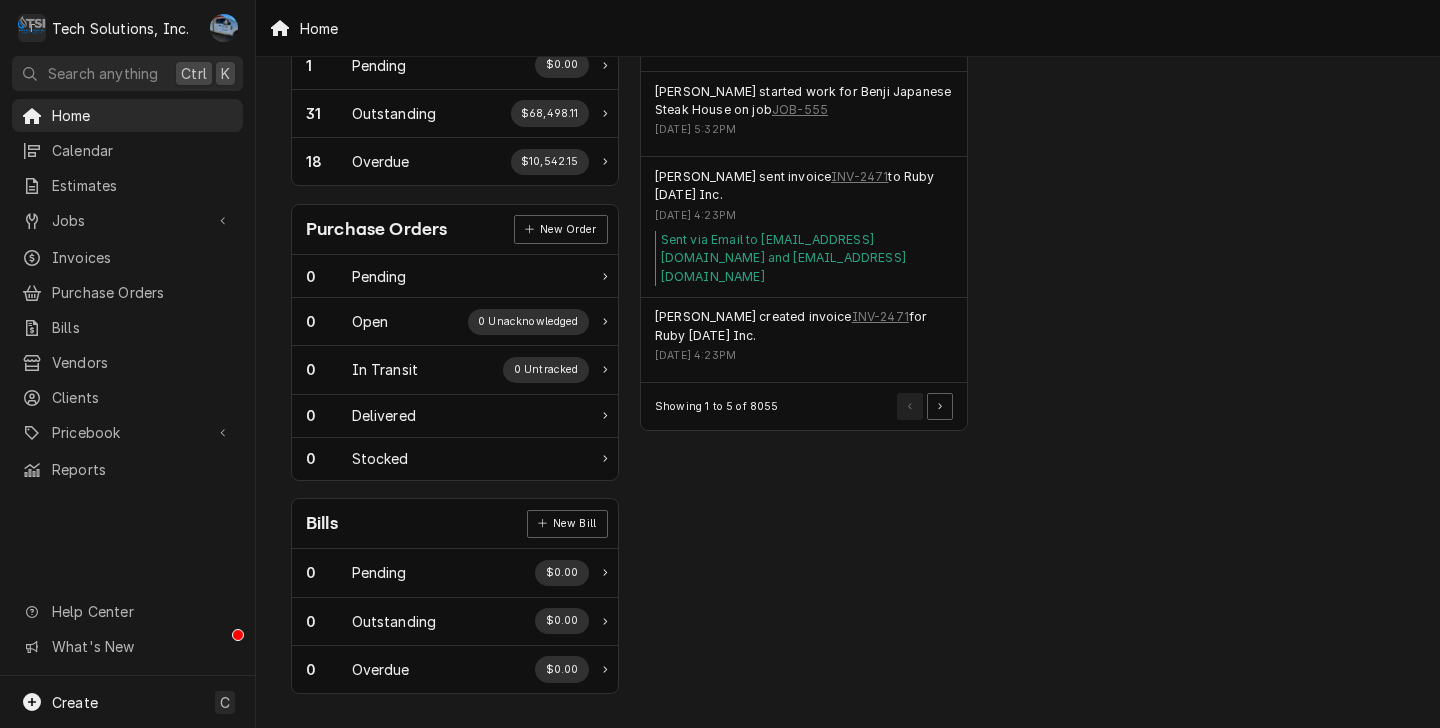 scroll, scrollTop: 674, scrollLeft: 0, axis: vertical 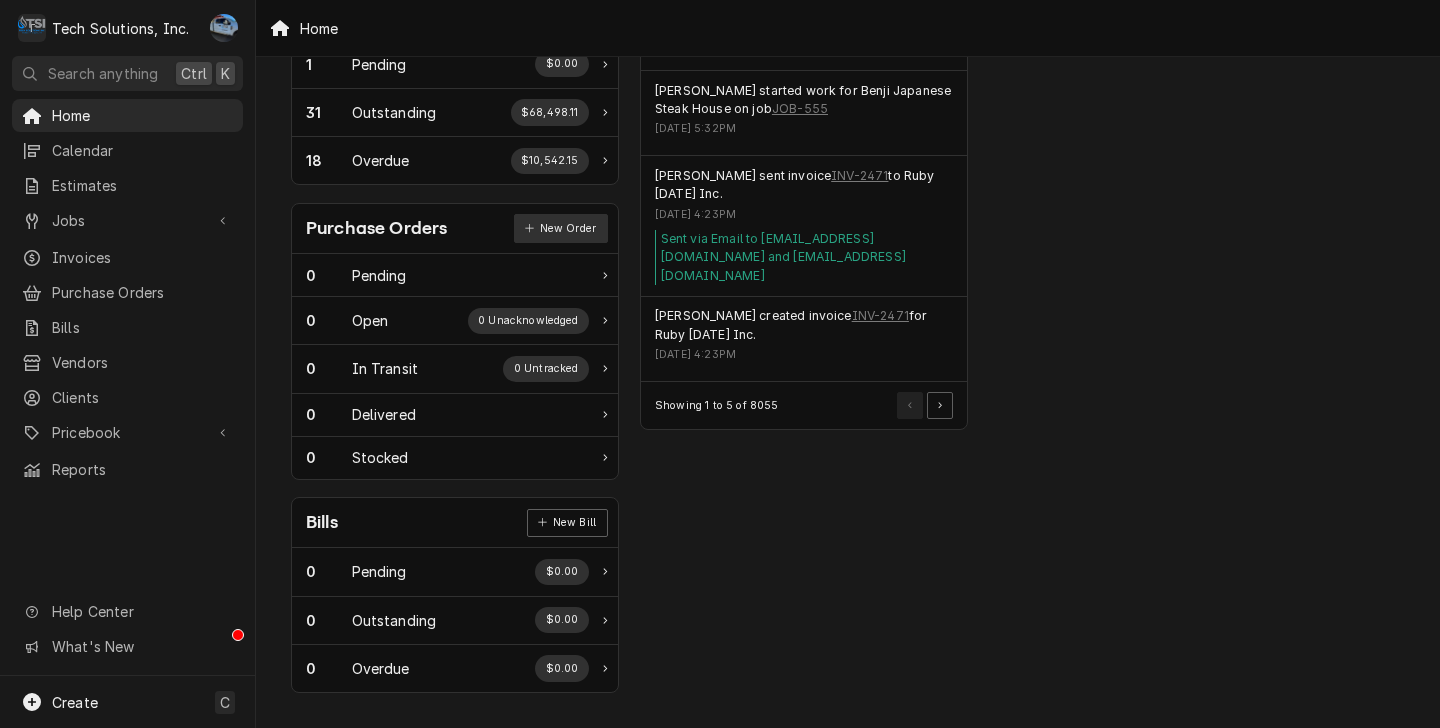 click on "New Order" at bounding box center [561, 228] 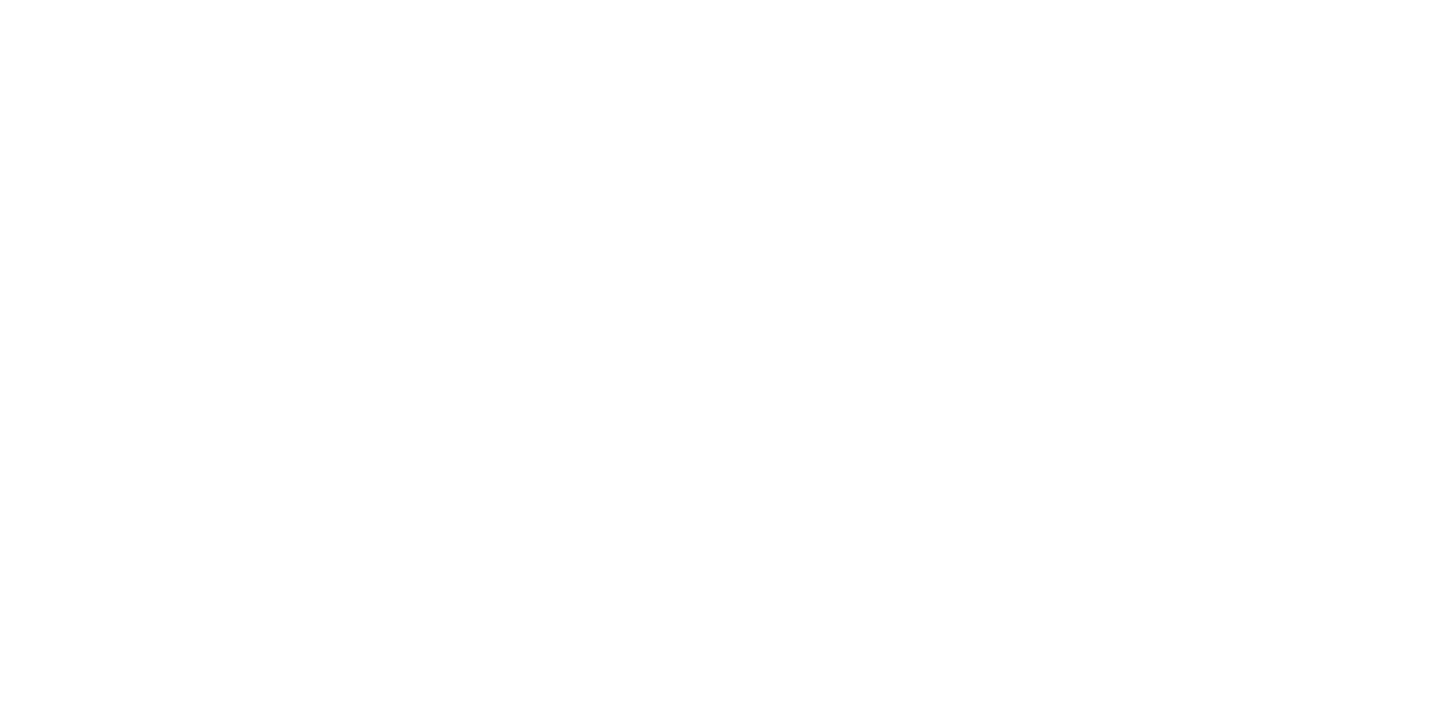 scroll, scrollTop: 0, scrollLeft: 0, axis: both 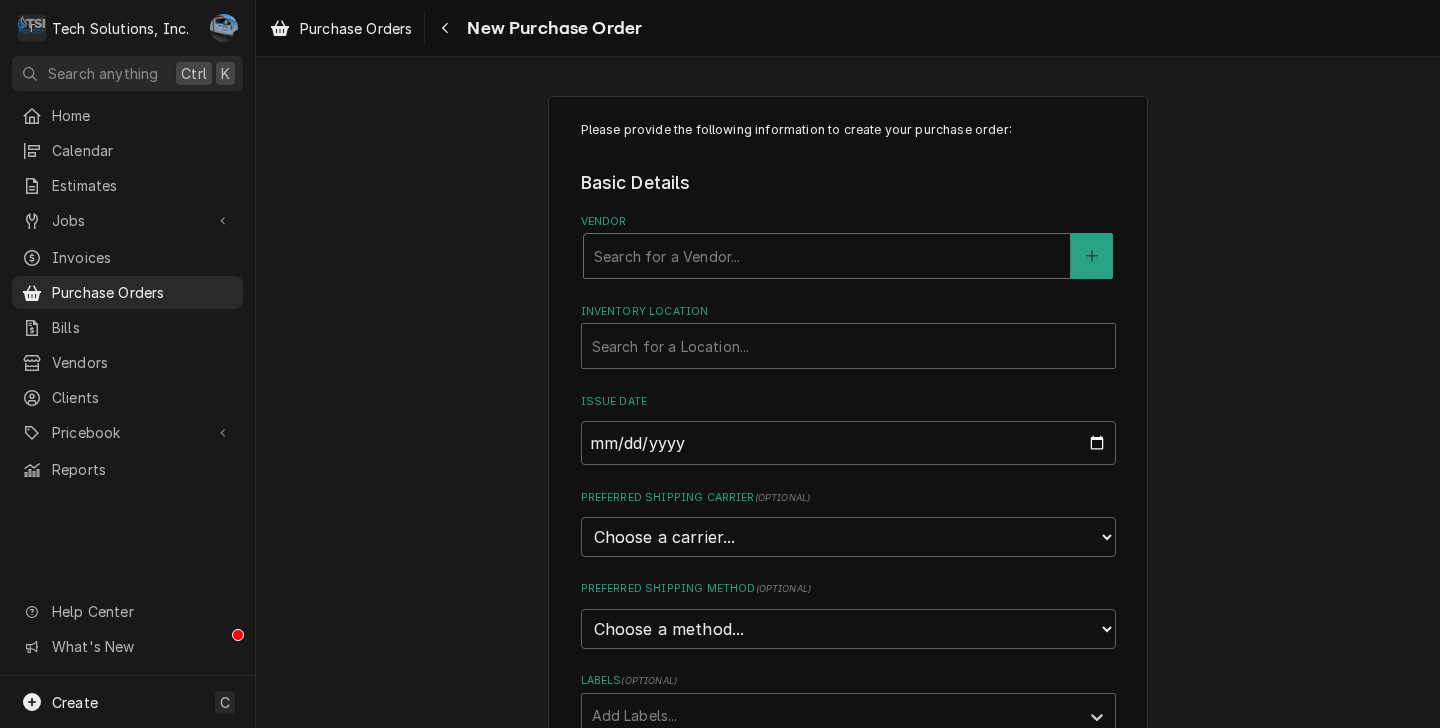 click at bounding box center [827, 256] 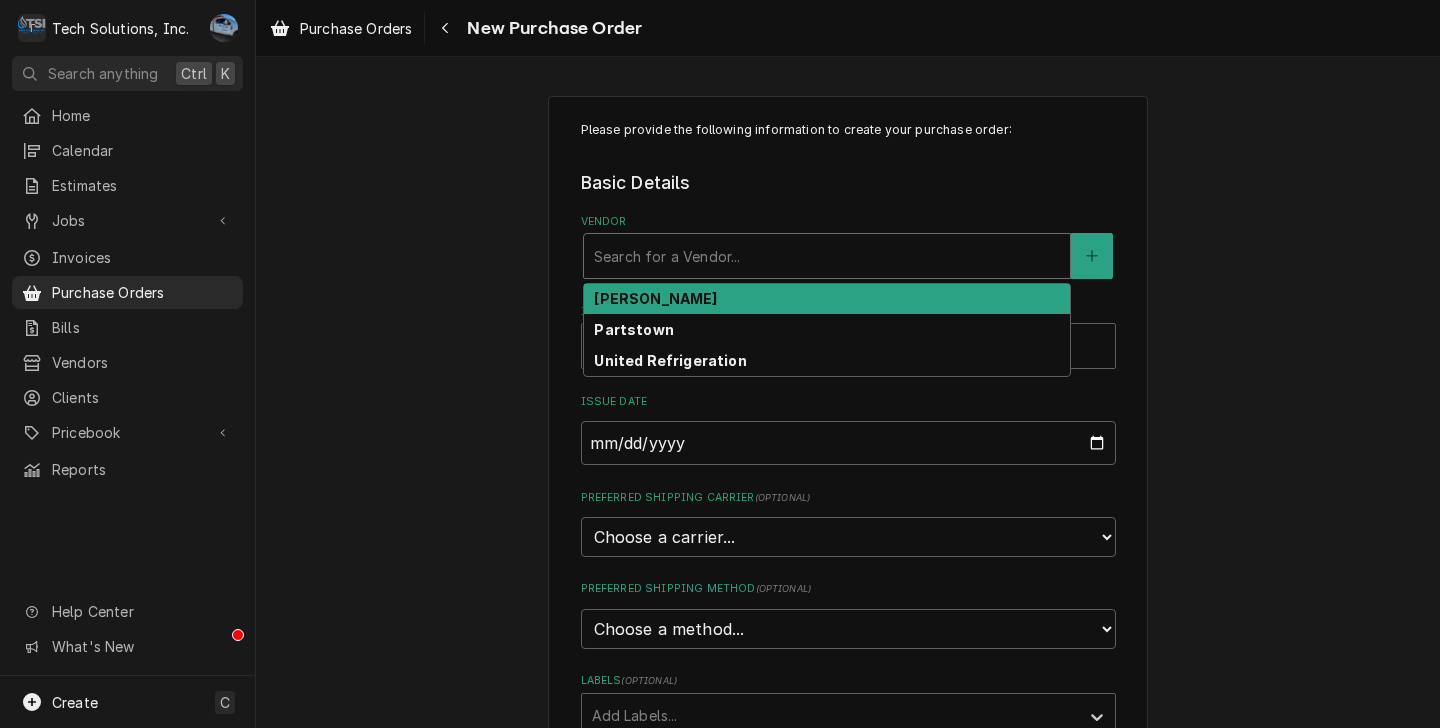 click at bounding box center (827, 256) 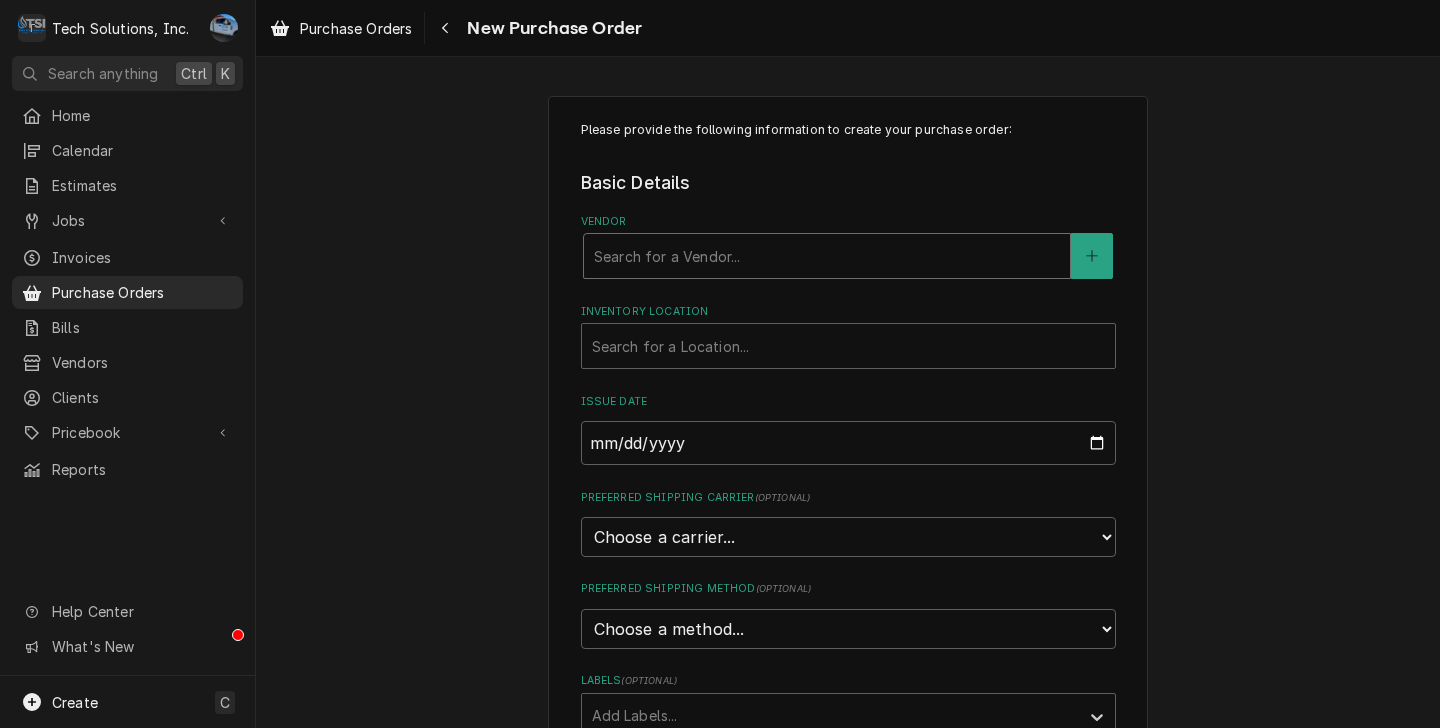 click on "Please provide the following information to create your purchase order: Basic Details Vendor Search for a Vendor... Inventory Location Search for a Location... Issue Date [DATE] Preferred Shipping Carrier  ( optional ) Choose a carrier... U.S. Postal Service [DOMAIN_NAME] FedEx UPS DHL Express DHL ECommerce [GEOGRAPHIC_DATA] Post [GEOGRAPHIC_DATA] Post First Mile Asendia OnTrac APC Newgistics Globegistics [PERSON_NAME] IMEX Access Worldwide Purolator [GEOGRAPHIC_DATA] Sendle Other Preferred Shipping Method  ( optional ) Choose a method... Ground Next Day Early AM Next Day Air 2 Day Air Other Labels  ( optional ) Add Labels..." at bounding box center (848, 430) 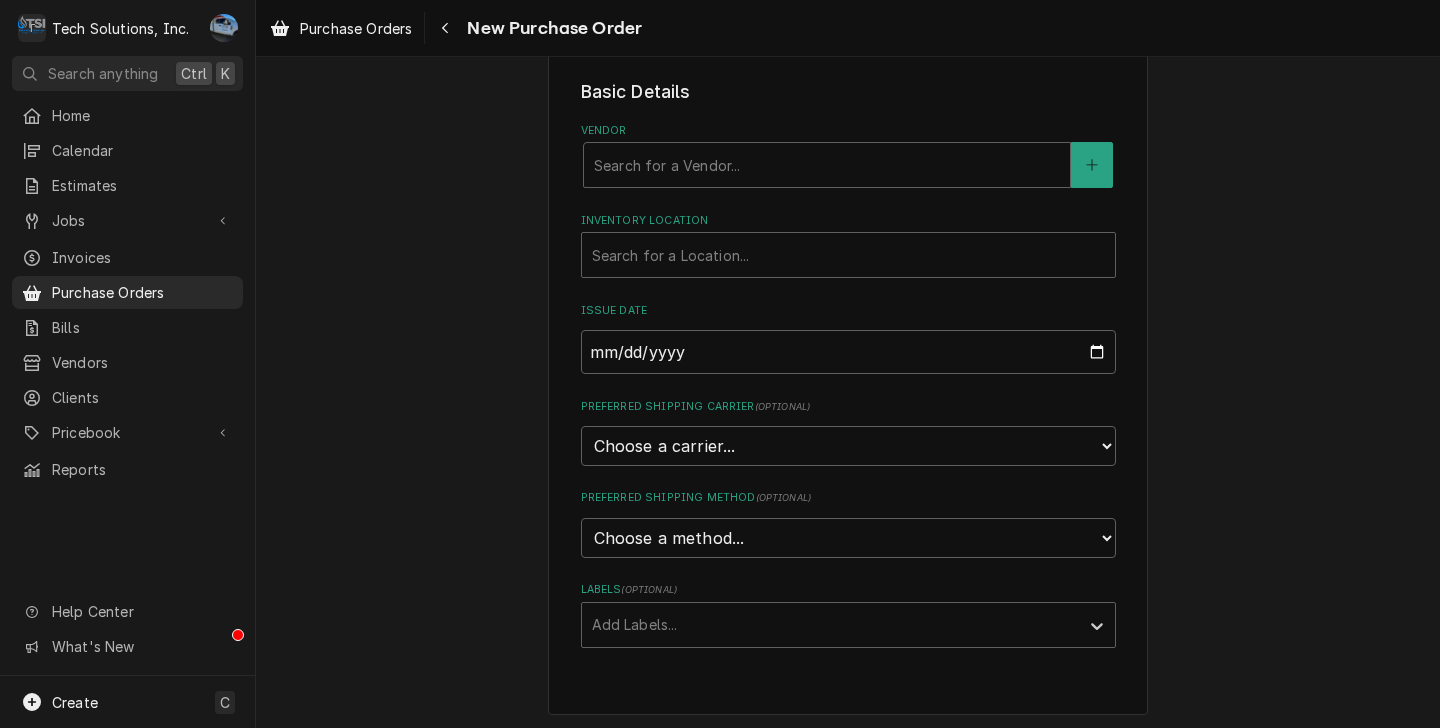 scroll, scrollTop: 100, scrollLeft: 0, axis: vertical 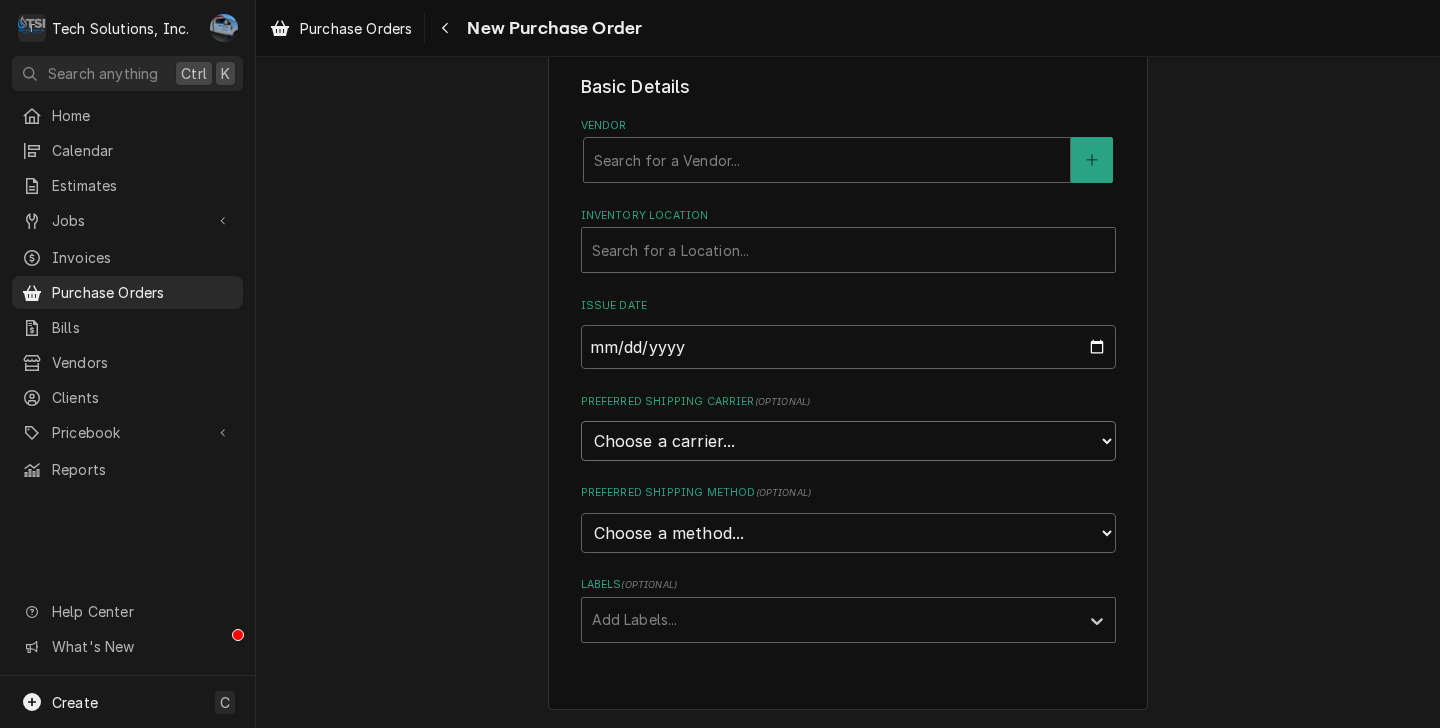 click on "Choose a carrier... U.S. Postal Service Stamps.com FedEx UPS DHL Express DHL ECommerce Canada Post Australia Post First Mile Asendia OnTrac APC Newgistics Globegistics RR Donnelley IMEX Access Worldwide Purolator Canada Sendle Other" at bounding box center [848, 441] 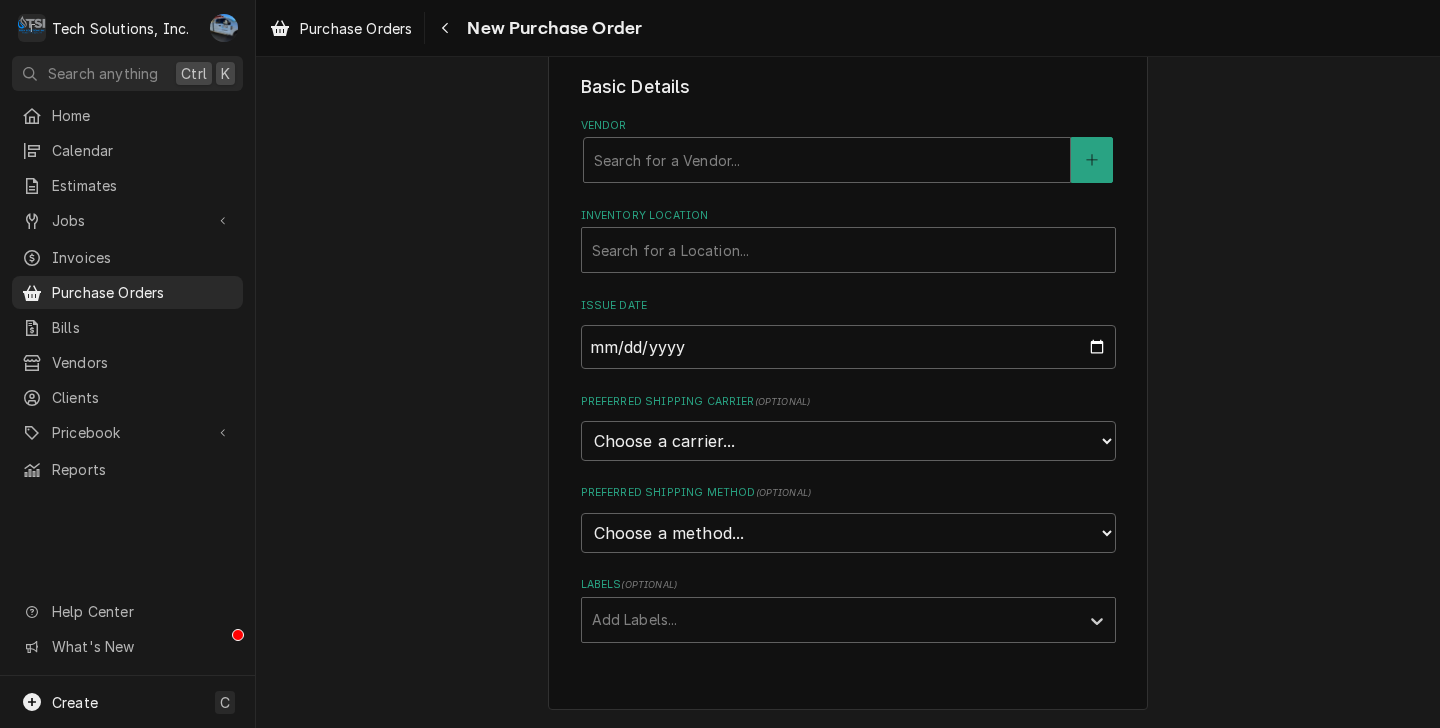 click on "Please provide the following information to create your purchase order: Basic Details Vendor Search for a Vendor... Inventory Location Search for a Location... Issue Date 2025-07-18 Preferred Shipping Carrier  ( optional ) Choose a carrier... U.S. Postal Service Stamps.com FedEx UPS DHL Express DHL ECommerce Canada Post Australia Post First Mile Asendia OnTrac APC Newgistics Globegistics RR Donnelley IMEX Access Worldwide Purolator Canada Sendle Other Preferred Shipping Method  ( optional ) Choose a method... Ground Next Day Early AM Next Day Air 2 Day Air Other Labels  ( optional ) Add Labels..." at bounding box center (848, 355) 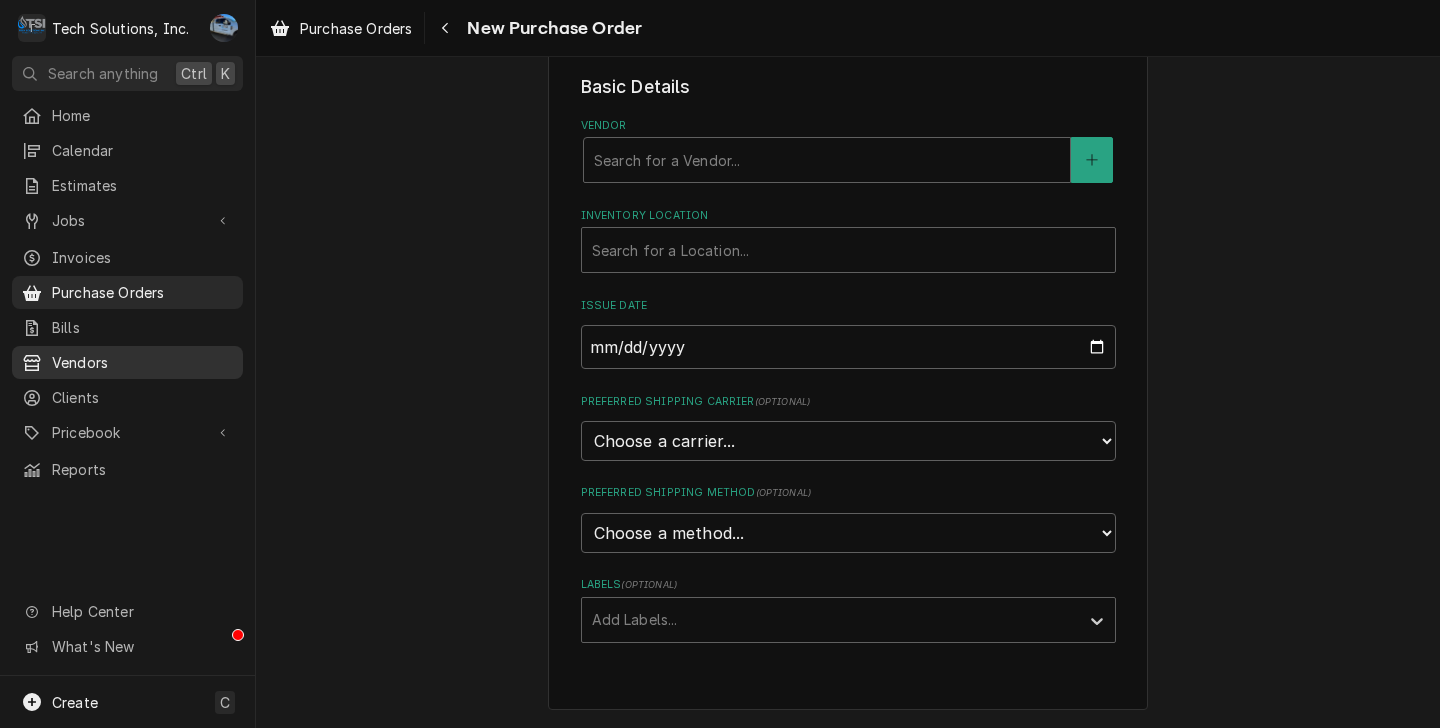 click on "Vendors" at bounding box center [142, 362] 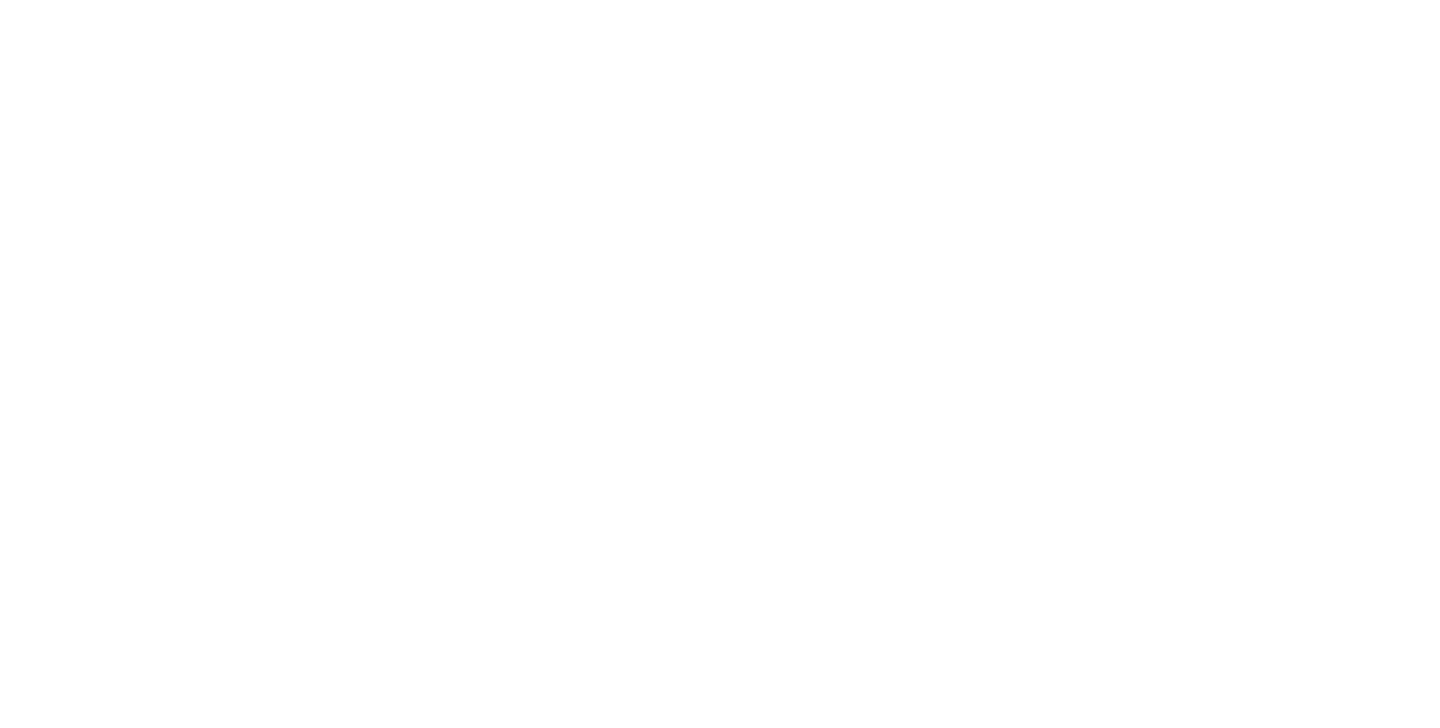 scroll, scrollTop: 0, scrollLeft: 0, axis: both 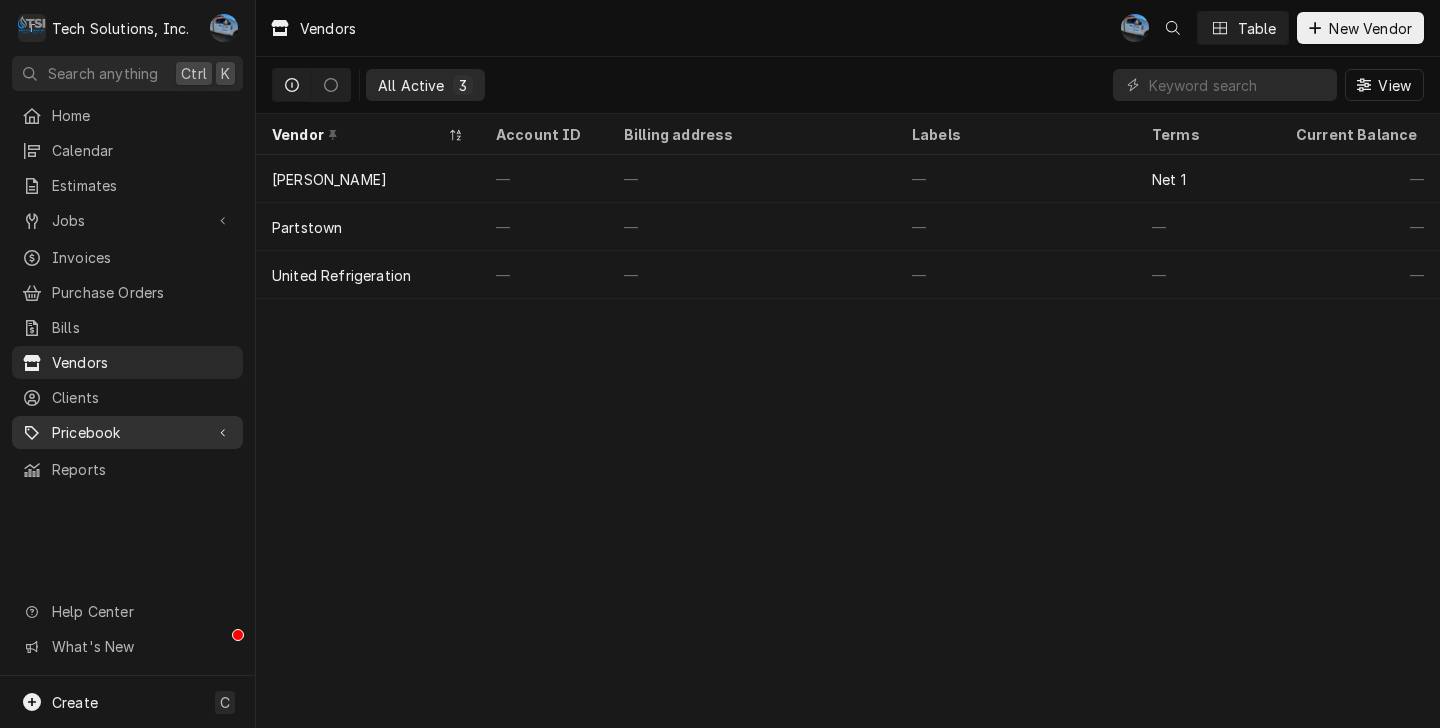 click on "Pricebook" at bounding box center [127, 432] 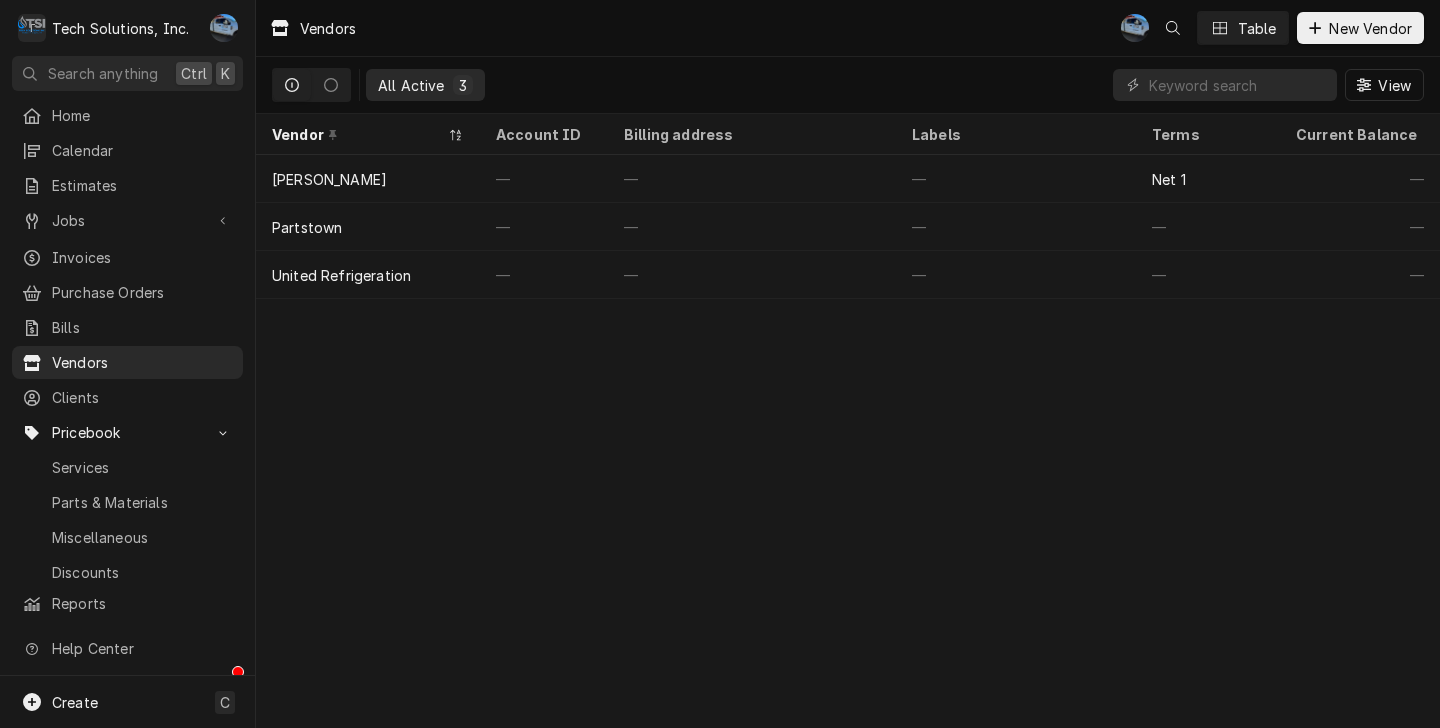 click on "Vendors   JP Table New Vendor All Active 3 View Vendor Account ID Billing address Labels Terms Current Balance Current POs Website Last modified [PERSON_NAME] — — — Net 1 — 0 — [DATE]   Partstown — — — — — 0 [DOMAIN_NAME] [DATE]   United Refrigeration — — — — — 0 — [DATE]" at bounding box center (848, 364) 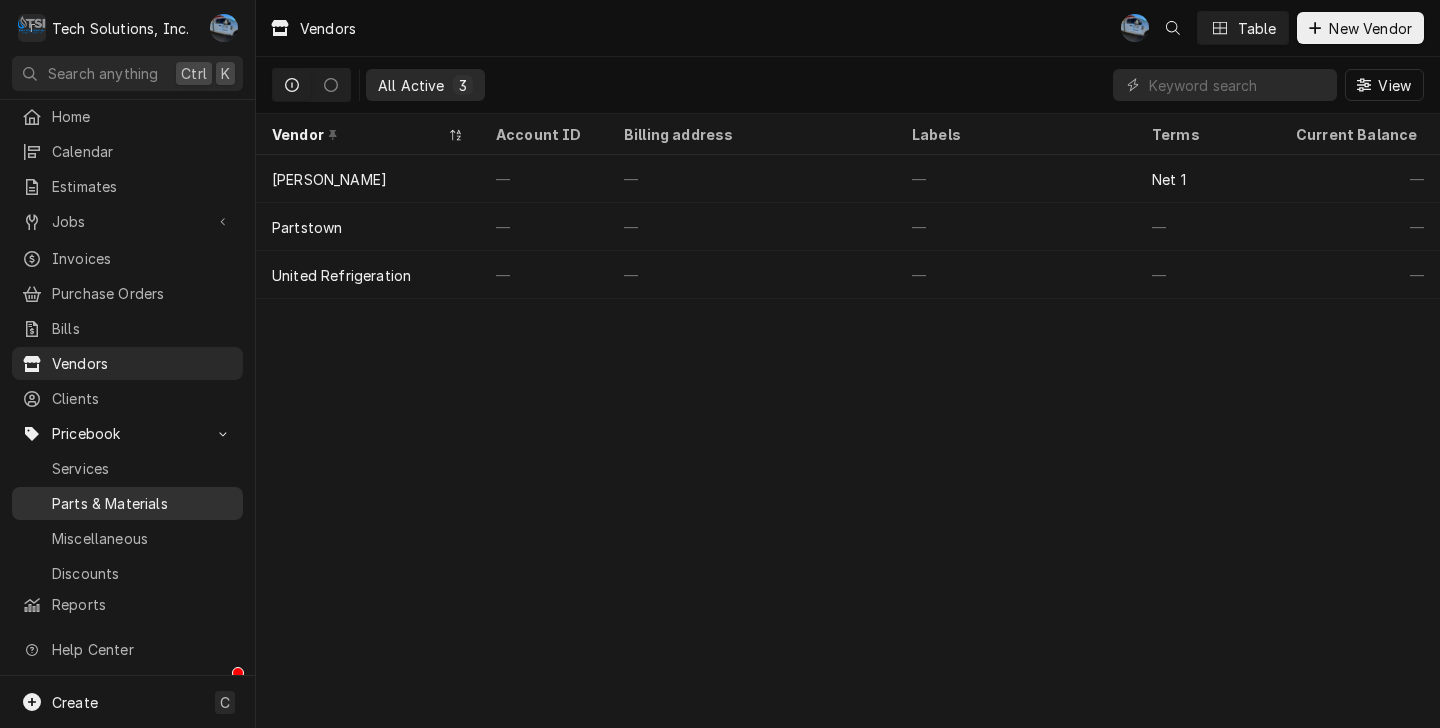 scroll, scrollTop: 14, scrollLeft: 0, axis: vertical 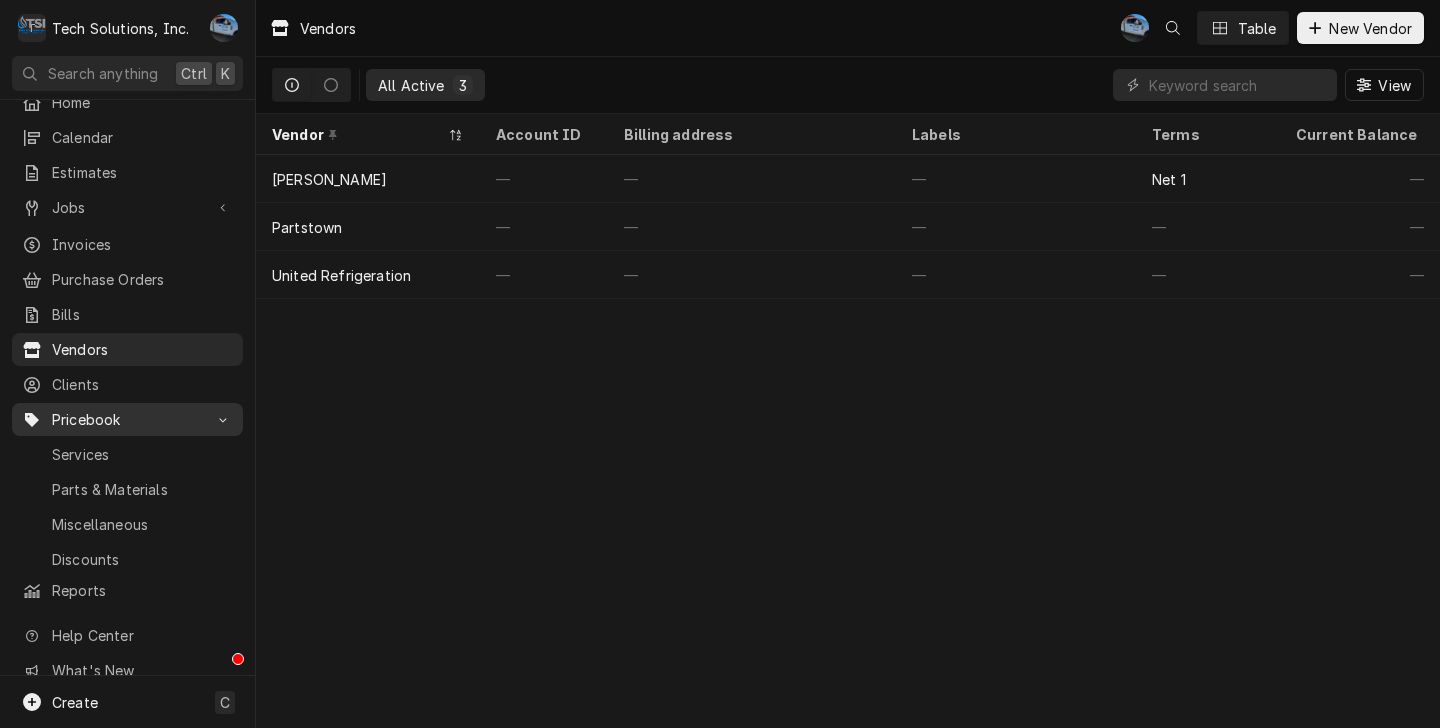 click at bounding box center (223, 420) 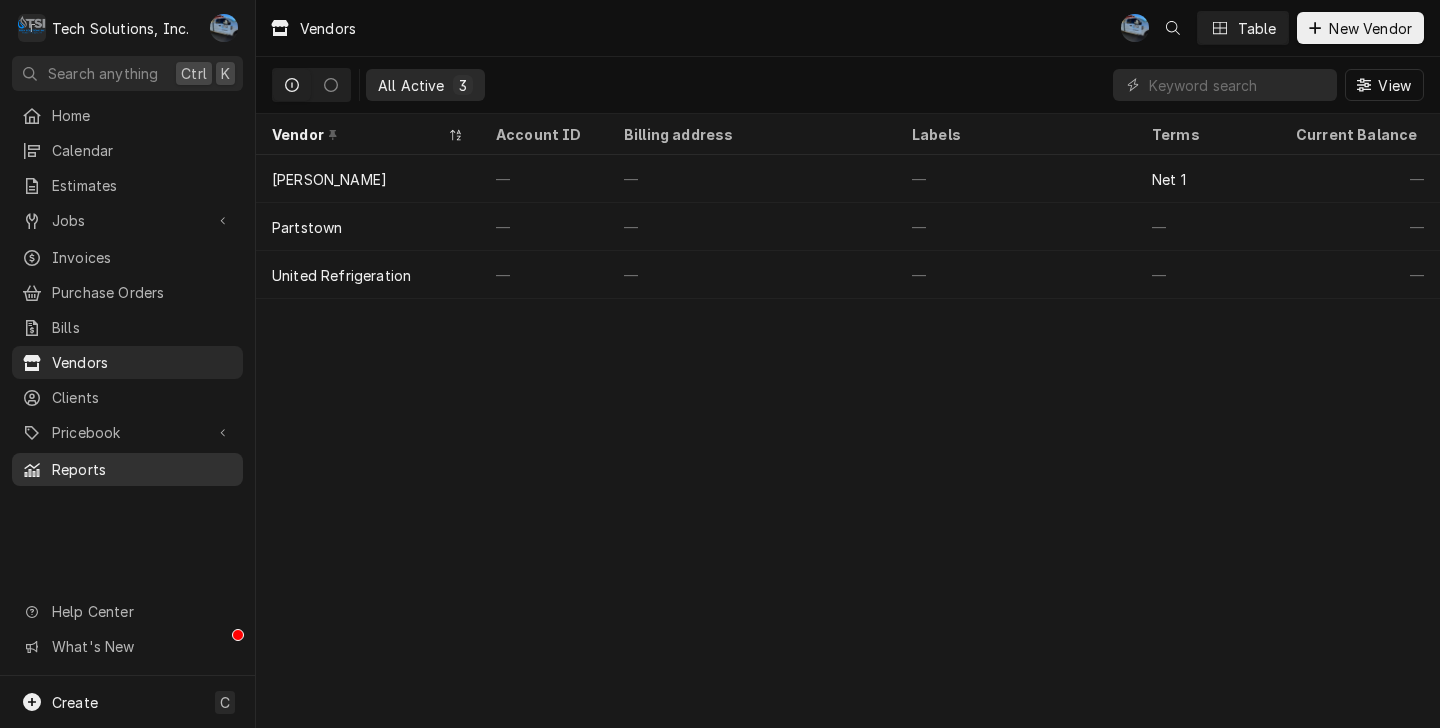 click on "Reports" at bounding box center (142, 469) 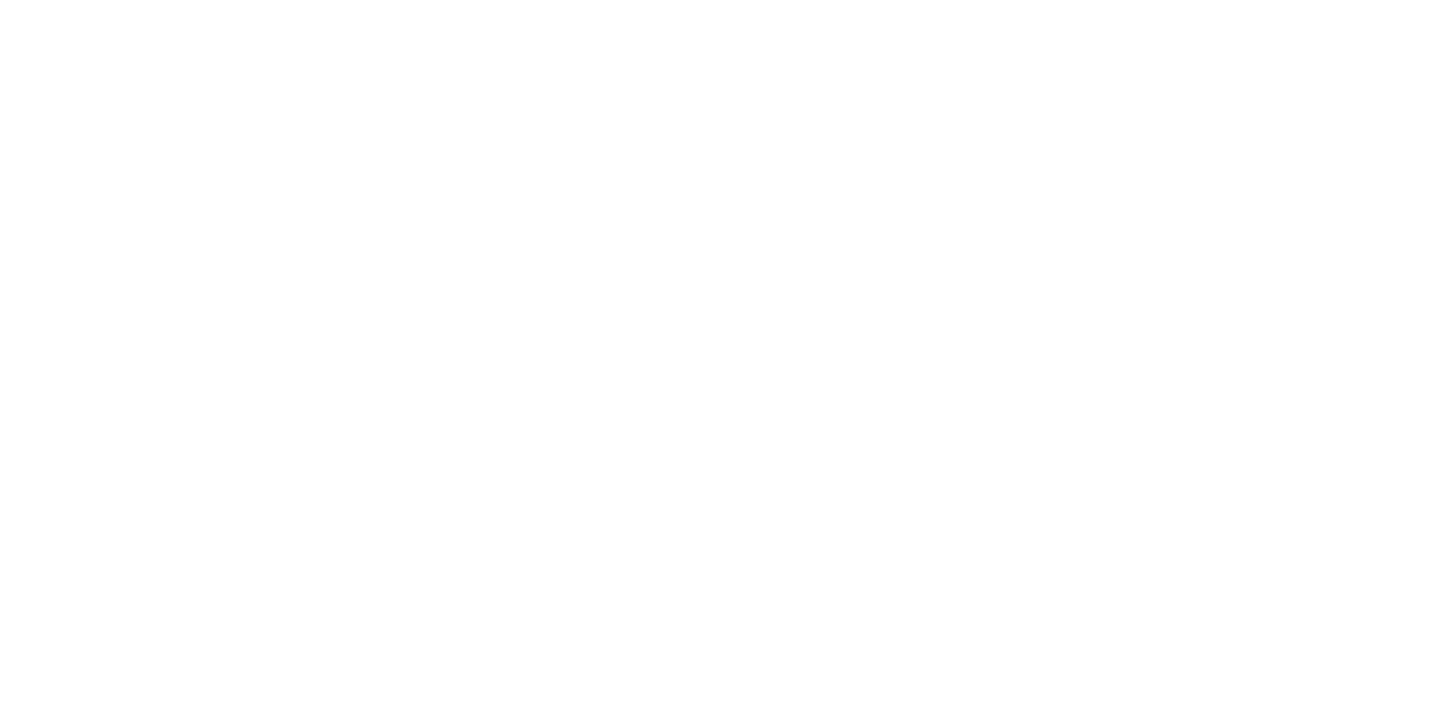 scroll, scrollTop: 0, scrollLeft: 0, axis: both 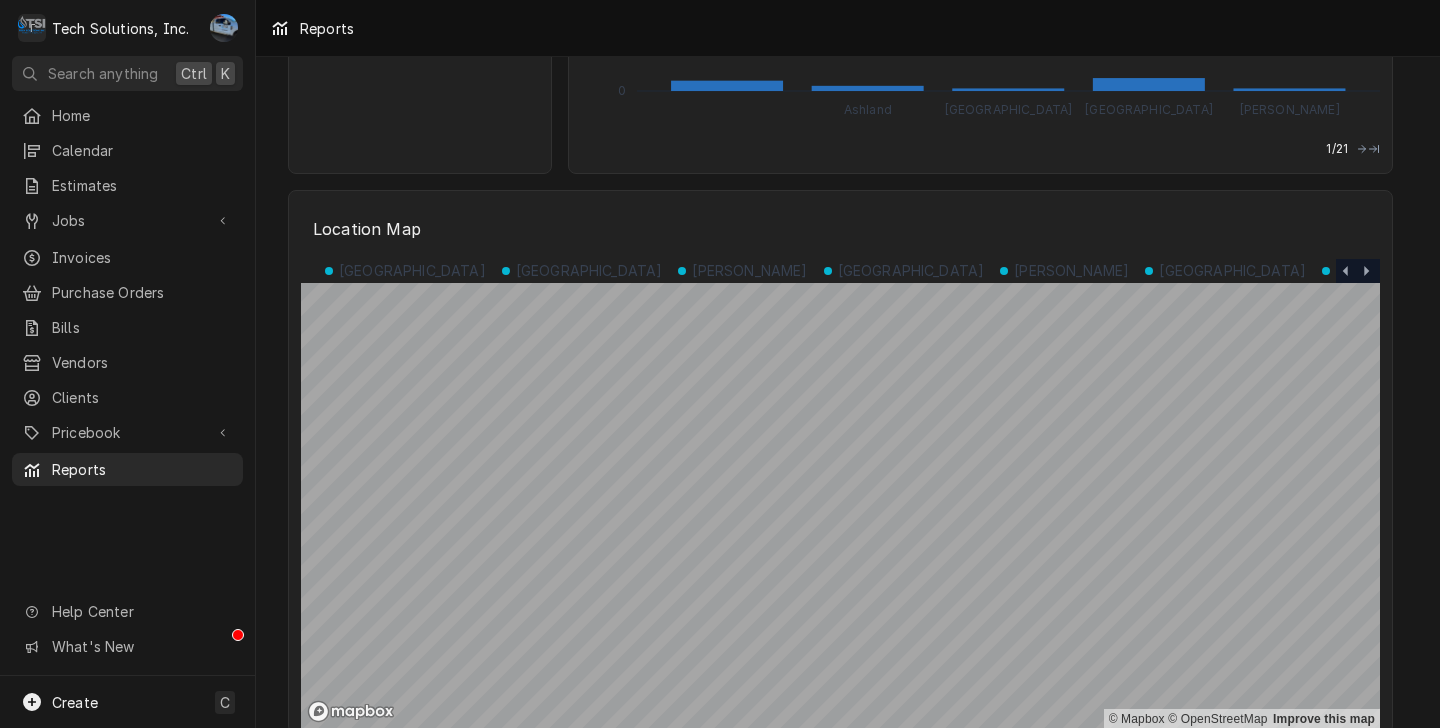 click on "T Tech Solutions, Inc. JP Search anything Ctrl K Home Calendar Estimates Jobs Jobs Job Series Invoices Purchase Orders Bills Vendors Clients Pricebook Services Parts & Materials Miscellaneous Discounts Reports Help Center What's New Create C Reports   Default Personal workspace     Job Count 542 Jobs   Restocking Assistant No data found   Total Inventory Cost $0     Client Count 208 Clients   Equipment Count by Client Adventures on the Gorge-Aramark Destinations Bloomin Brands Inc. Chick-fil-A Princeton 0 25 50 75 100 1 / 4   Invoice Count by Client 0 45 90 135 180 Adventures on the Gorge-Aramark Destinations Artic Air - Warranty Bethesda Church, White Sulphur Springs, WV Bob Evan's Restaurants, LLC Chick-fil-A Princeton Pending Sent Paid Voided Forgiven 1 / 5   Estimates Issued Nov 2024 Feb 2025 May 2025 3 6 9 12 15   Job Count by Service Walk-In Freezer Service Plumbing Service HVAC Plumbing Salad Cooler Service Grill Service Reach In Fryer Service Dishwasher Service Hood Service 9" at bounding box center (720, 364) 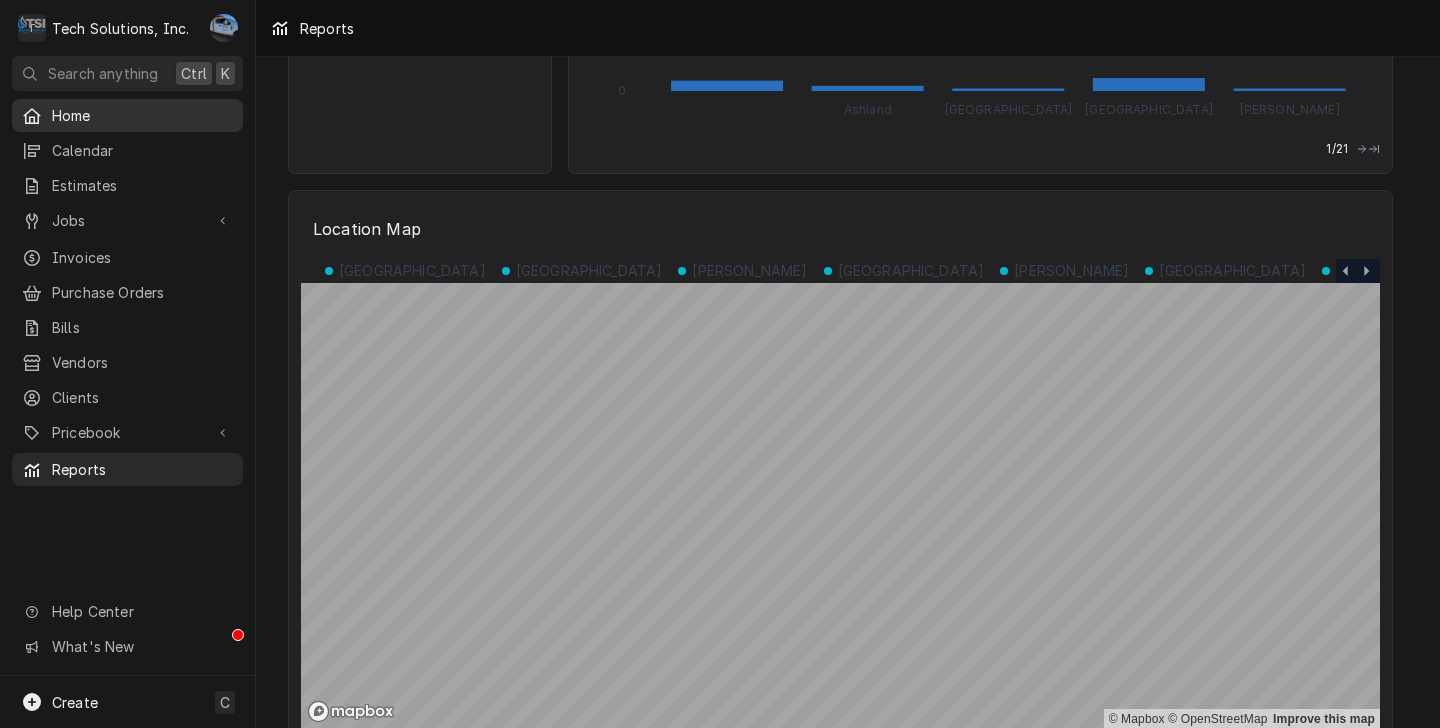 click on "Home" at bounding box center (127, 115) 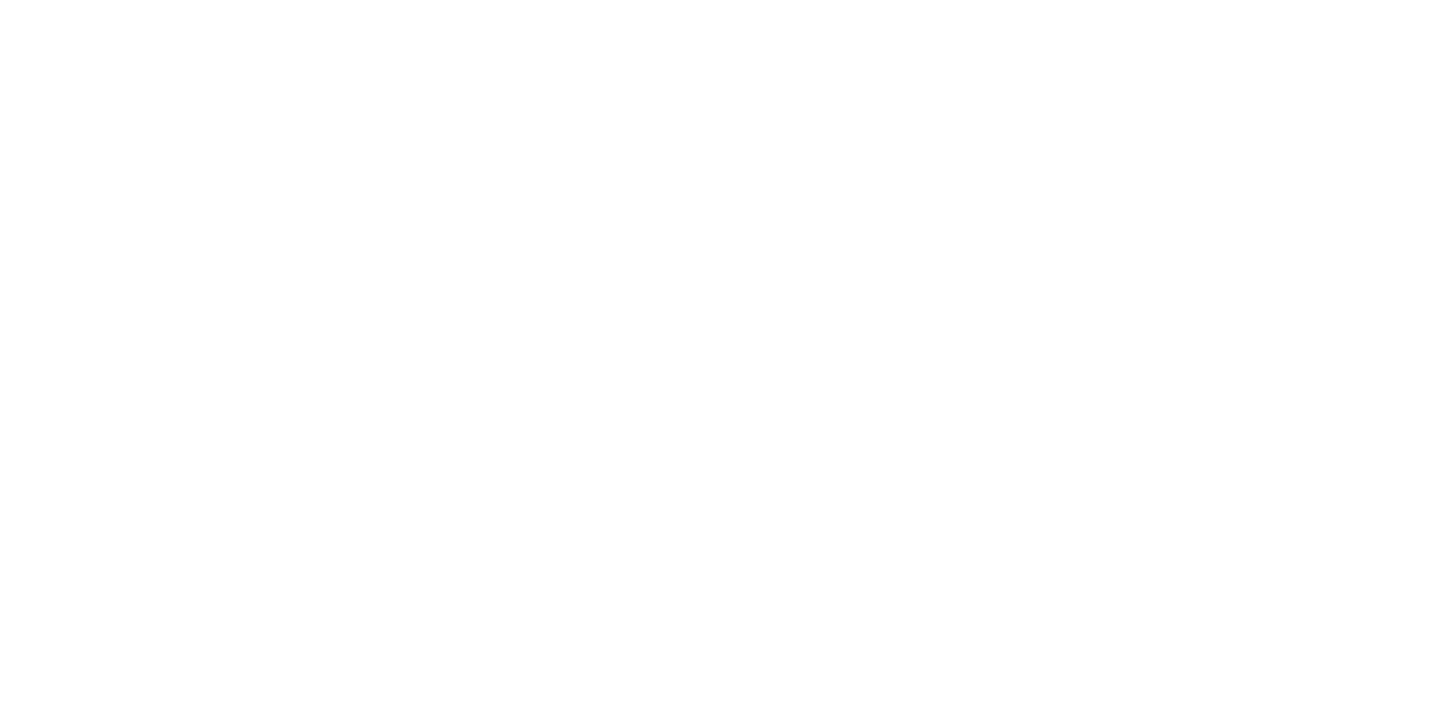 scroll, scrollTop: 0, scrollLeft: 0, axis: both 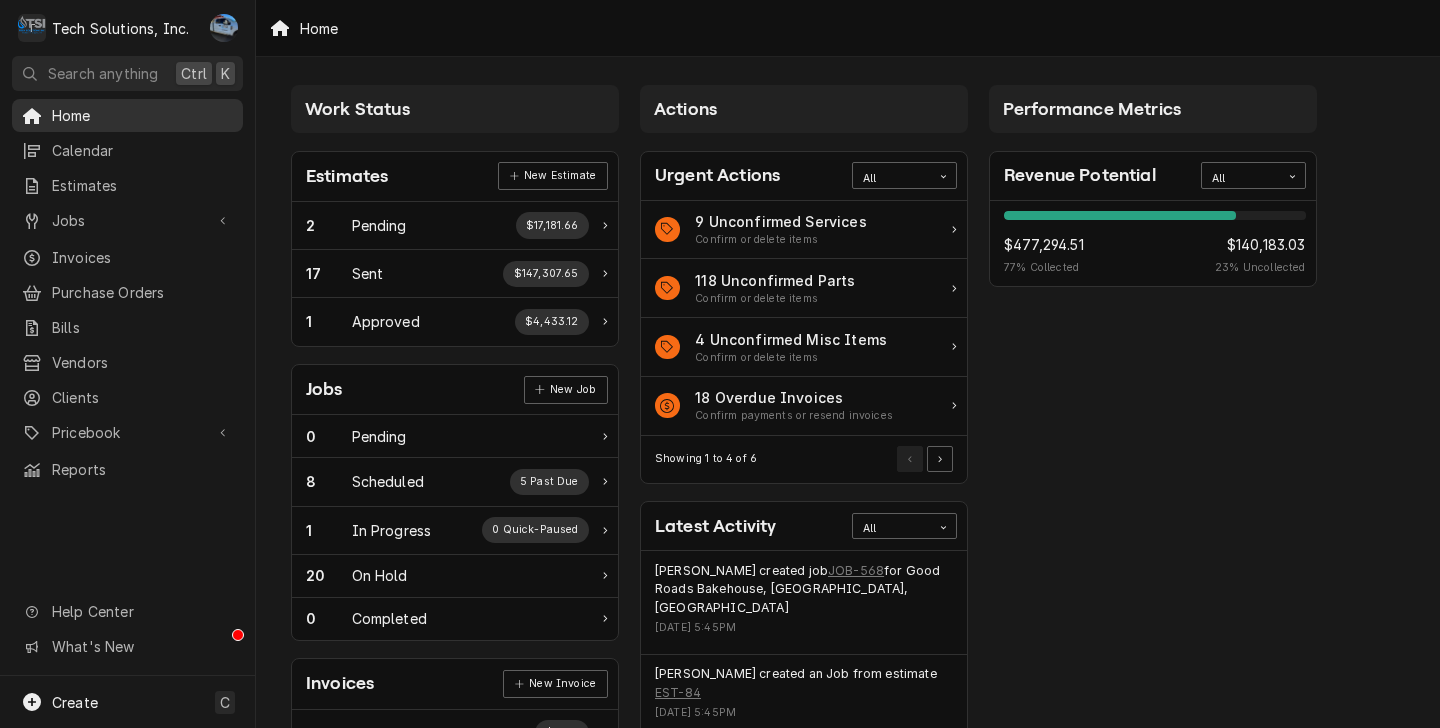 click on "Home" at bounding box center [142, 115] 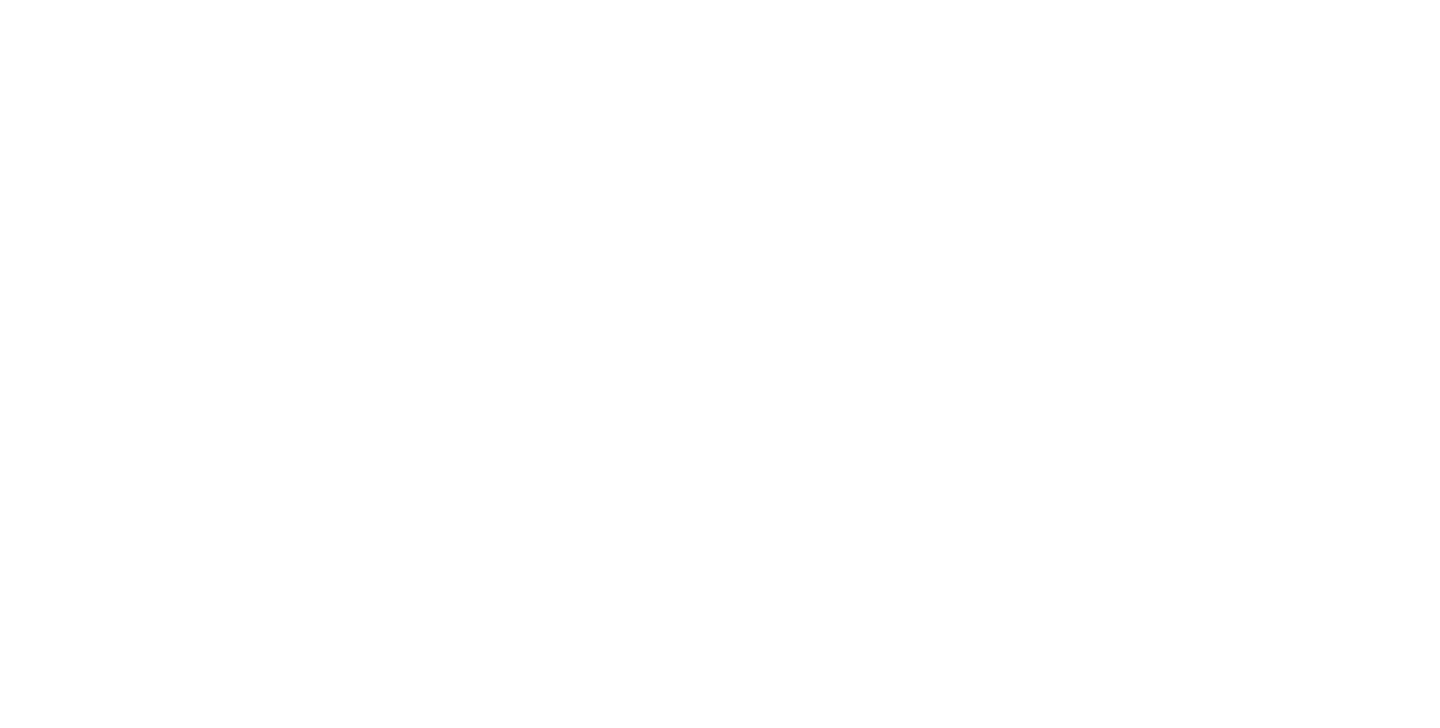scroll, scrollTop: 0, scrollLeft: 0, axis: both 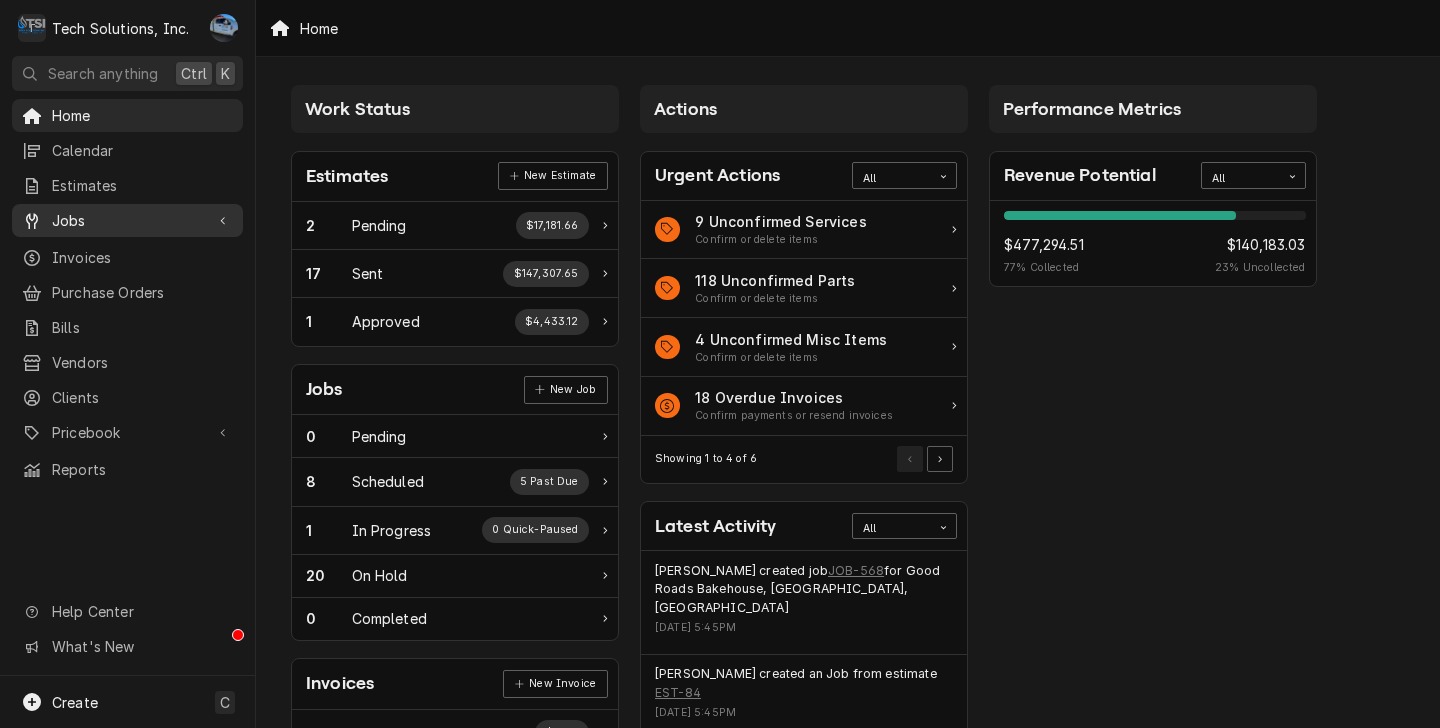 click on "Jobs" at bounding box center [127, 220] 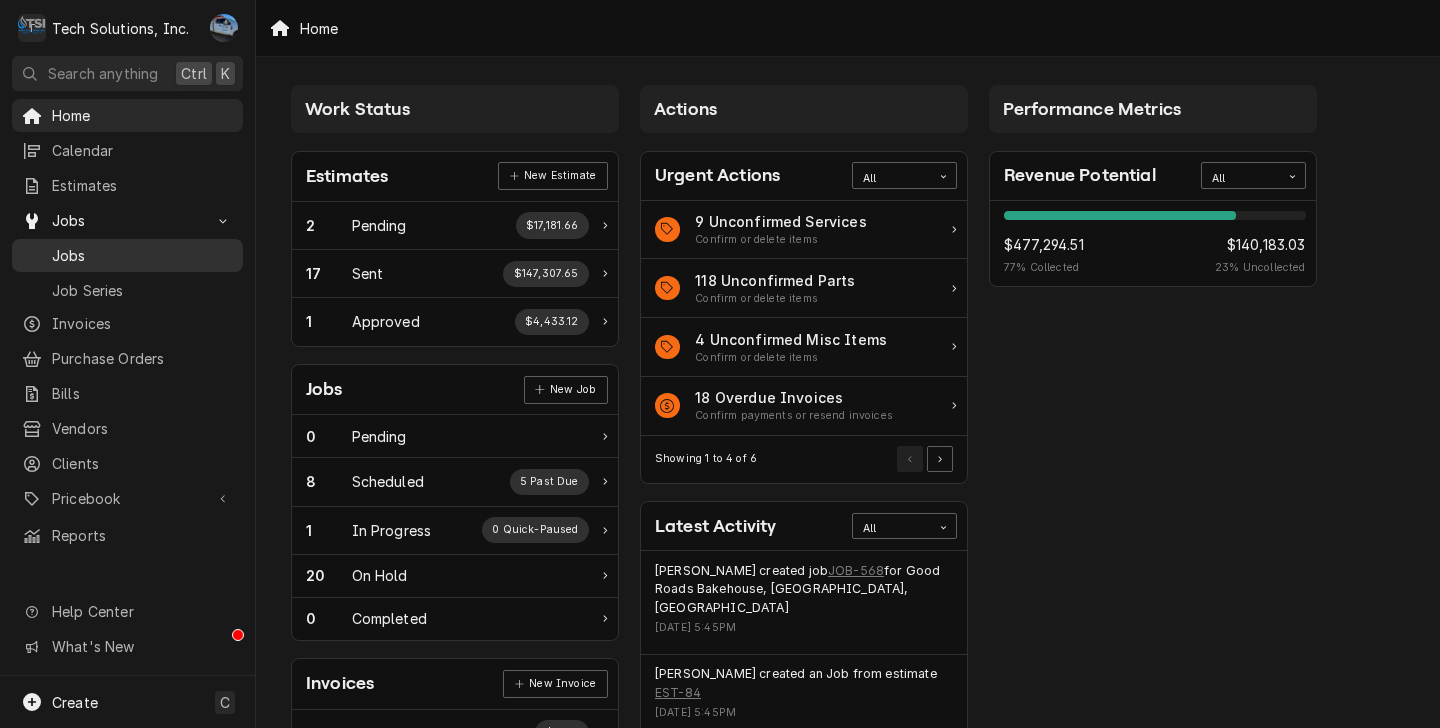 click on "Jobs" at bounding box center (127, 255) 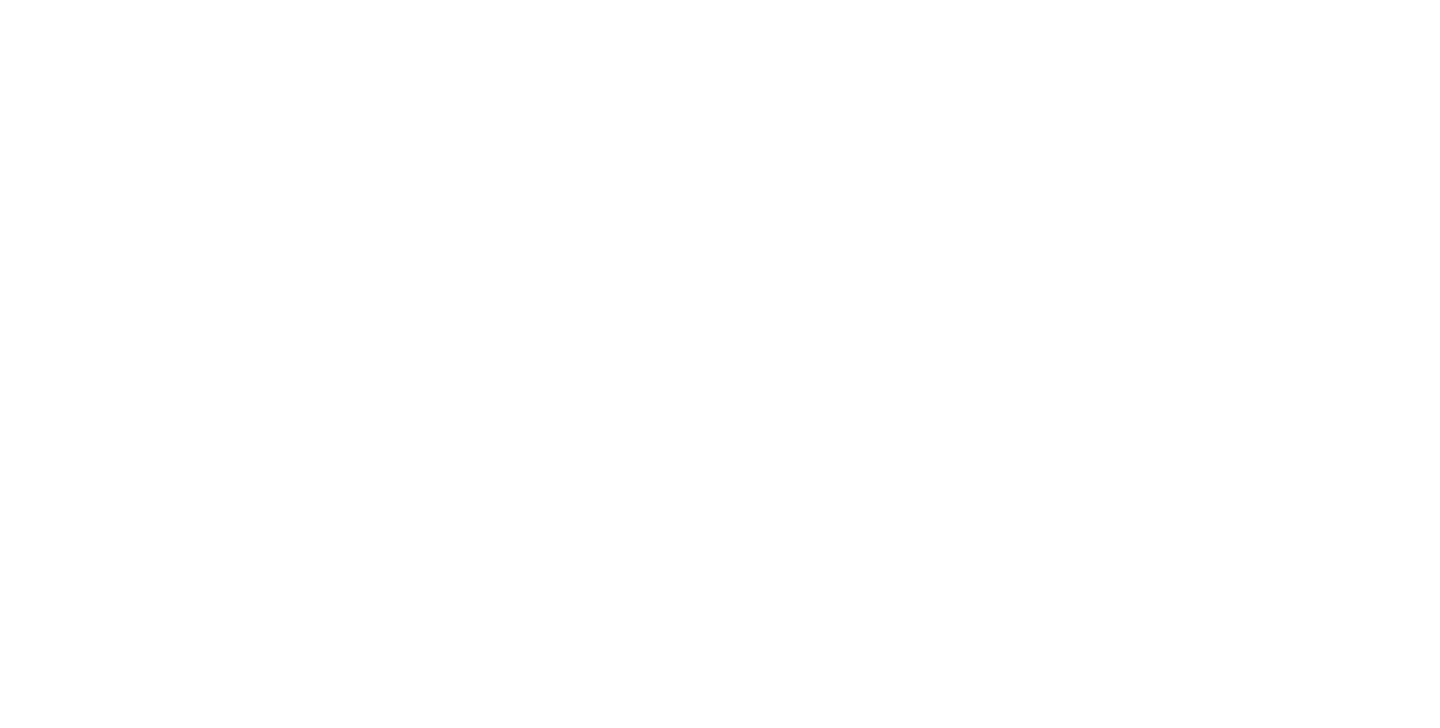 scroll, scrollTop: 0, scrollLeft: 0, axis: both 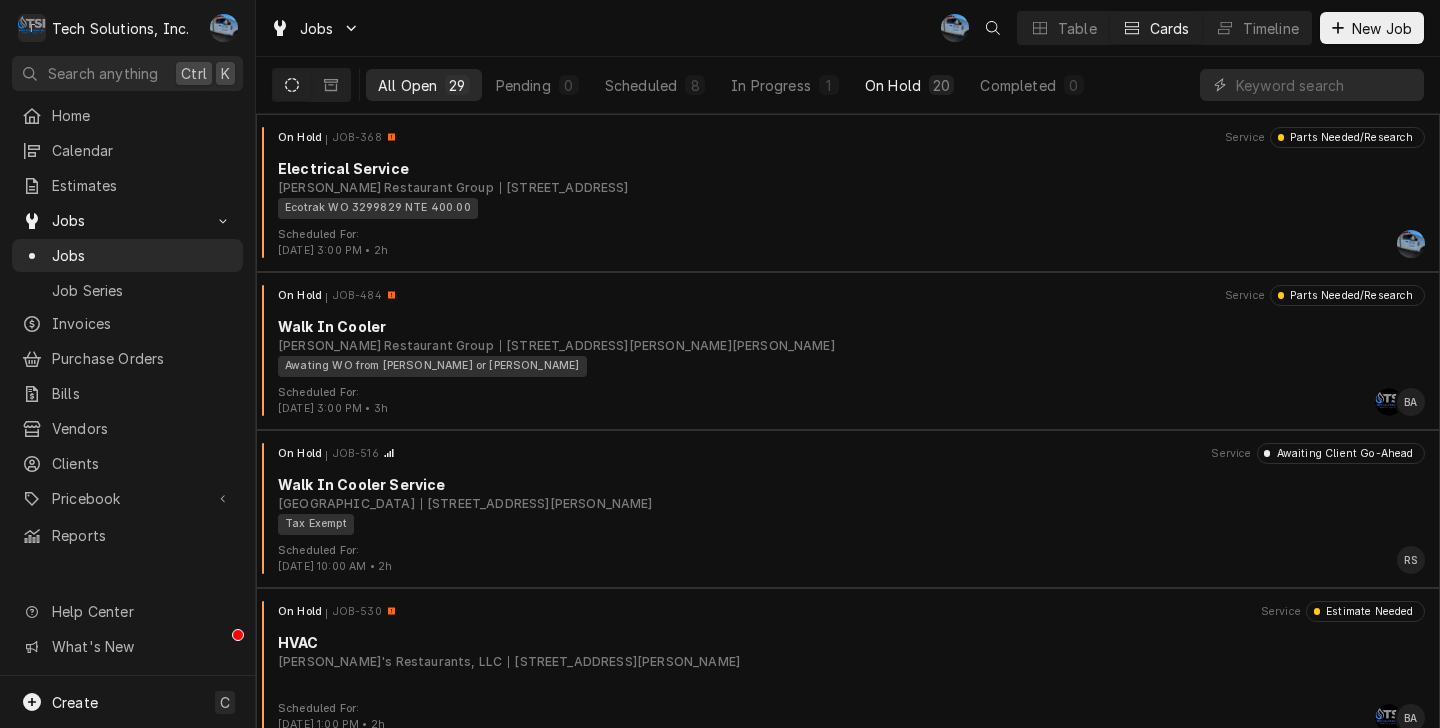click on "20" at bounding box center [941, 85] 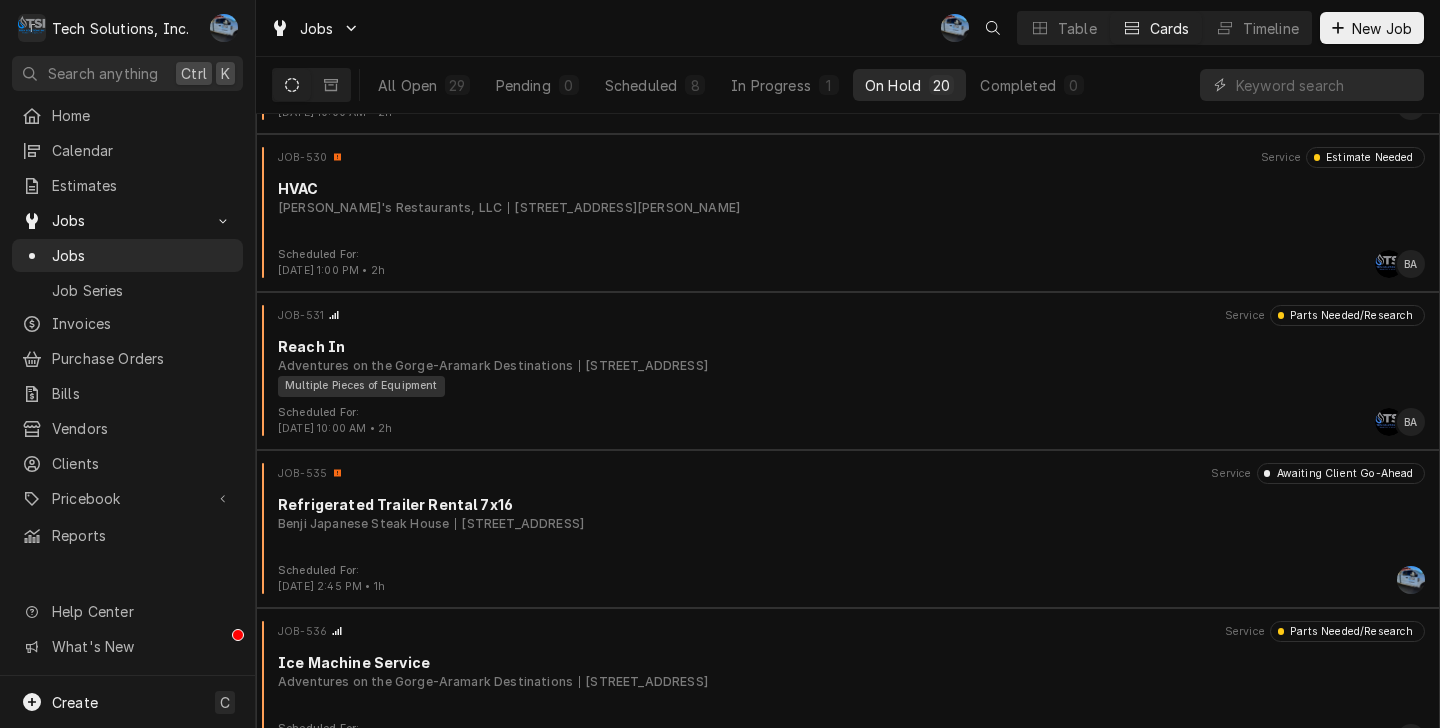 scroll, scrollTop: 455, scrollLeft: 0, axis: vertical 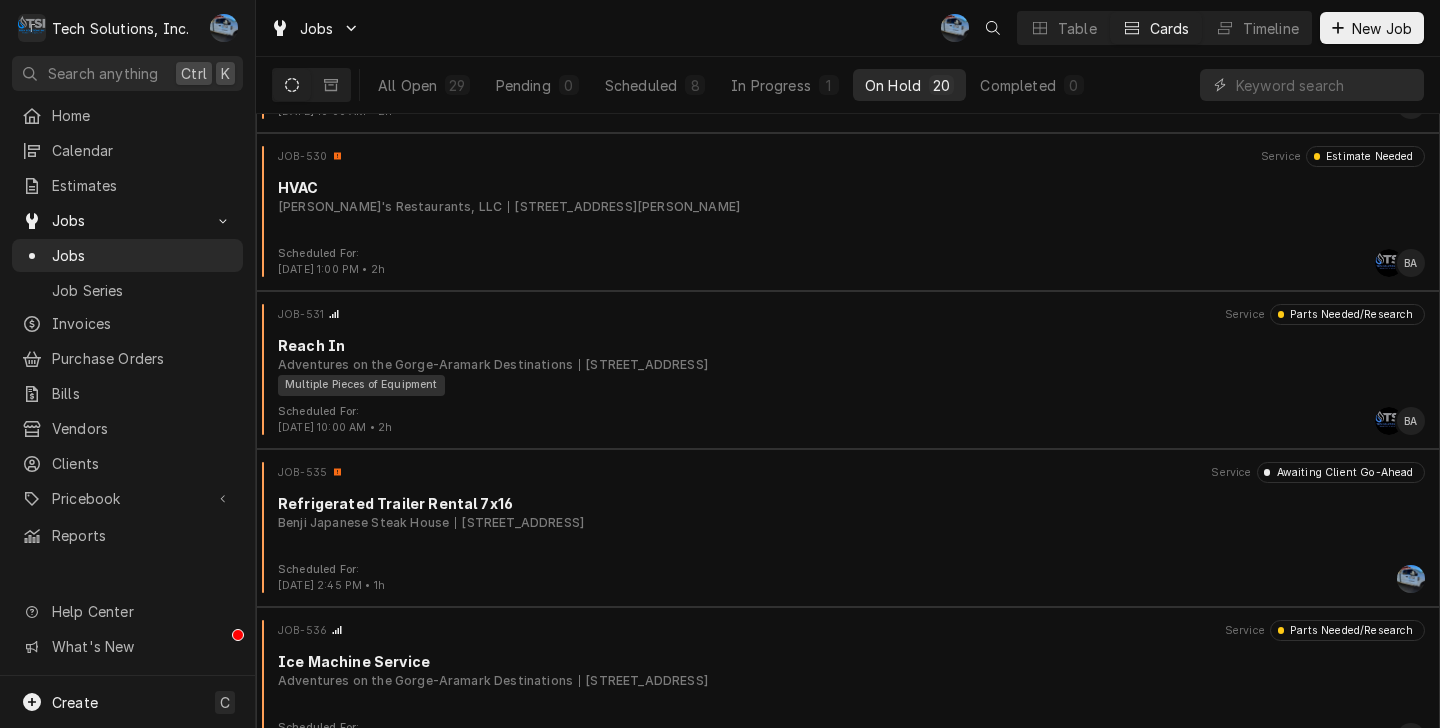 click on "Reach In" at bounding box center [851, 345] 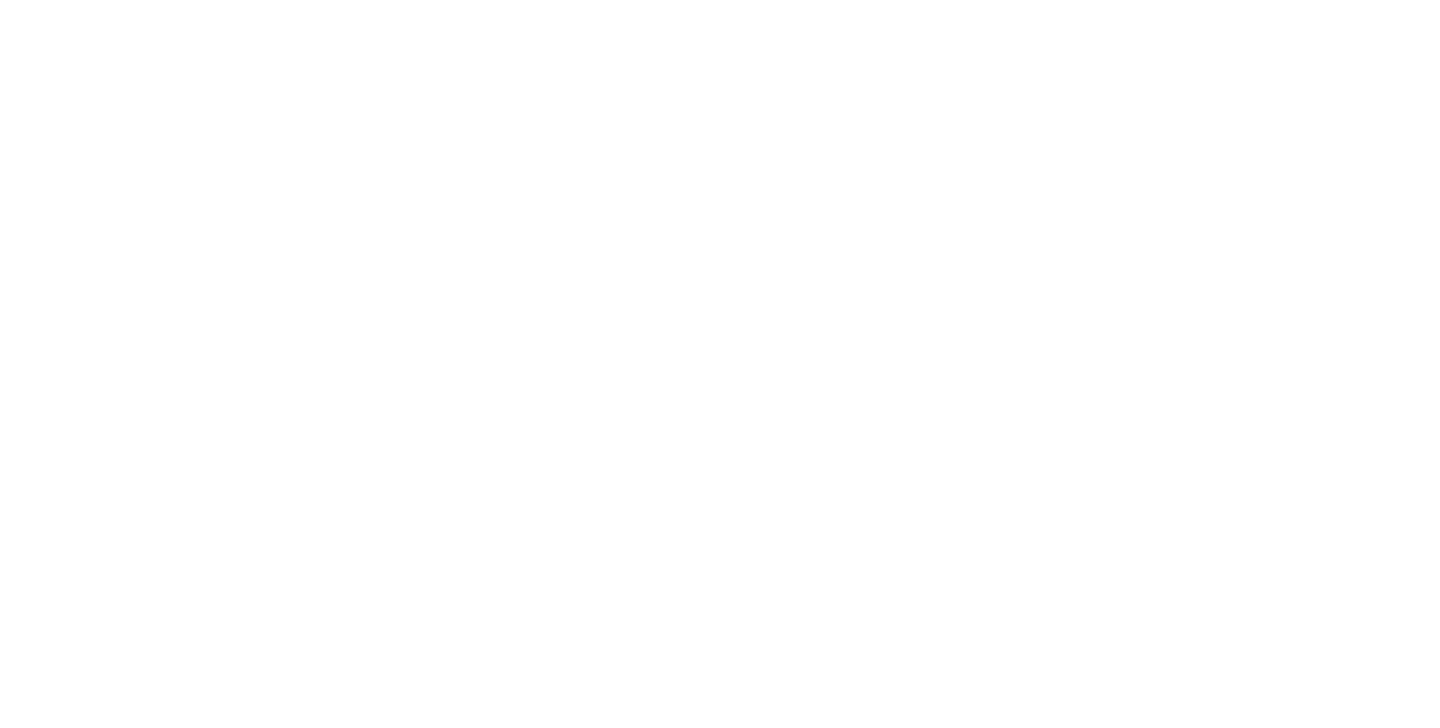 scroll, scrollTop: 0, scrollLeft: 0, axis: both 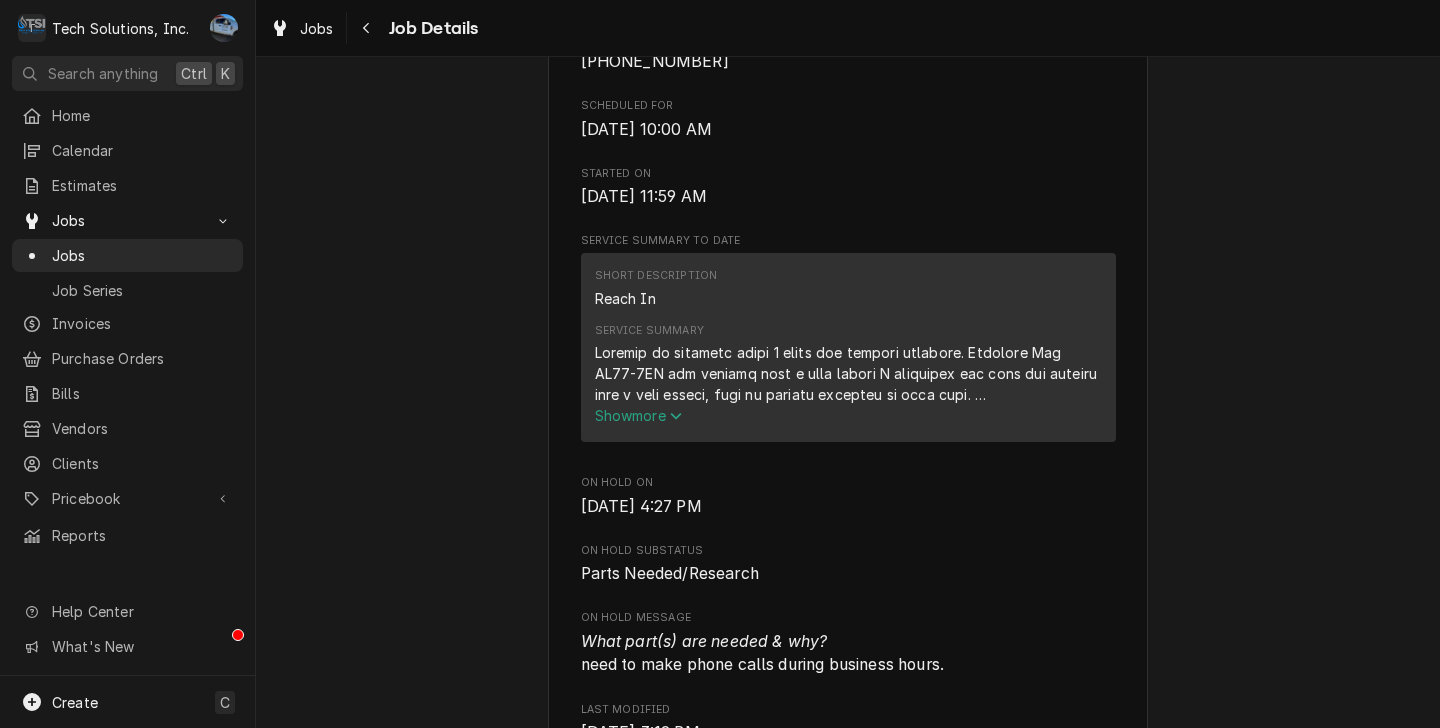 click 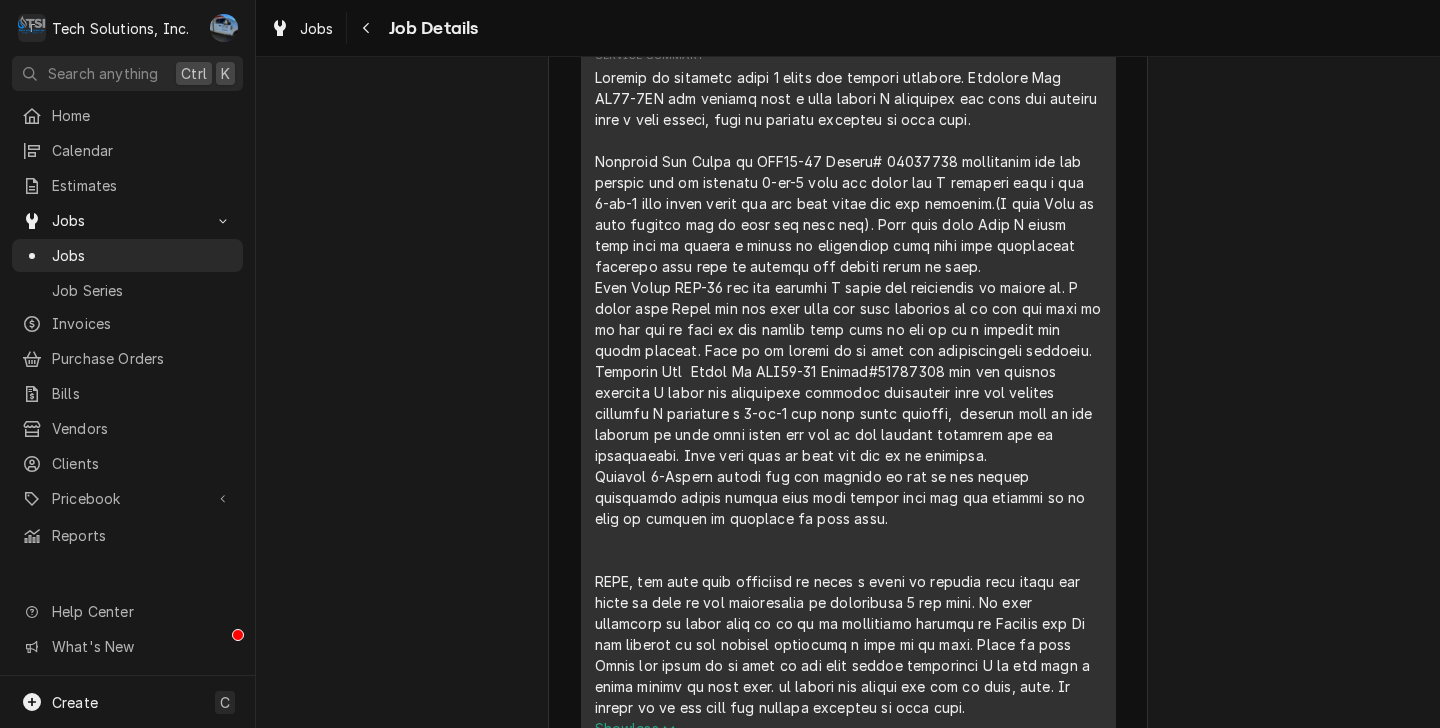 scroll, scrollTop: 1185, scrollLeft: 0, axis: vertical 